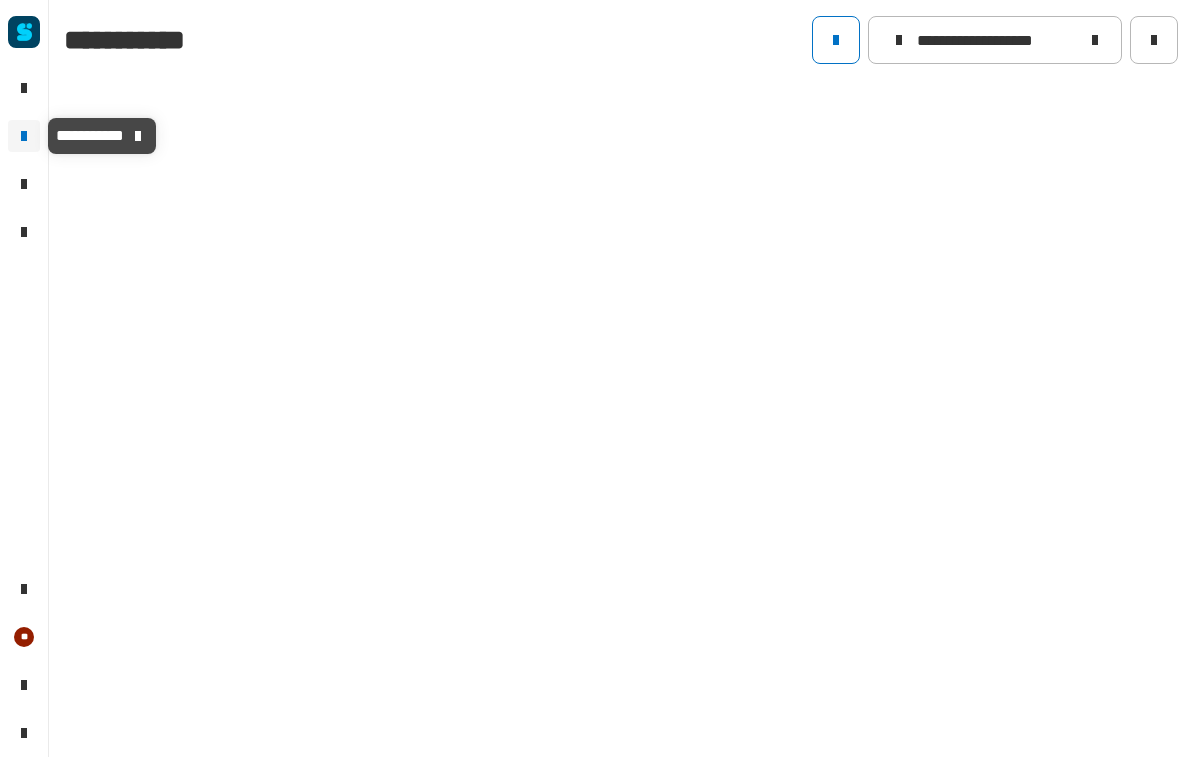 scroll, scrollTop: 0, scrollLeft: 0, axis: both 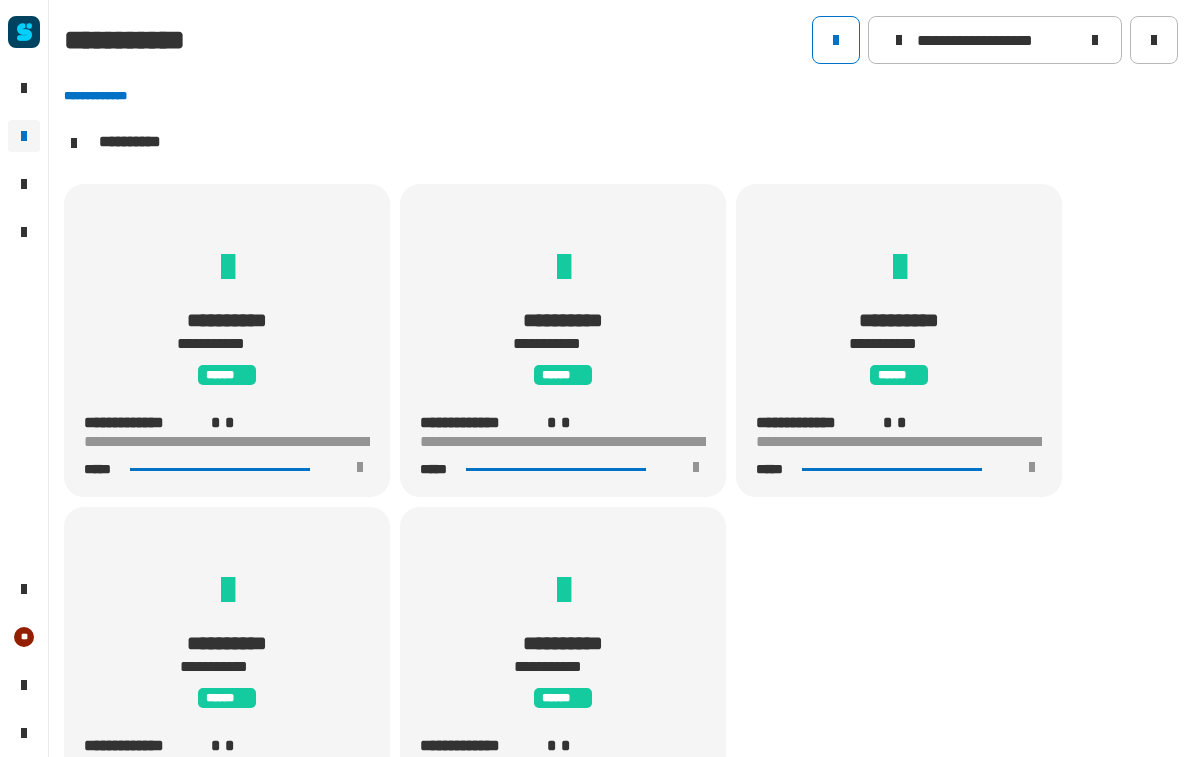 click 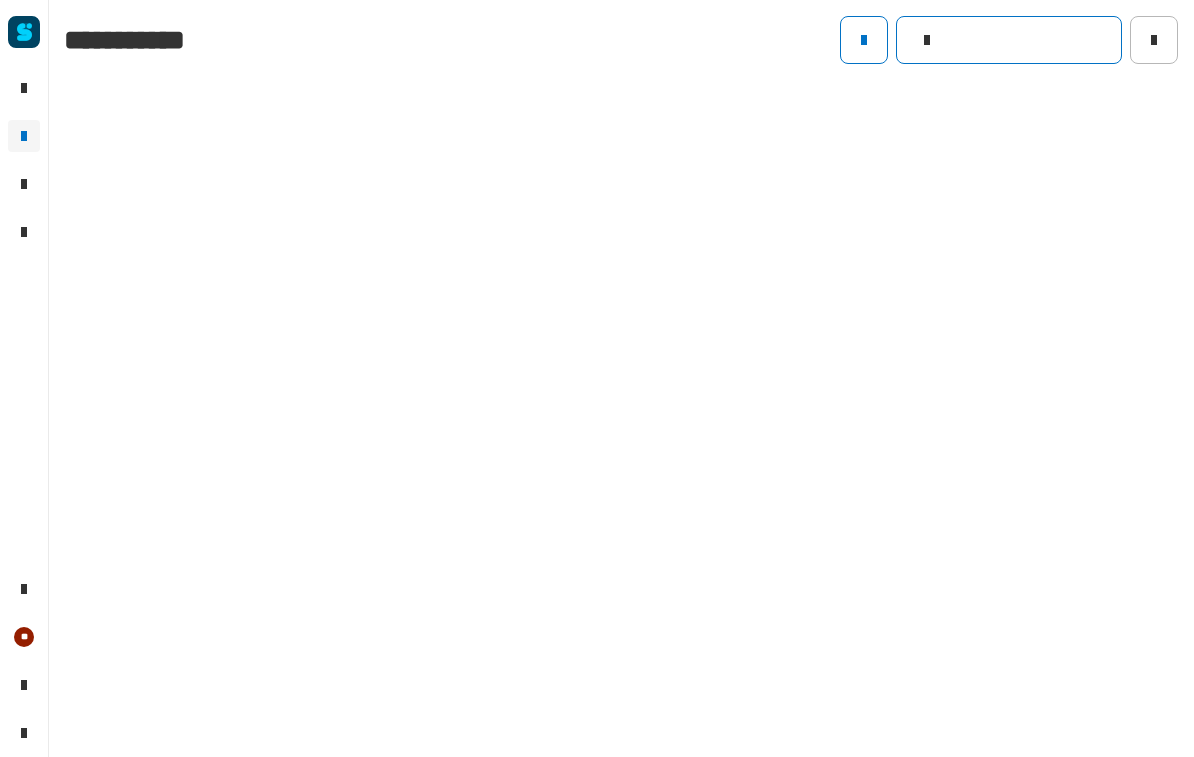 click 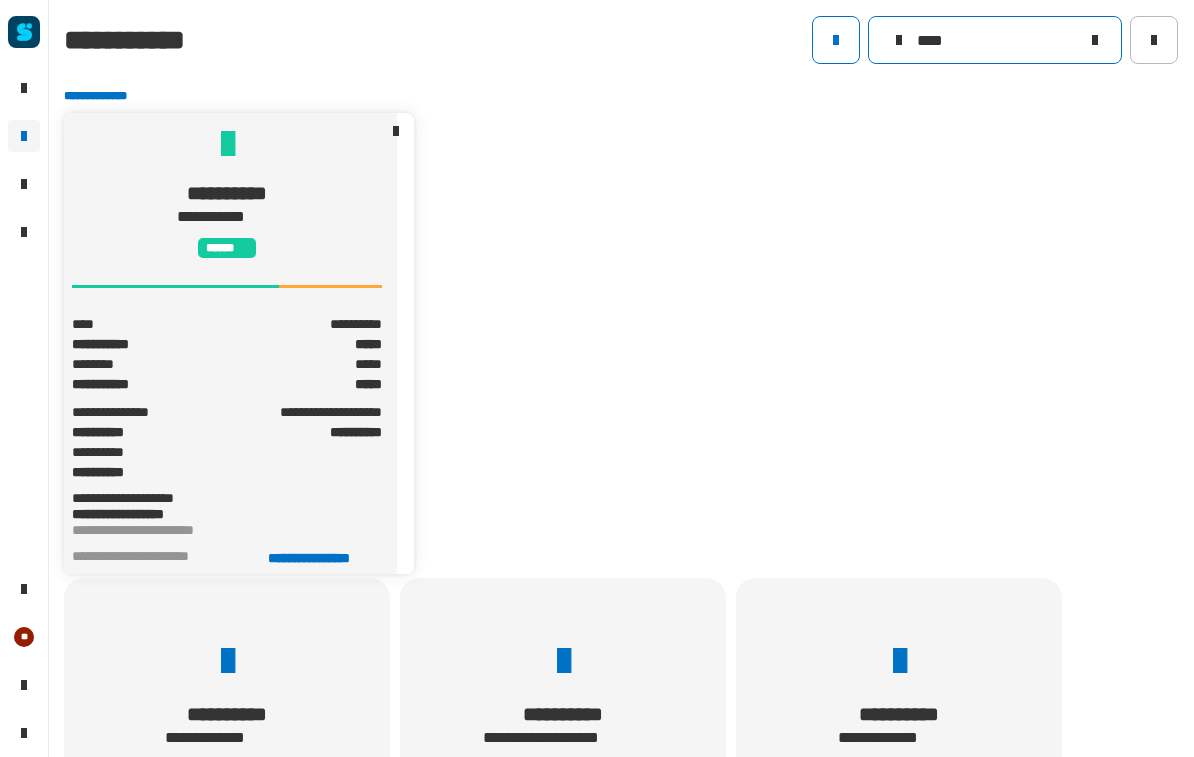 type on "****" 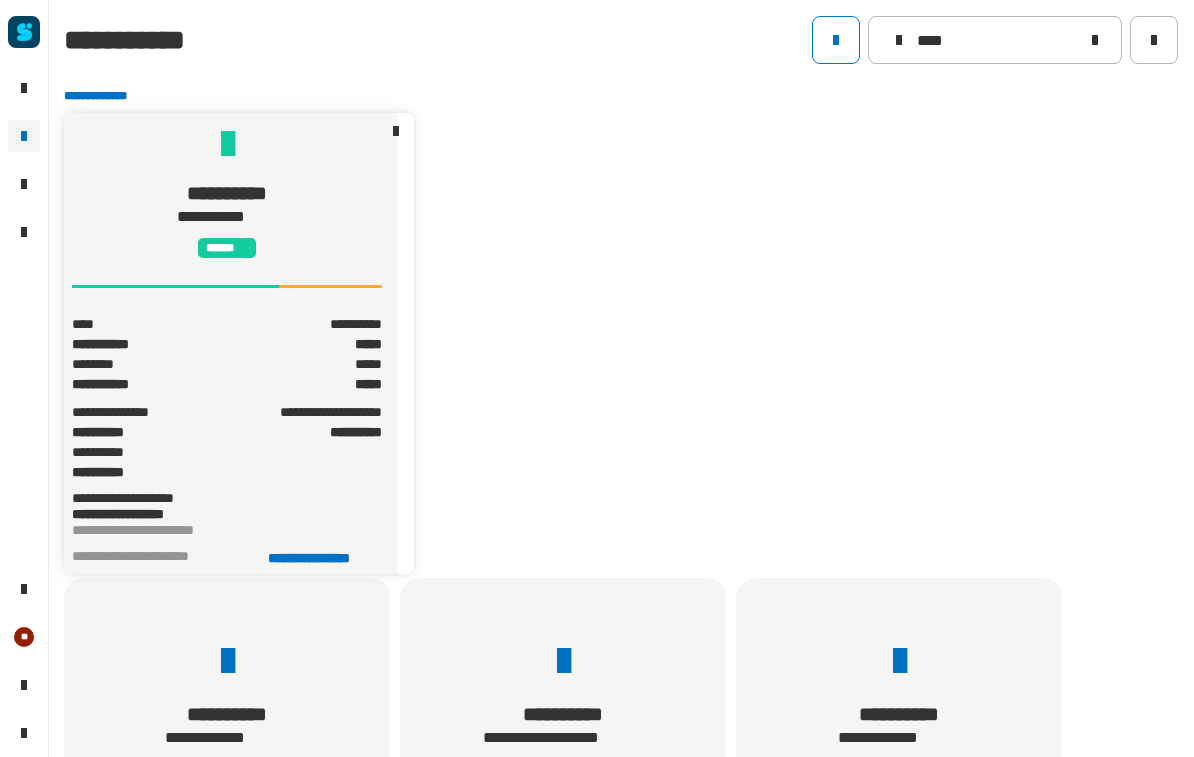 click on "**********" 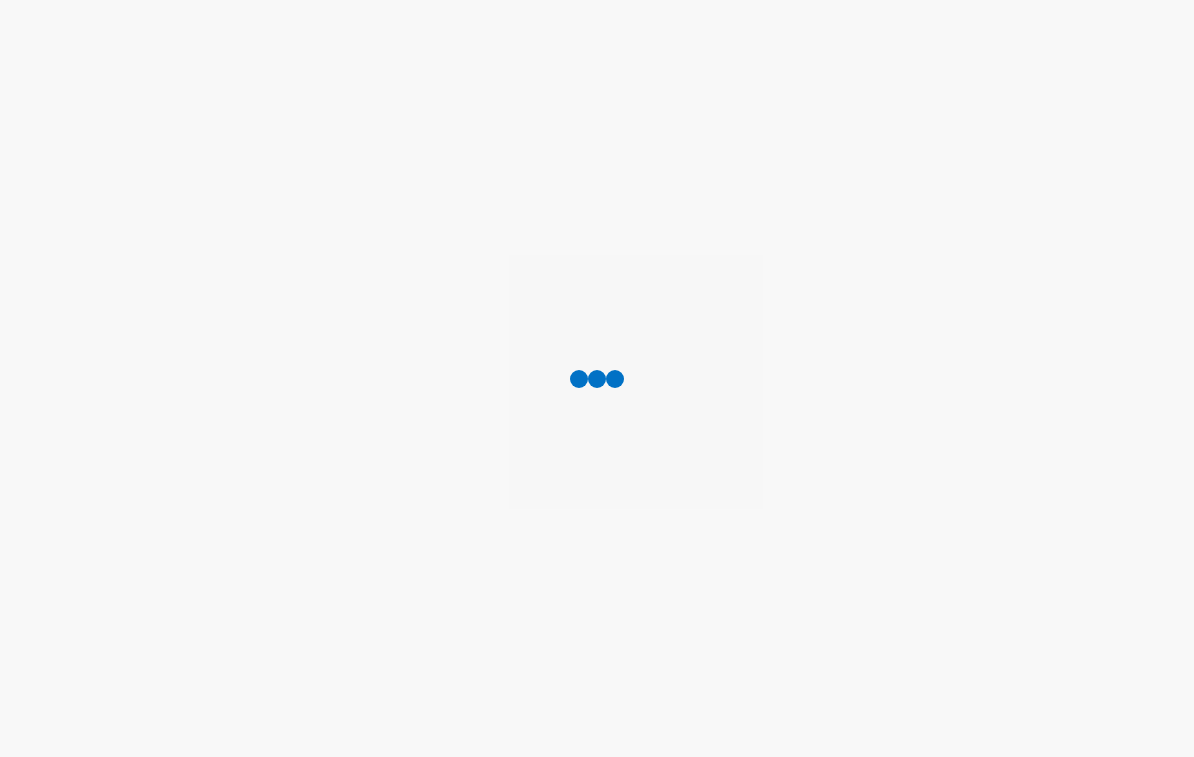 scroll, scrollTop: 0, scrollLeft: 0, axis: both 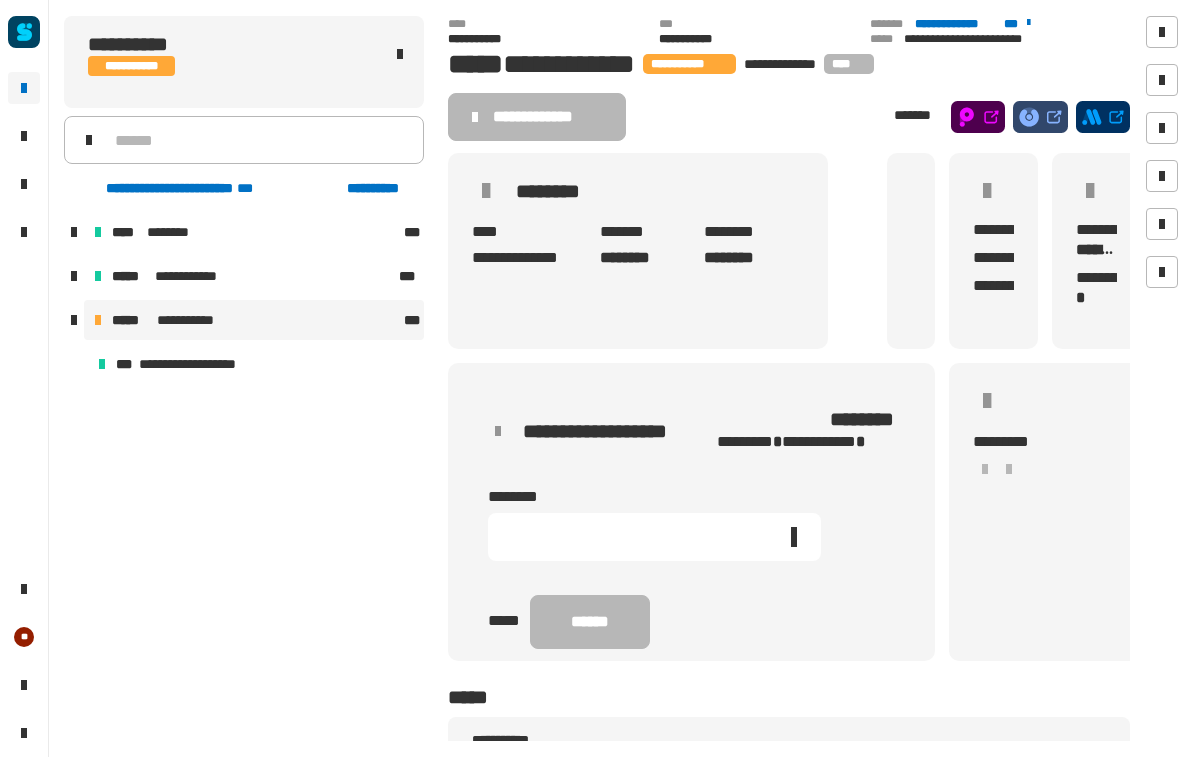 click on "**********" 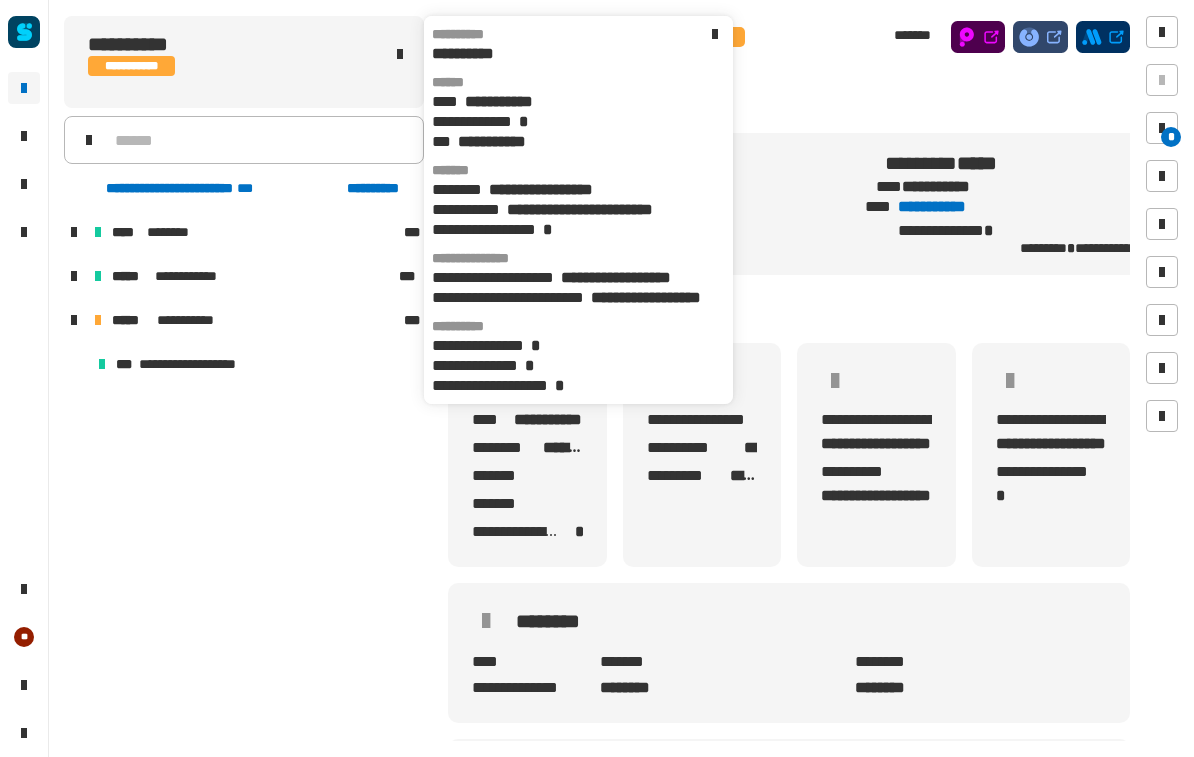 scroll, scrollTop: 0, scrollLeft: 12, axis: horizontal 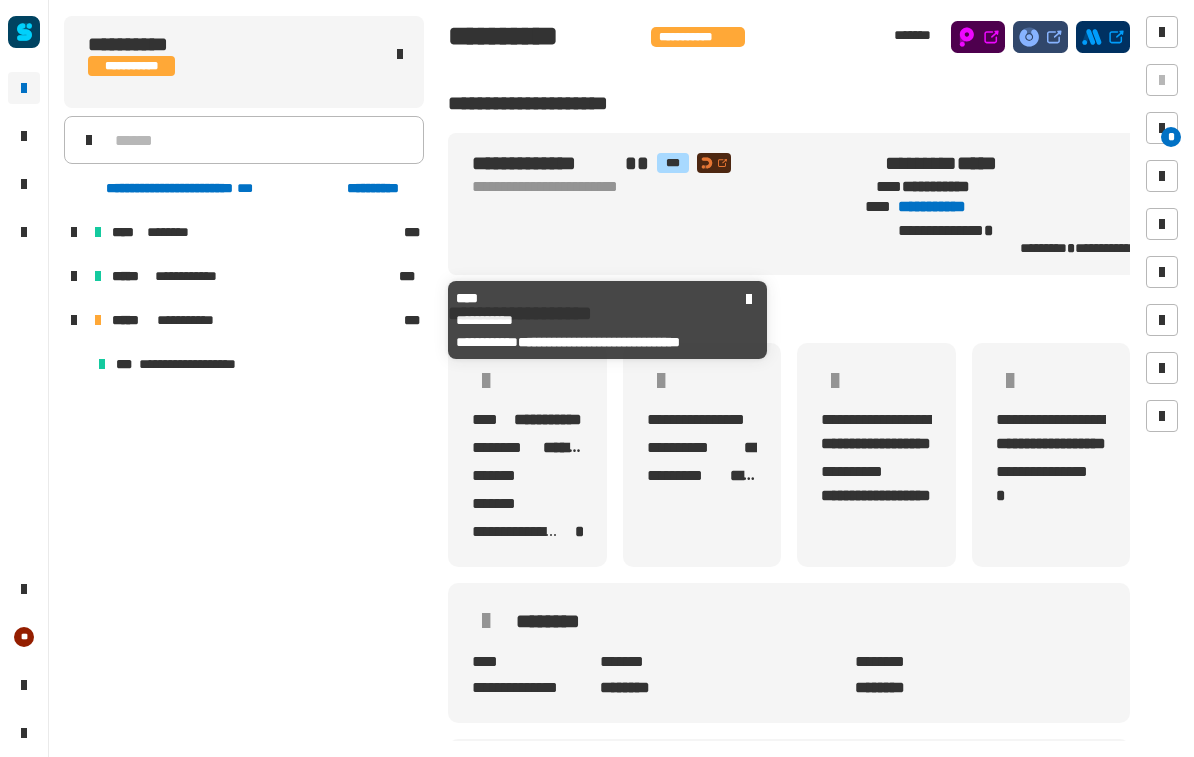 click on "**********" at bounding box center (254, 320) 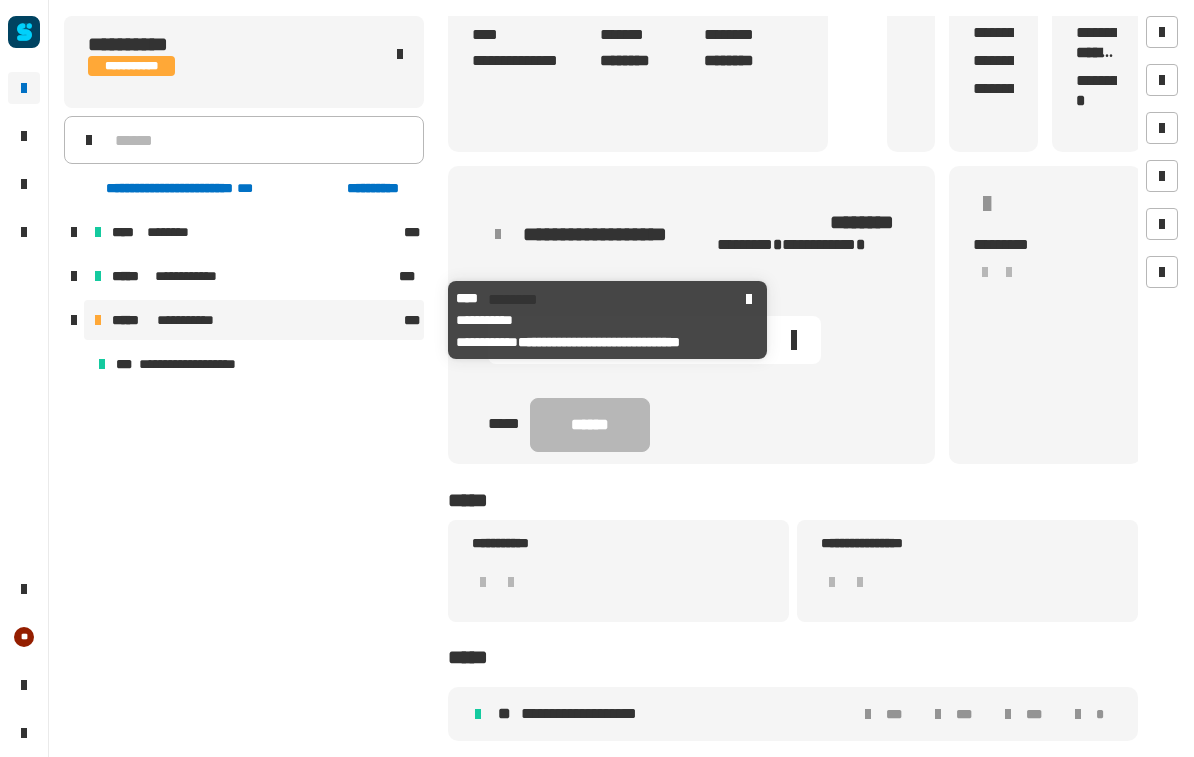 scroll, scrollTop: 198, scrollLeft: 0, axis: vertical 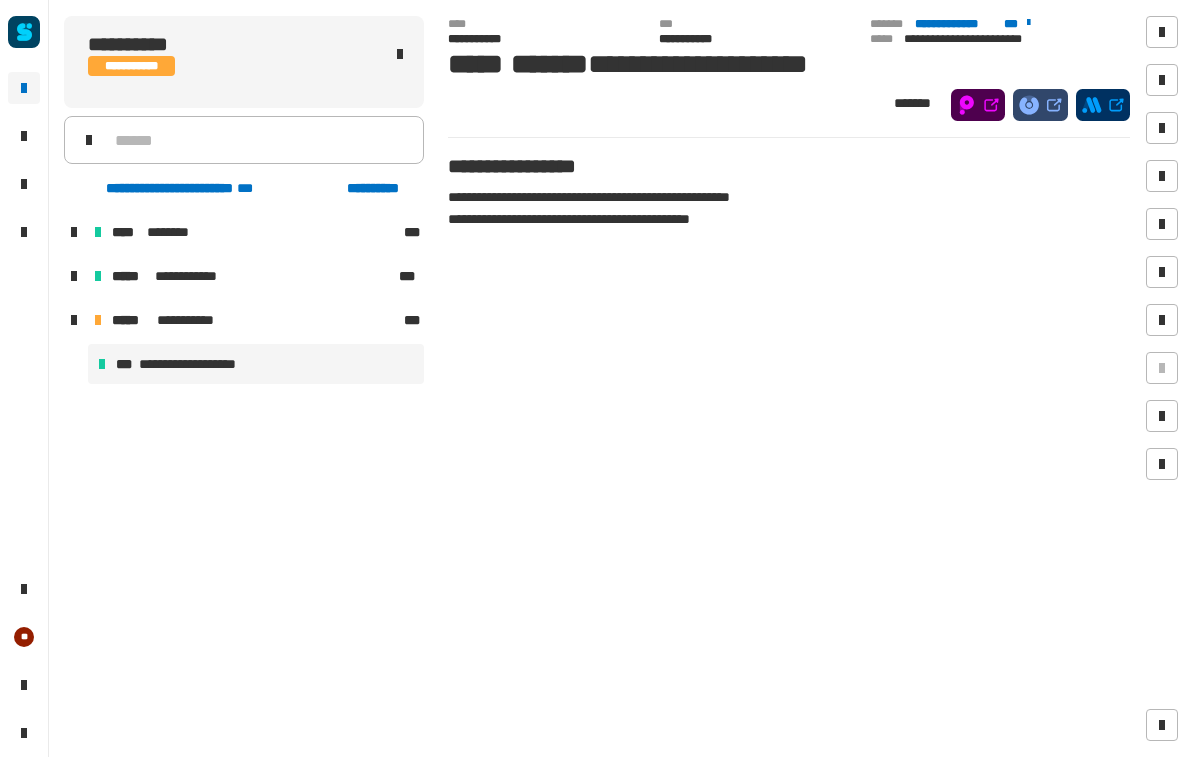 click on "**********" 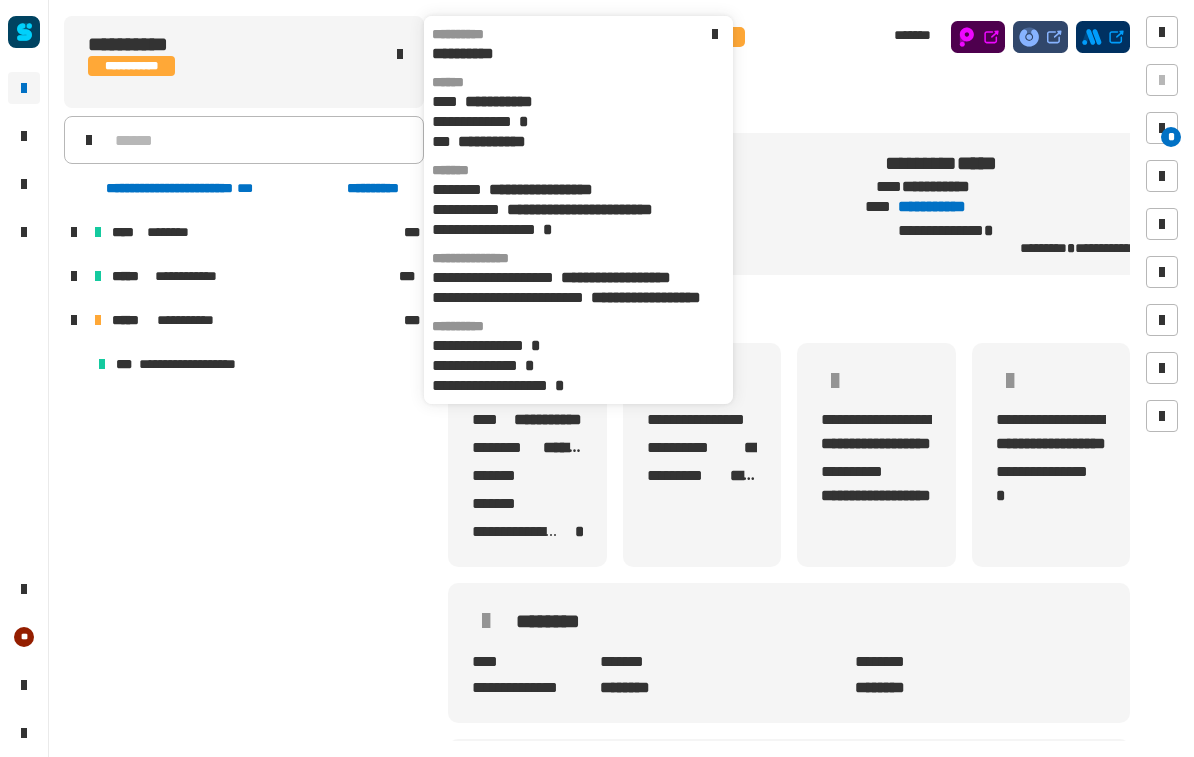 scroll, scrollTop: 0, scrollLeft: 12, axis: horizontal 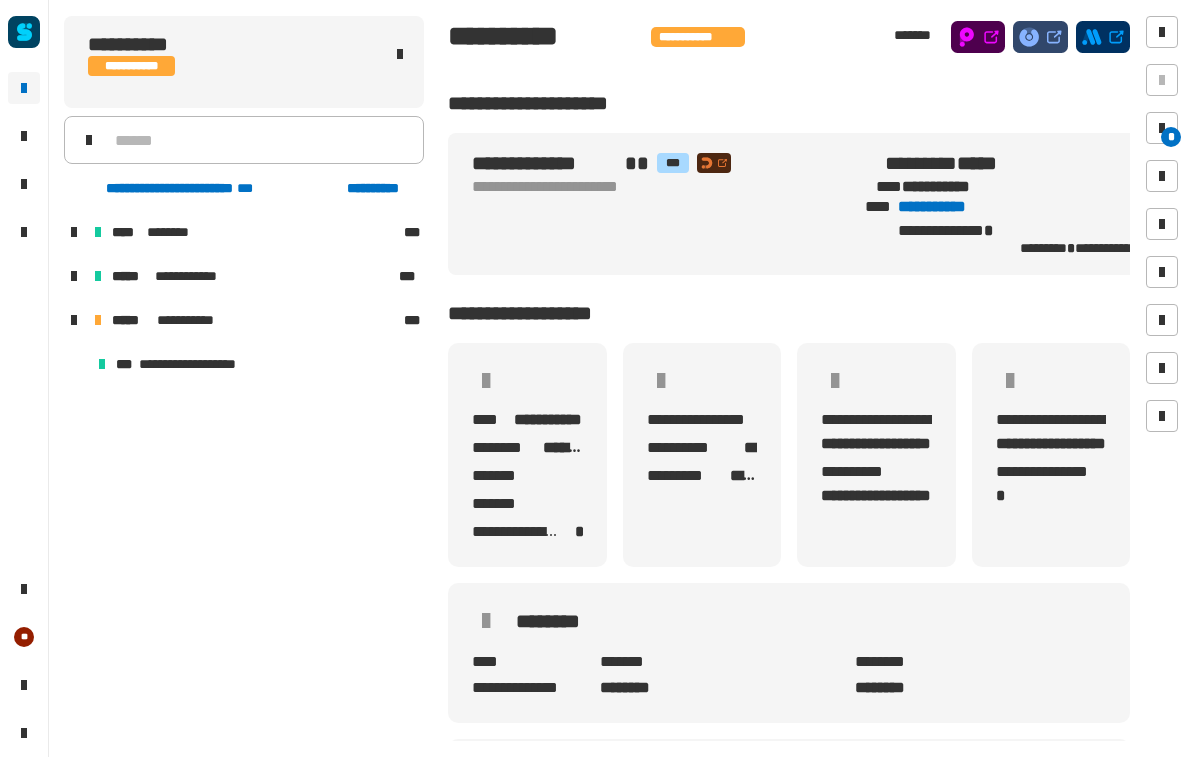 click on "**********" 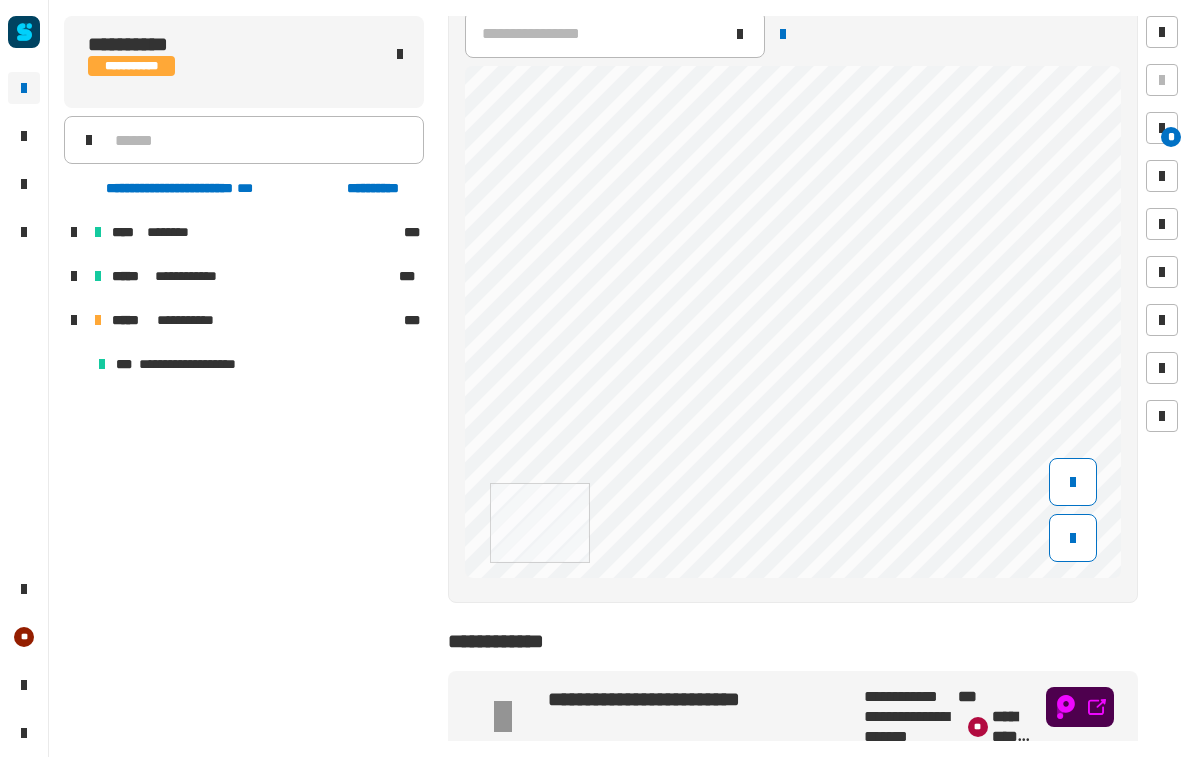 scroll, scrollTop: 1201, scrollLeft: 0, axis: vertical 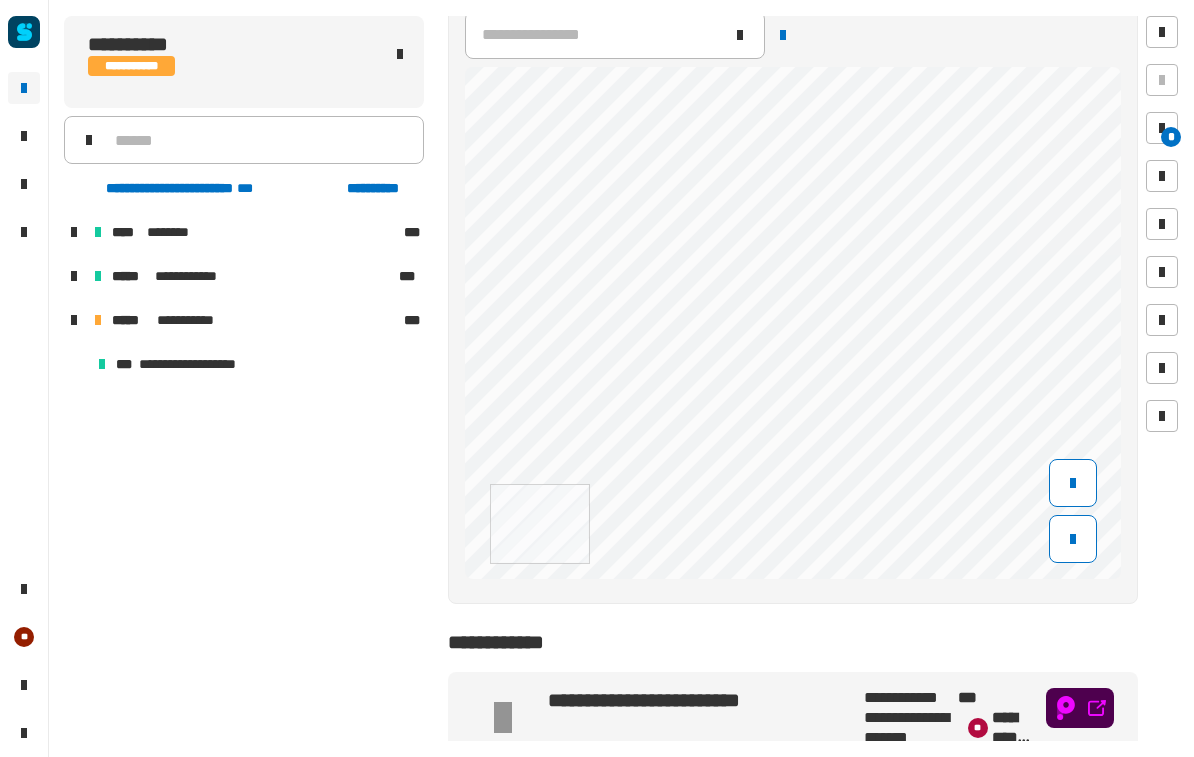 click on "**********" at bounding box center (256, 364) 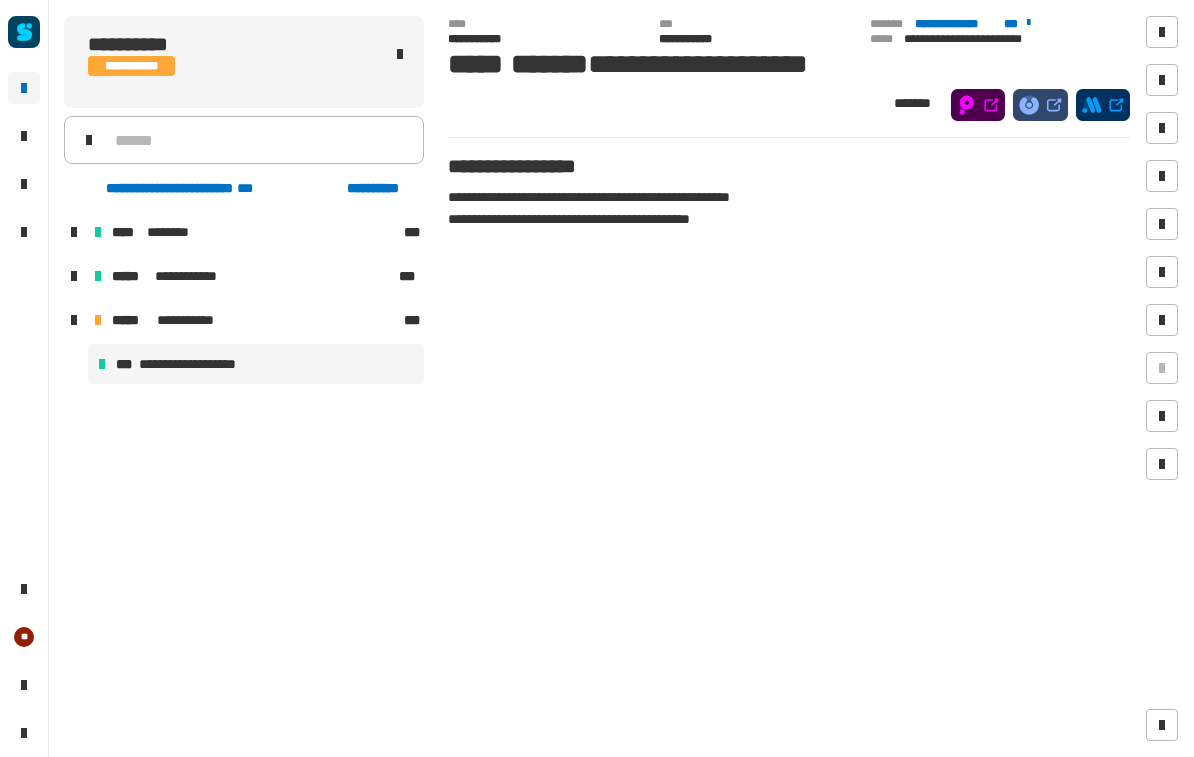 click at bounding box center [1162, 32] 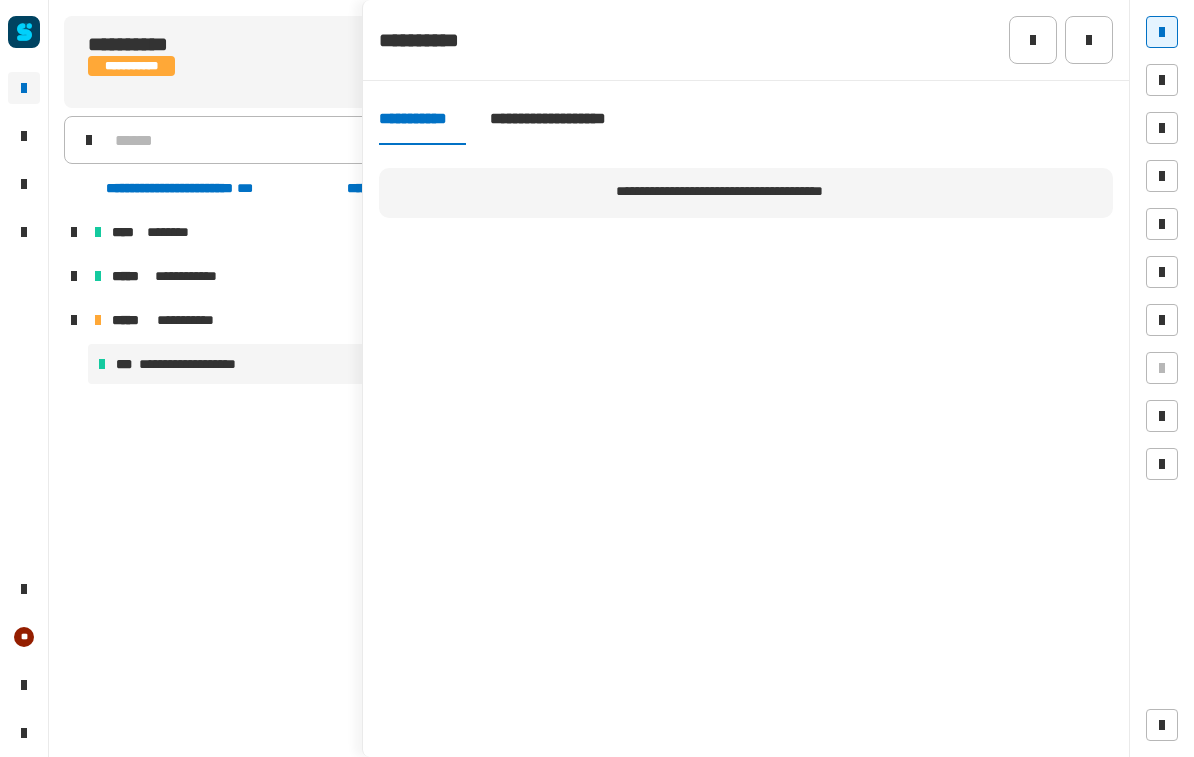 click on "**********" 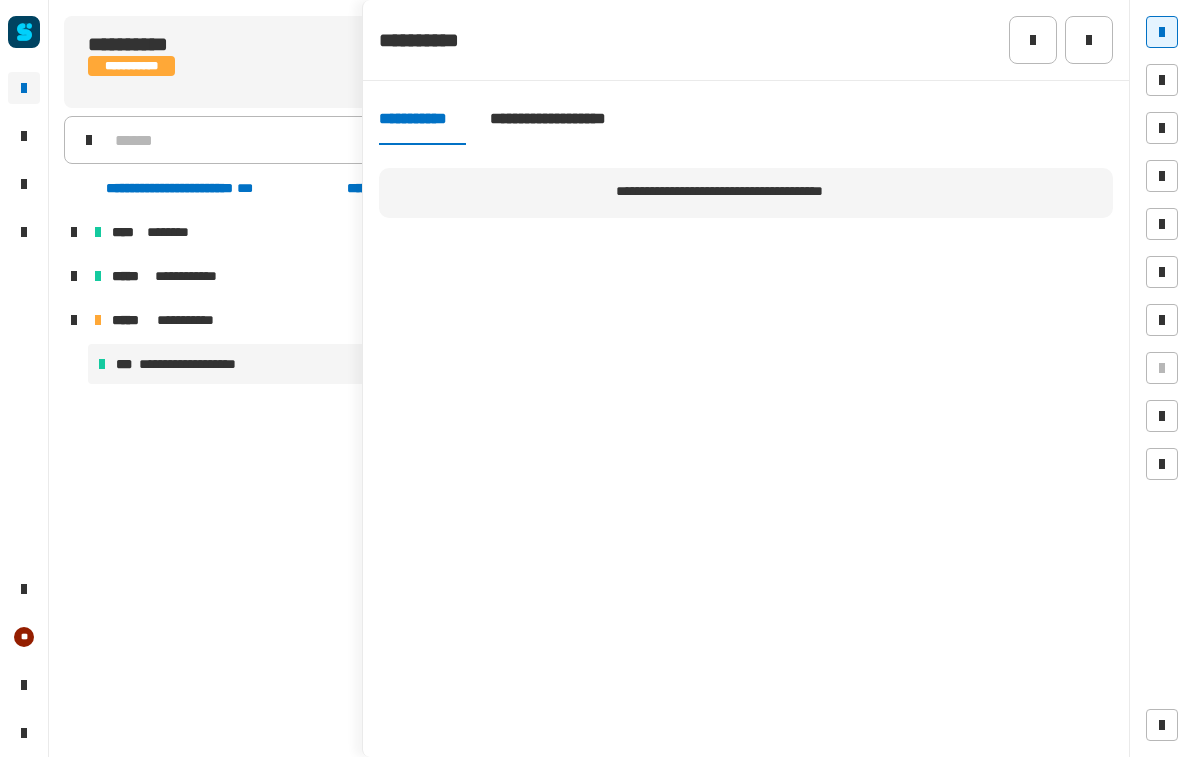 click 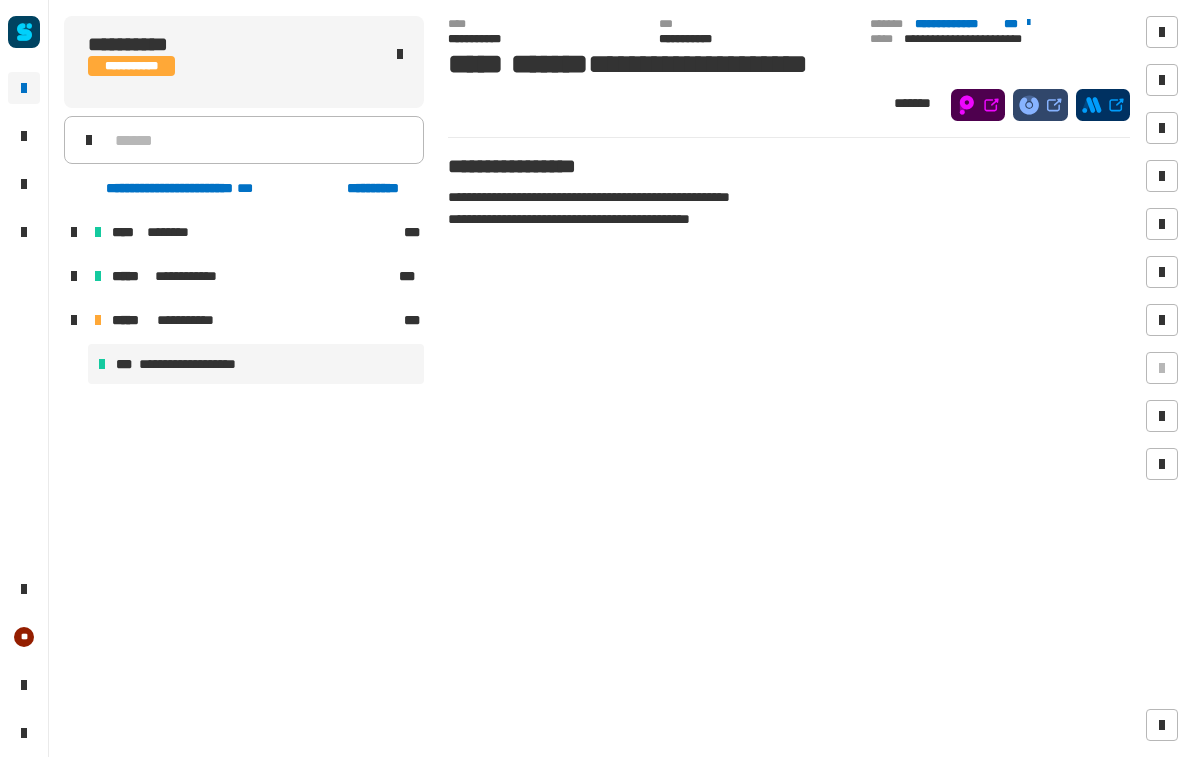 click 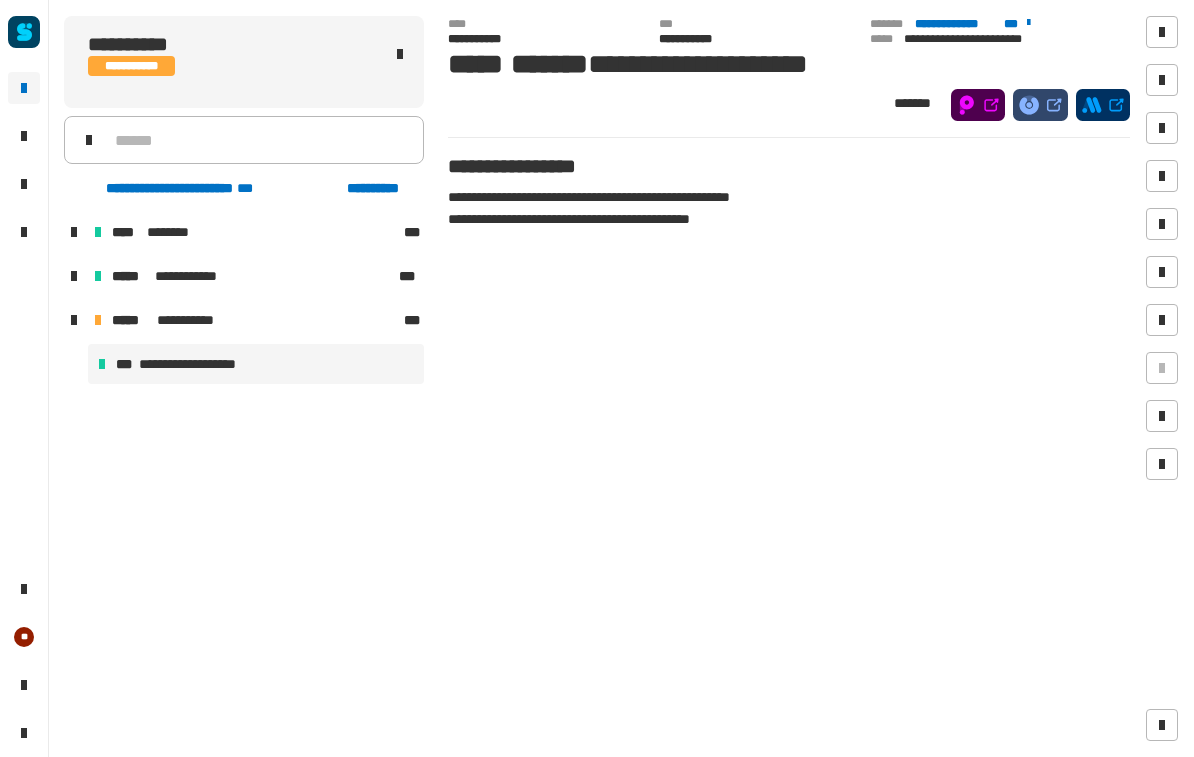 click on "**********" 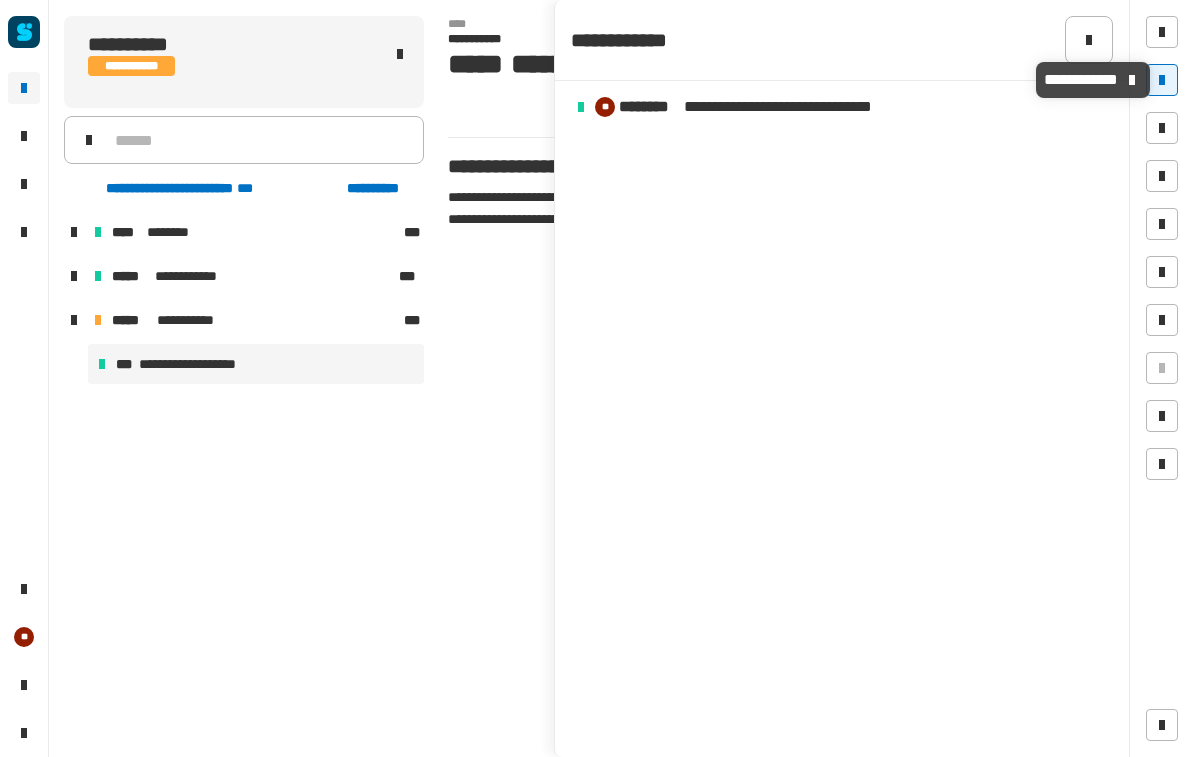 click 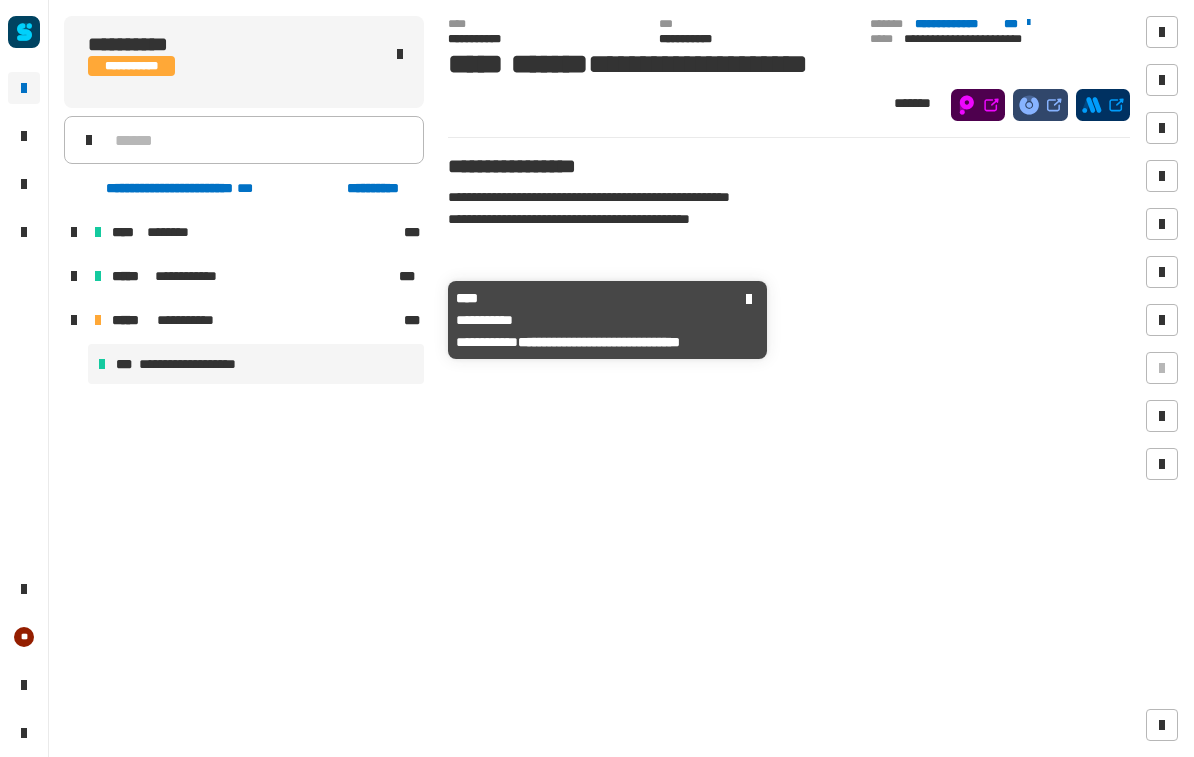 click on "**********" at bounding box center (195, 320) 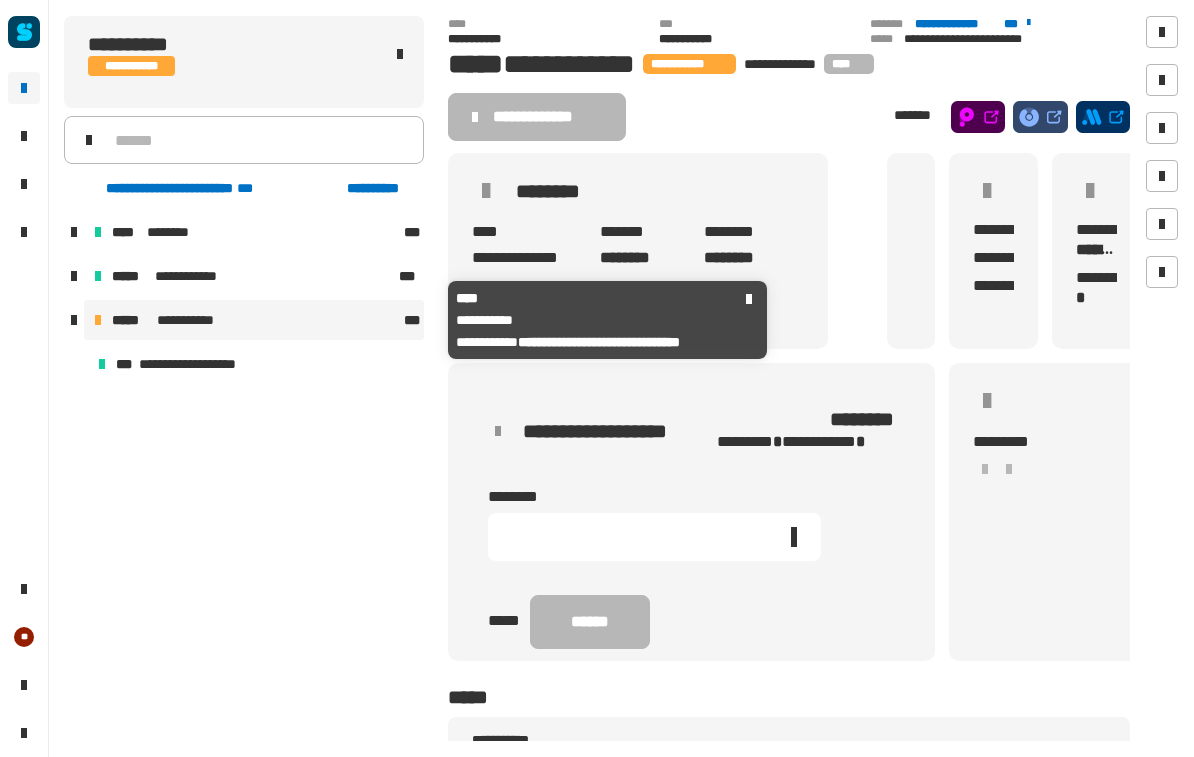 click 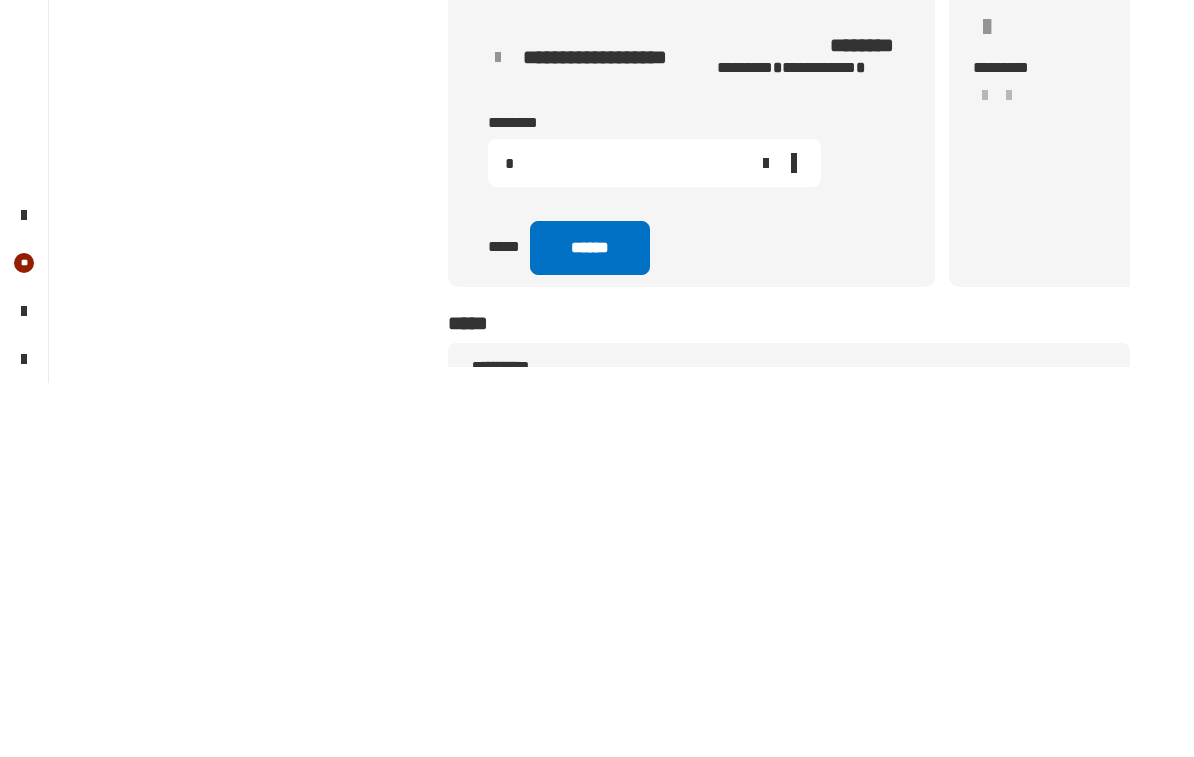 type on "*" 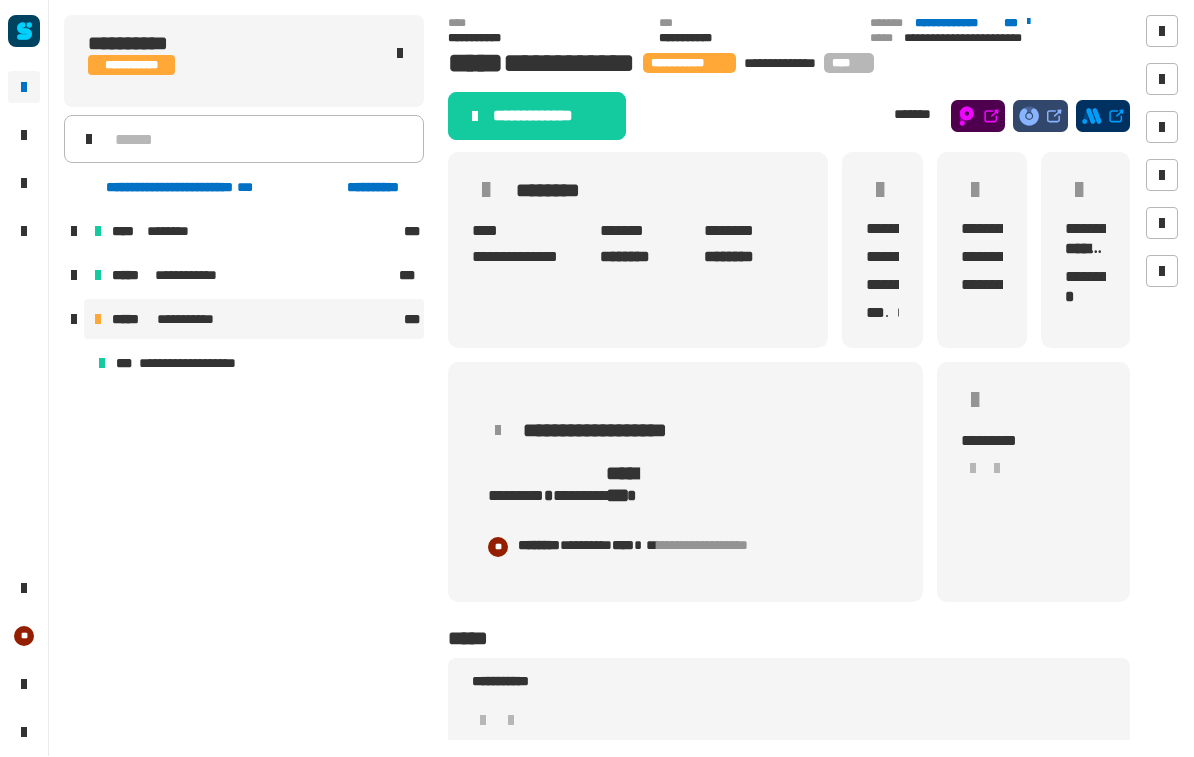 click on "**********" 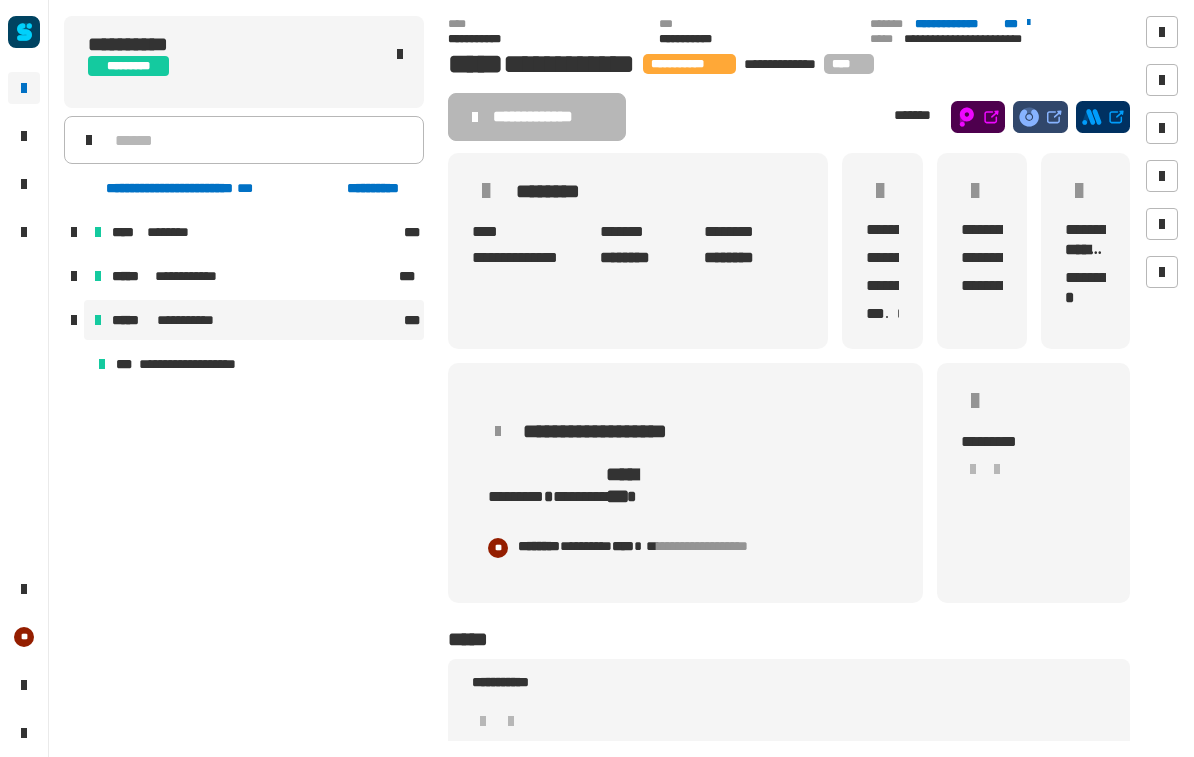 click on "**********" 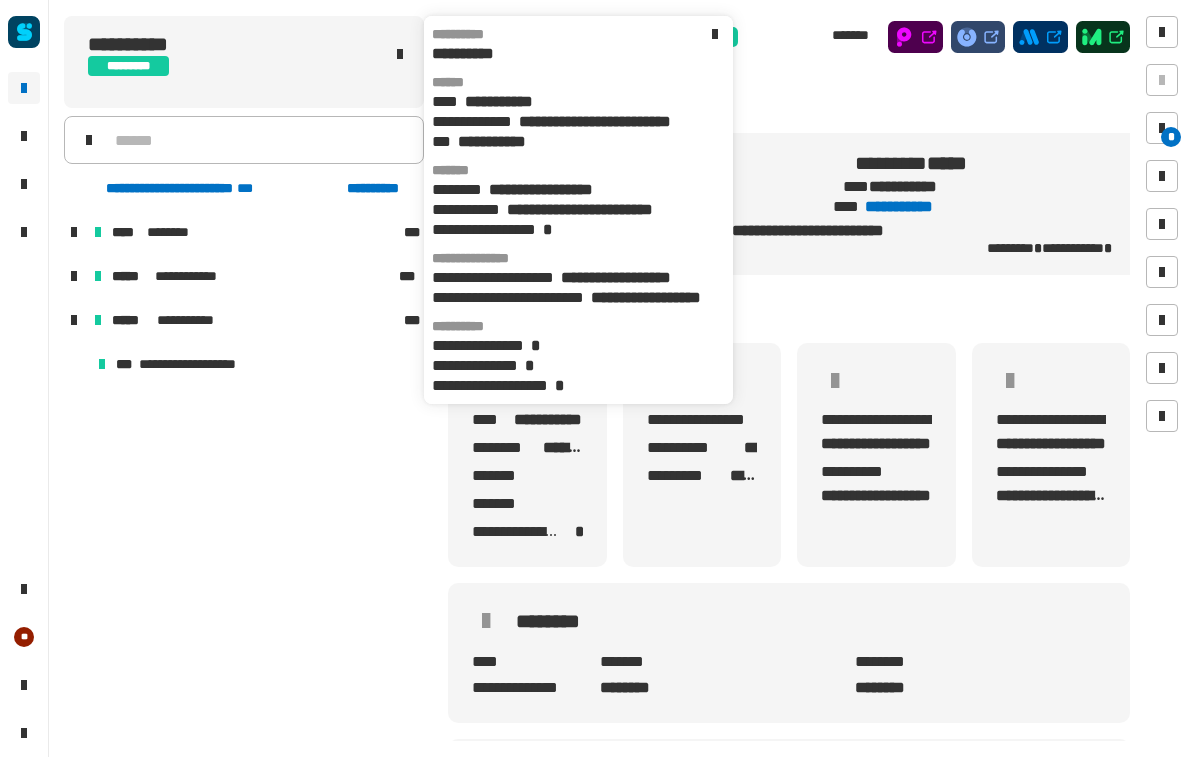 scroll, scrollTop: 0, scrollLeft: 12, axis: horizontal 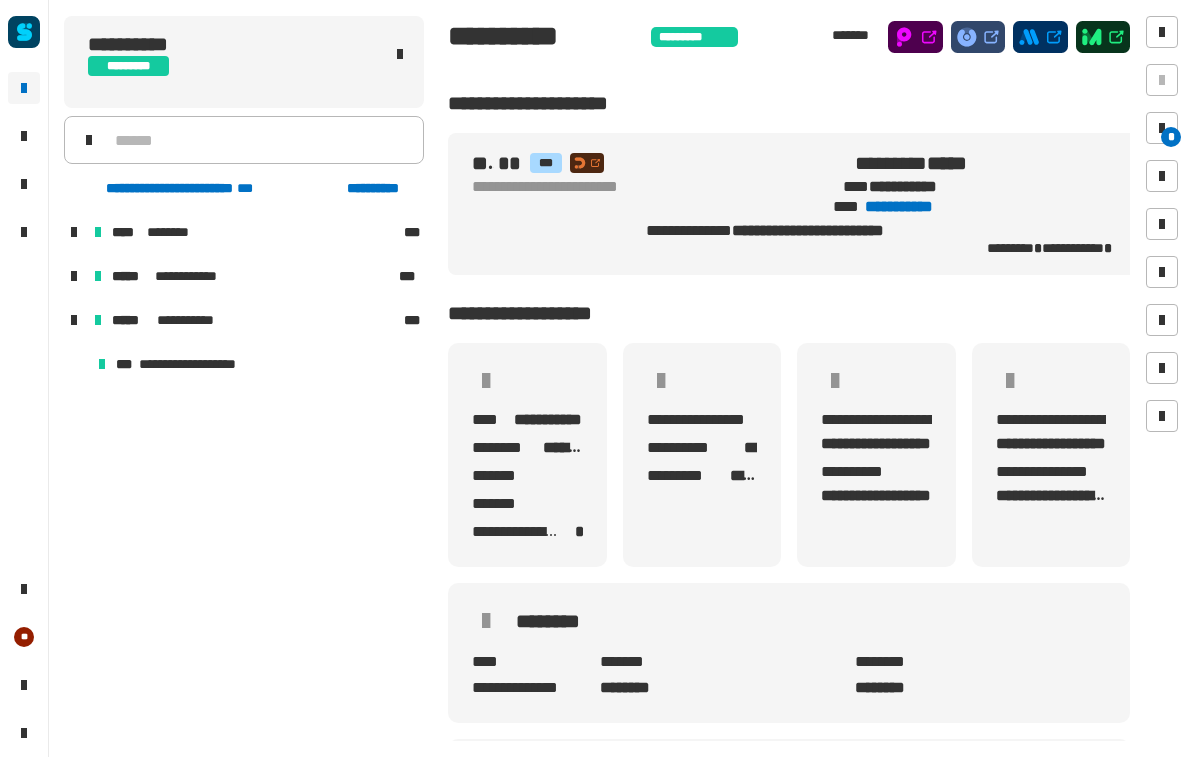 click on "**********" 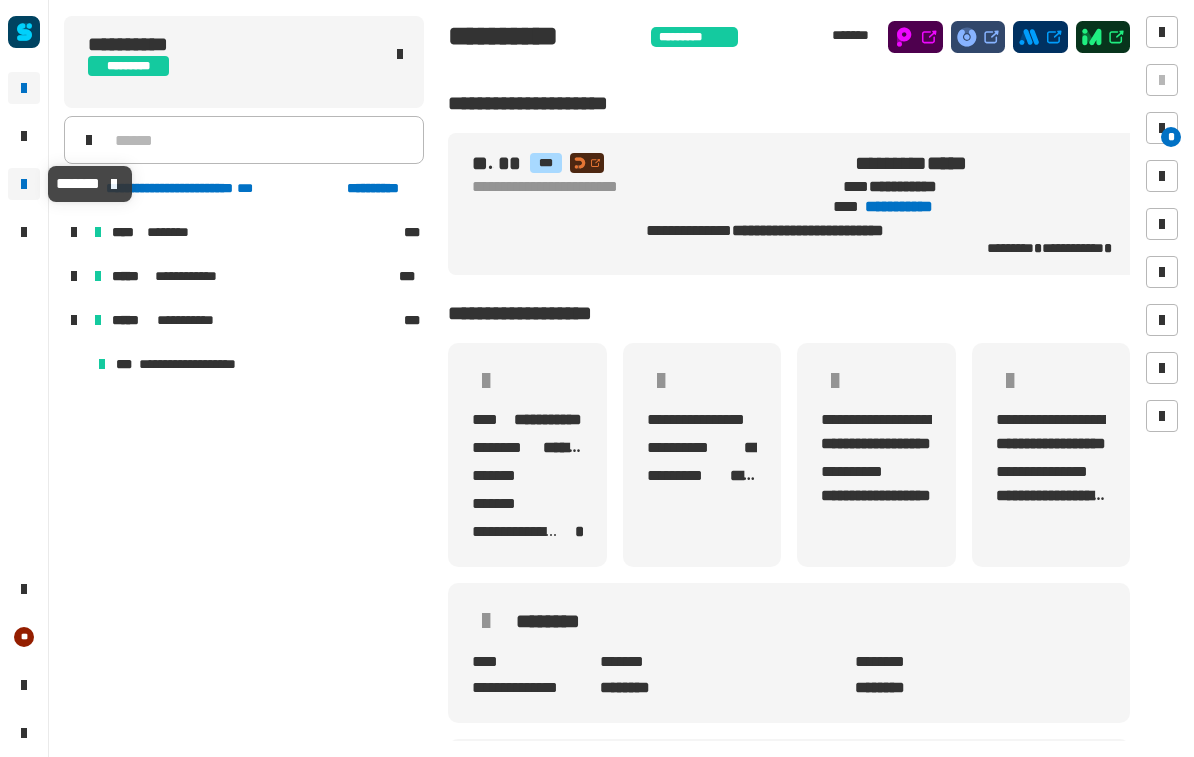 click 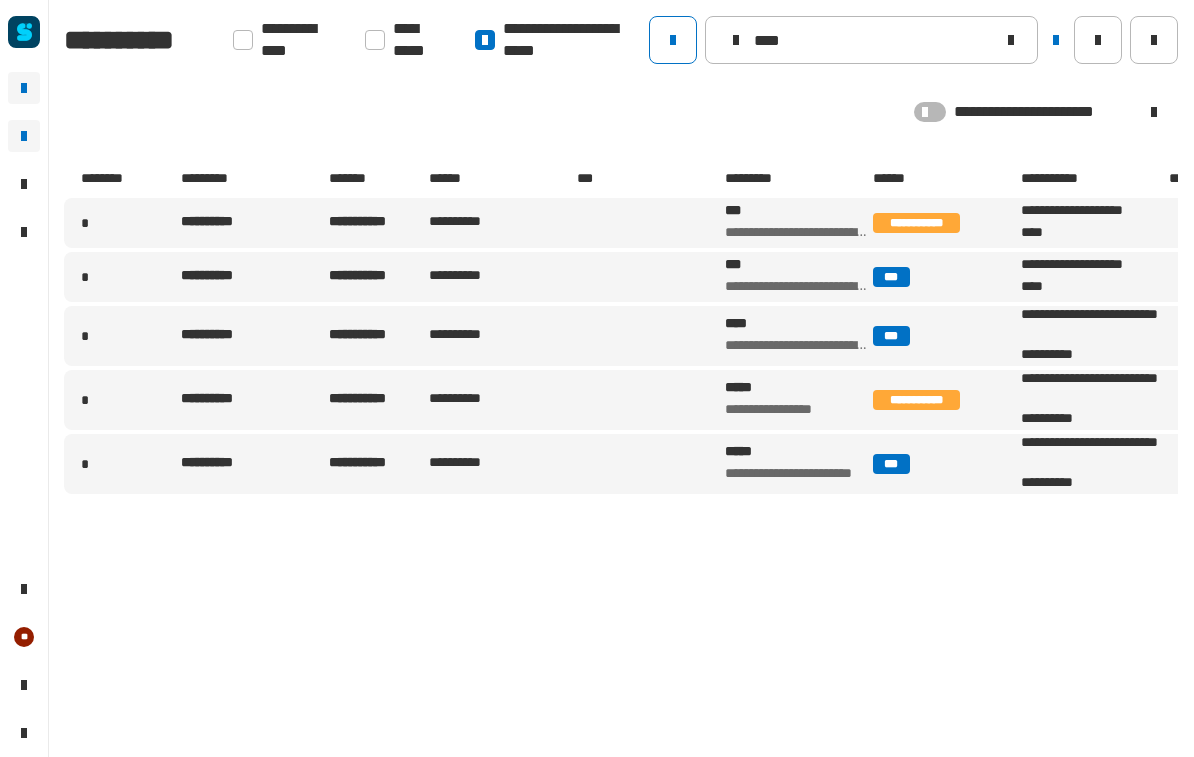 click 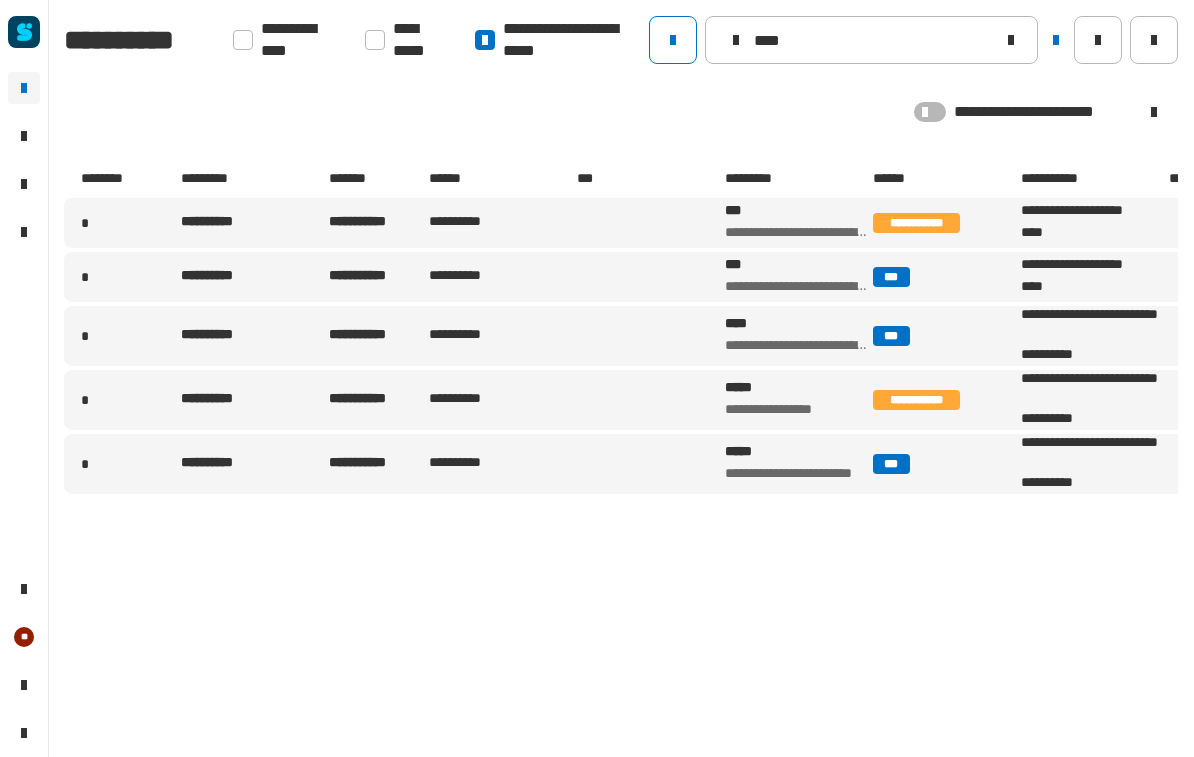 click 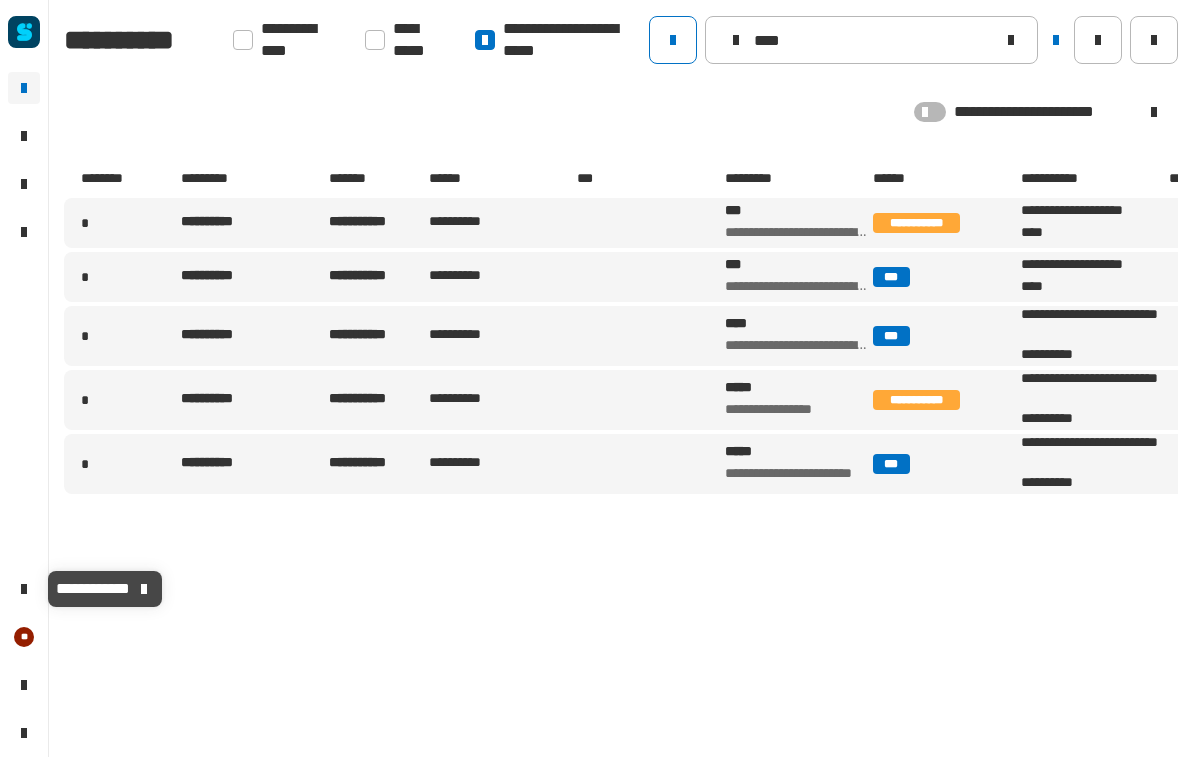 click 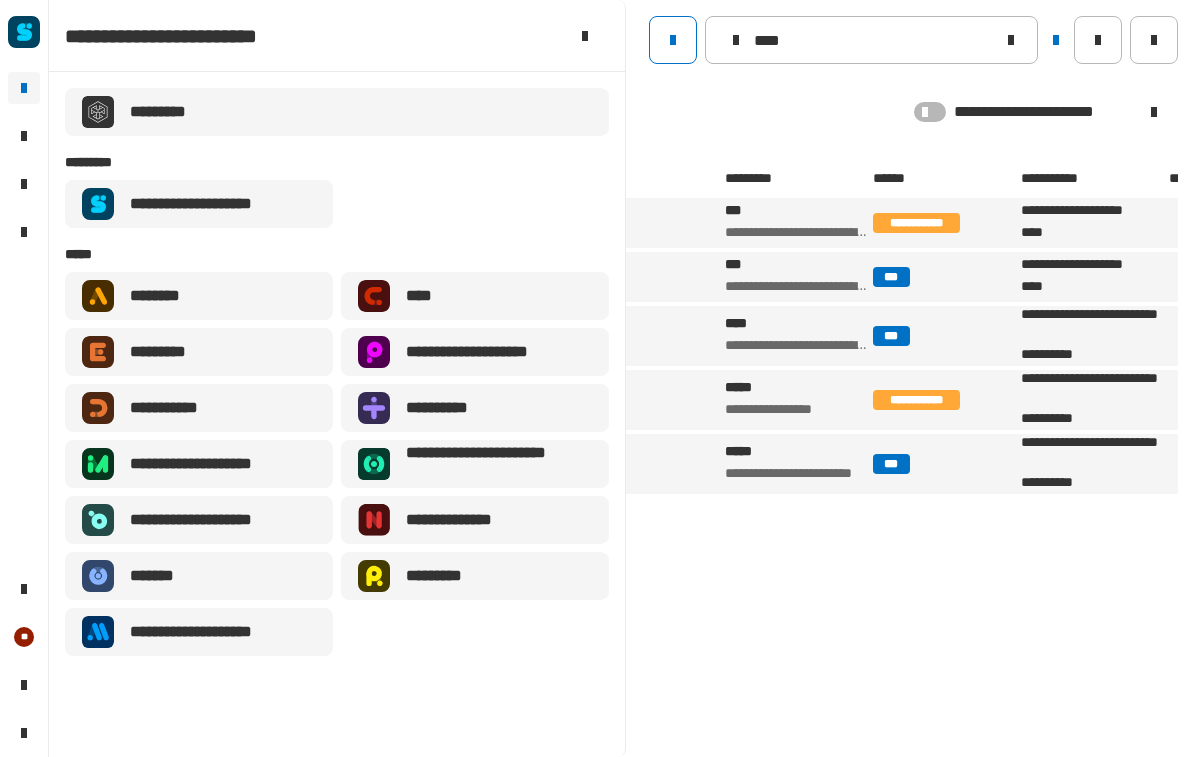 click on "**********" at bounding box center (337, 414) 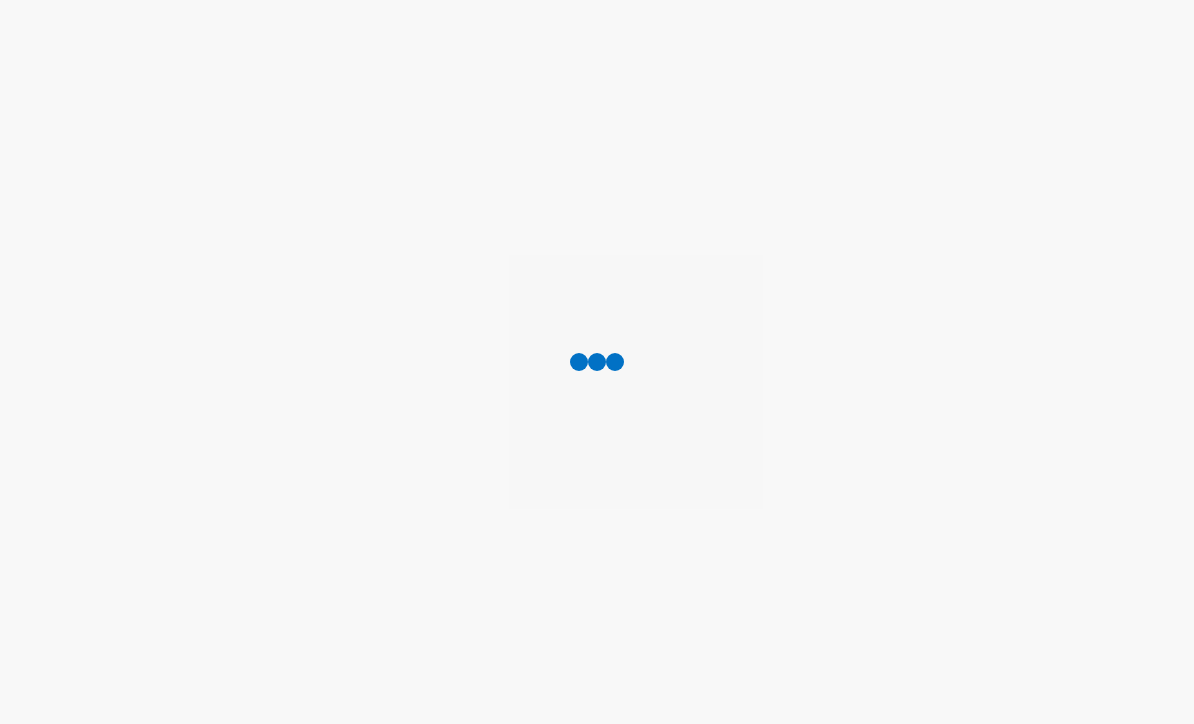 scroll, scrollTop: 0, scrollLeft: 0, axis: both 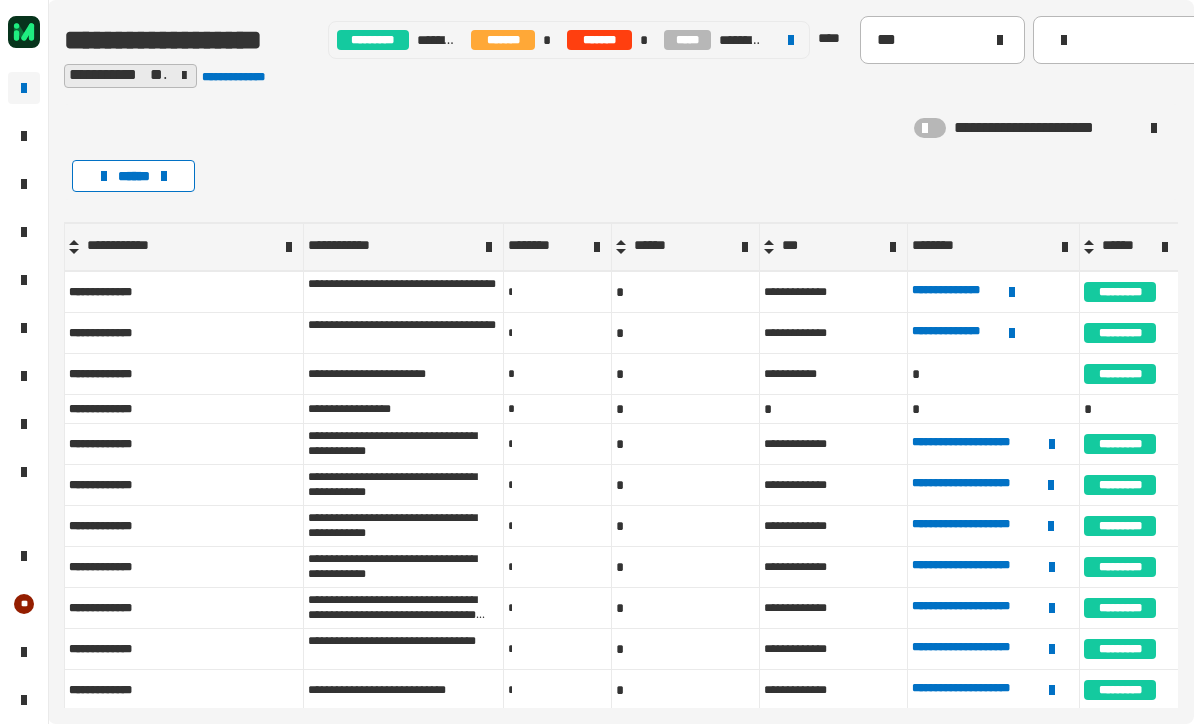 click 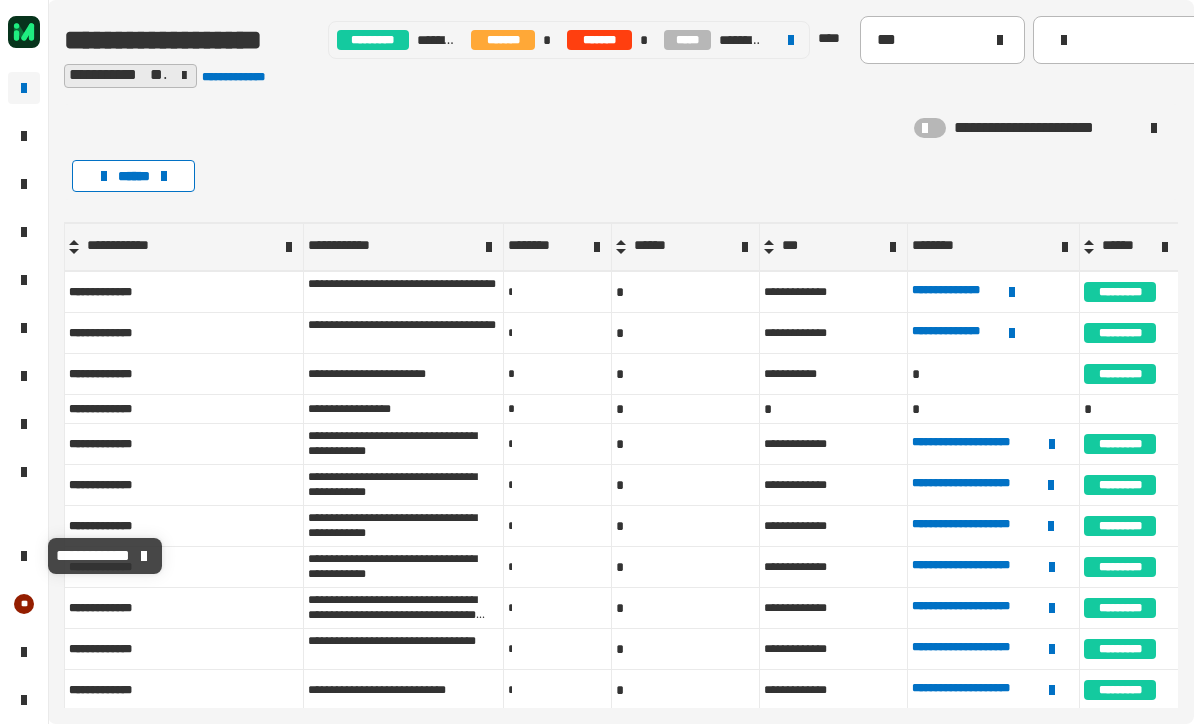 click 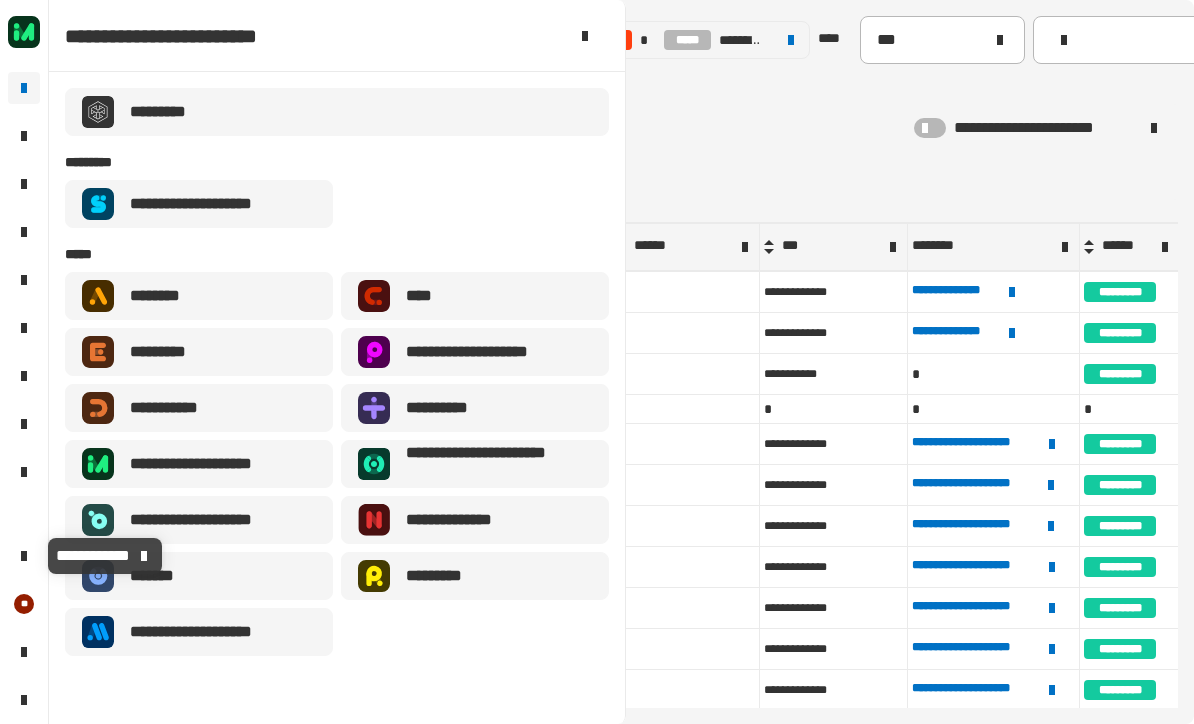 click on "**********" at bounding box center (207, 204) 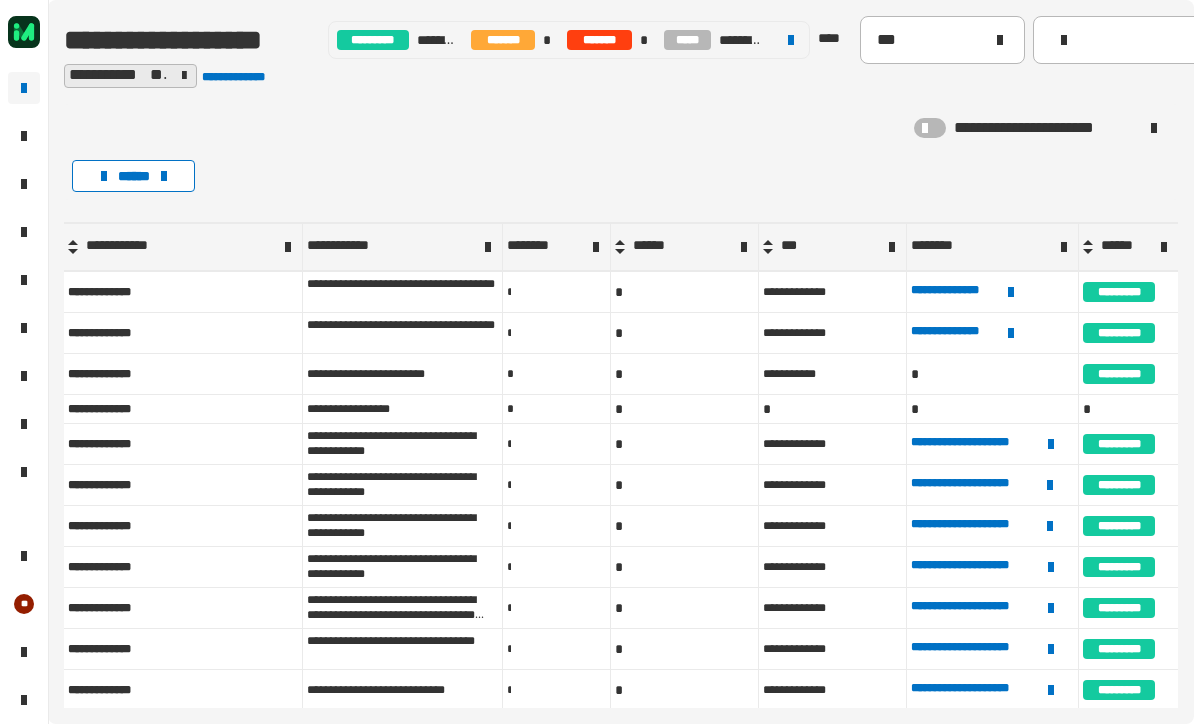 scroll, scrollTop: 0, scrollLeft: 1, axis: horizontal 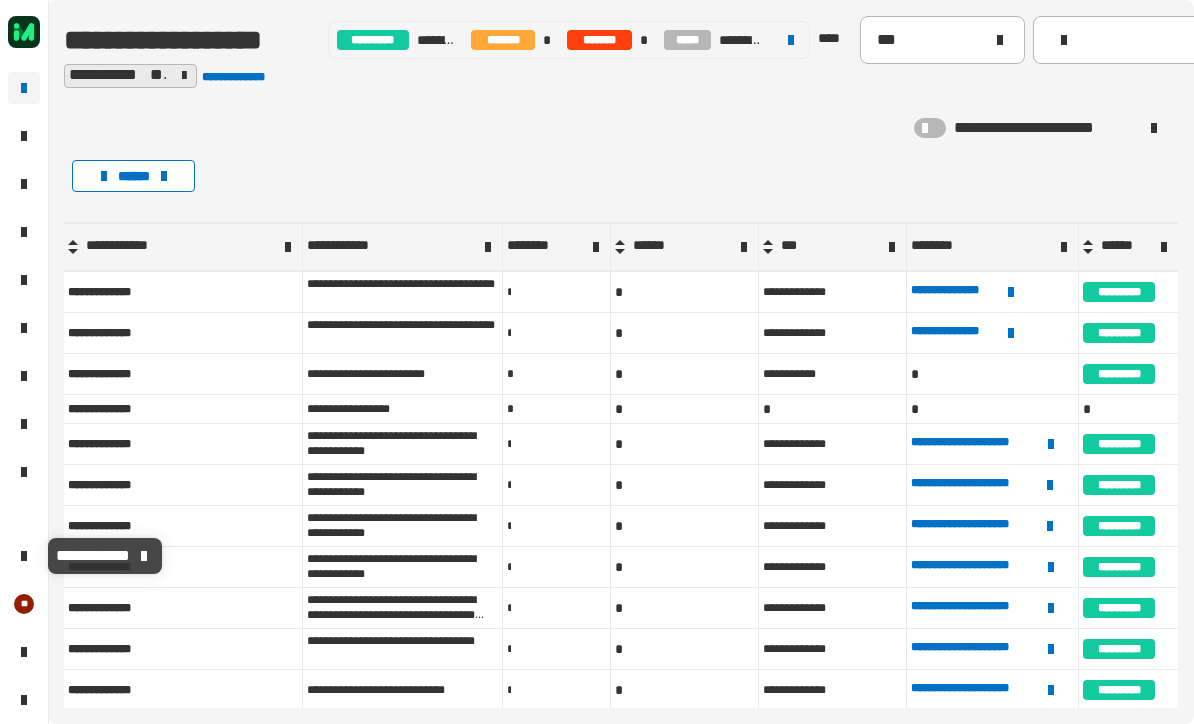 click 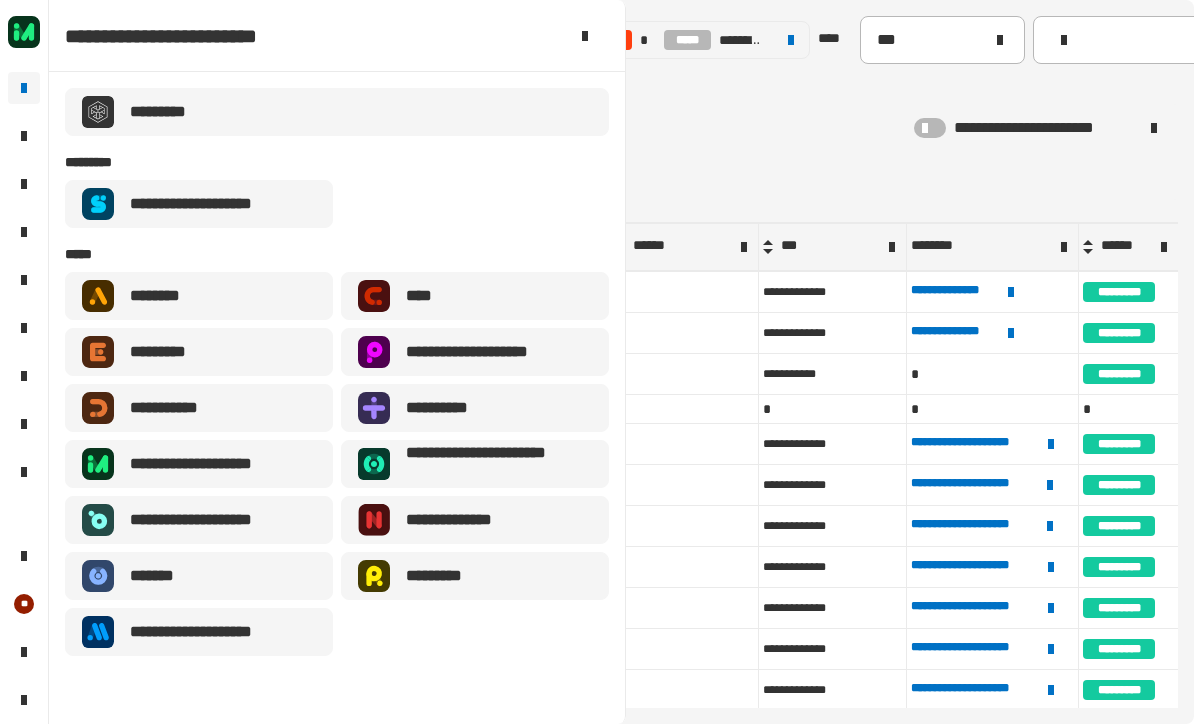 click on "**********" at bounding box center (215, 632) 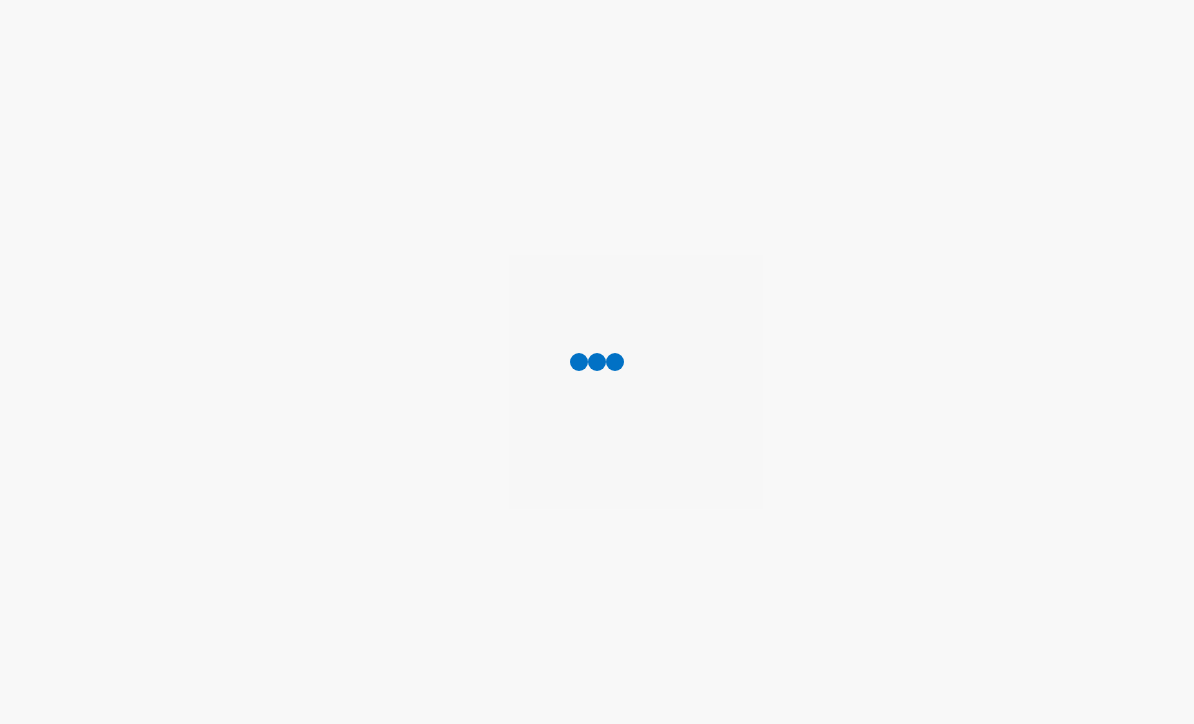 scroll, scrollTop: 0, scrollLeft: 0, axis: both 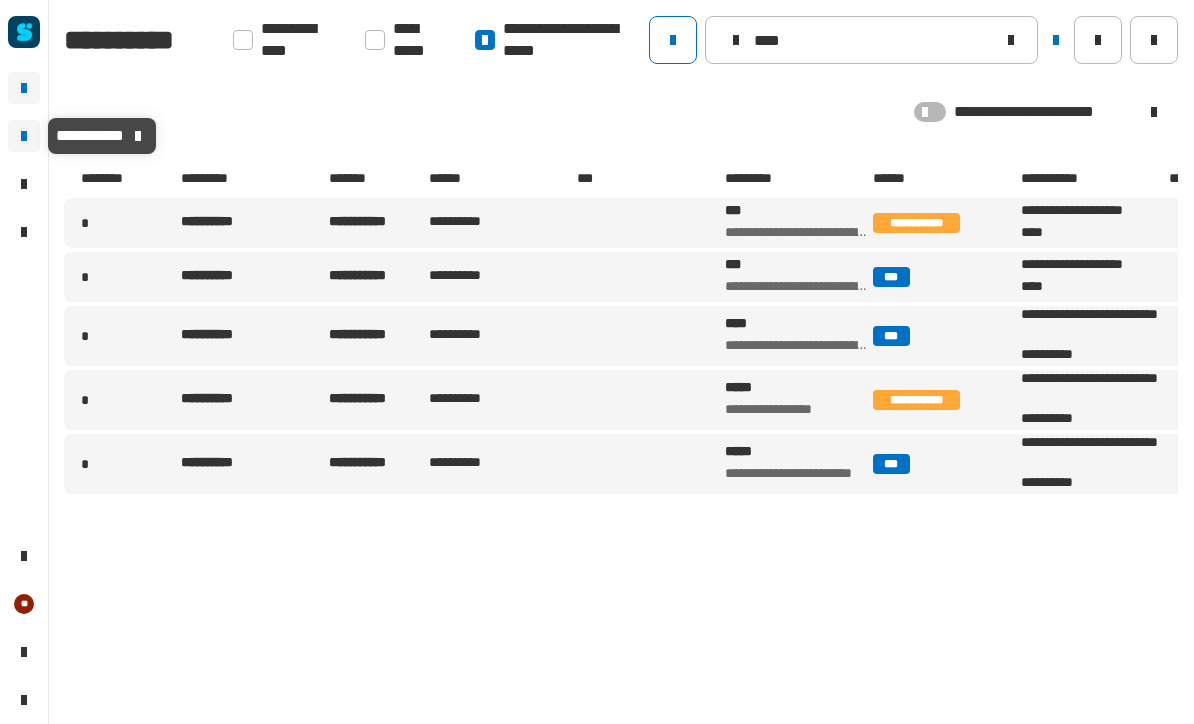 click 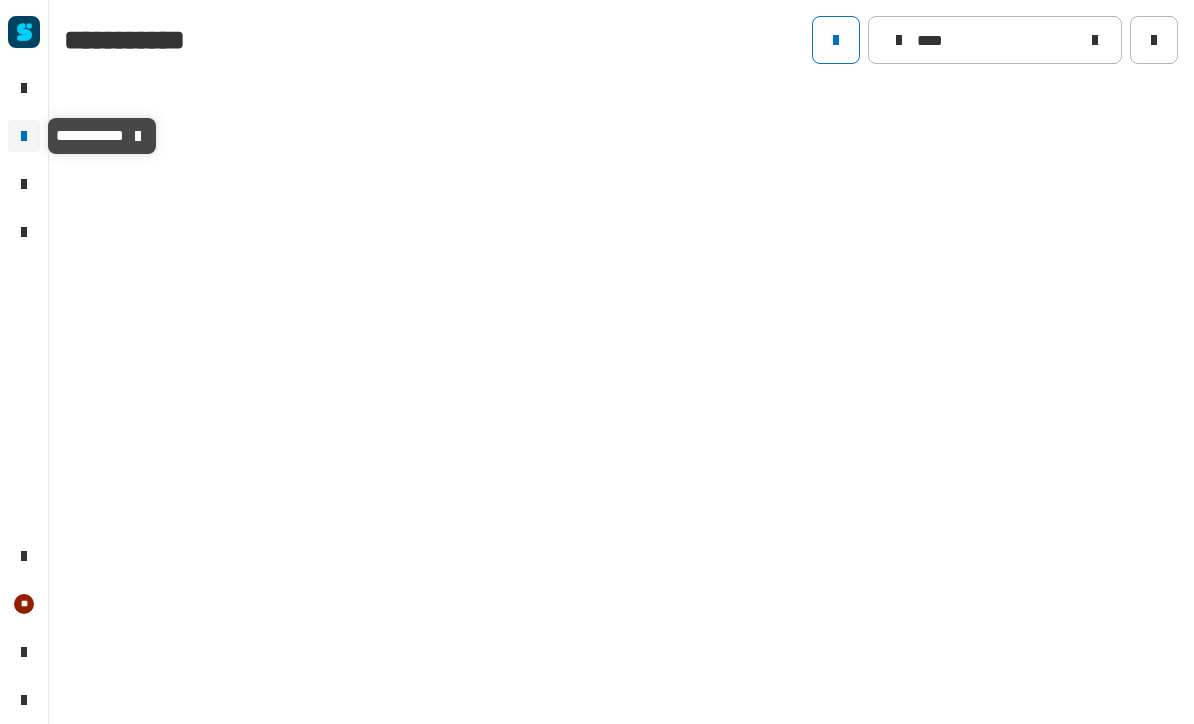 type on "****" 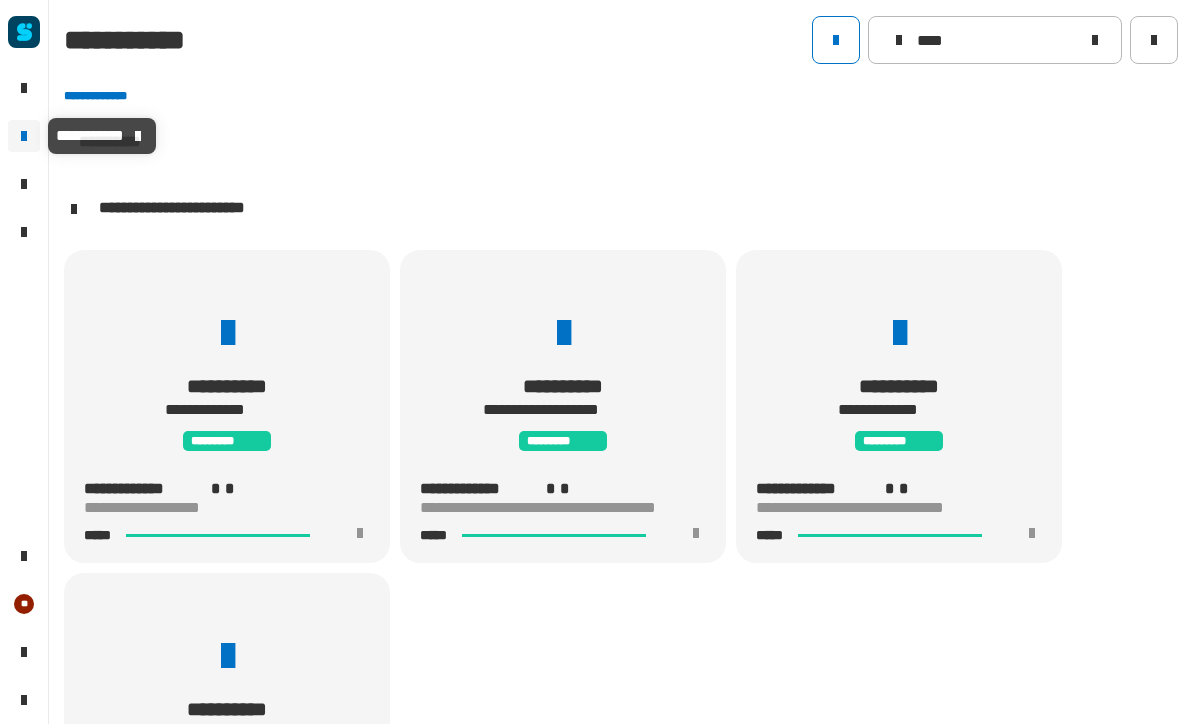 click 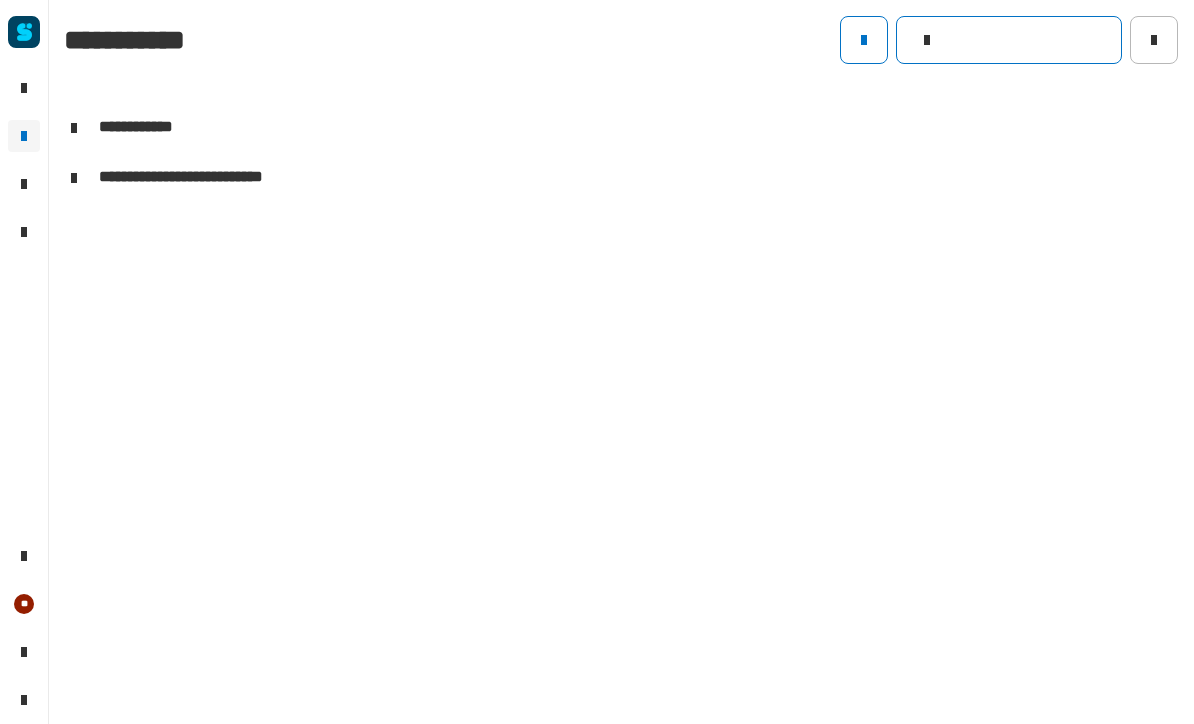 click 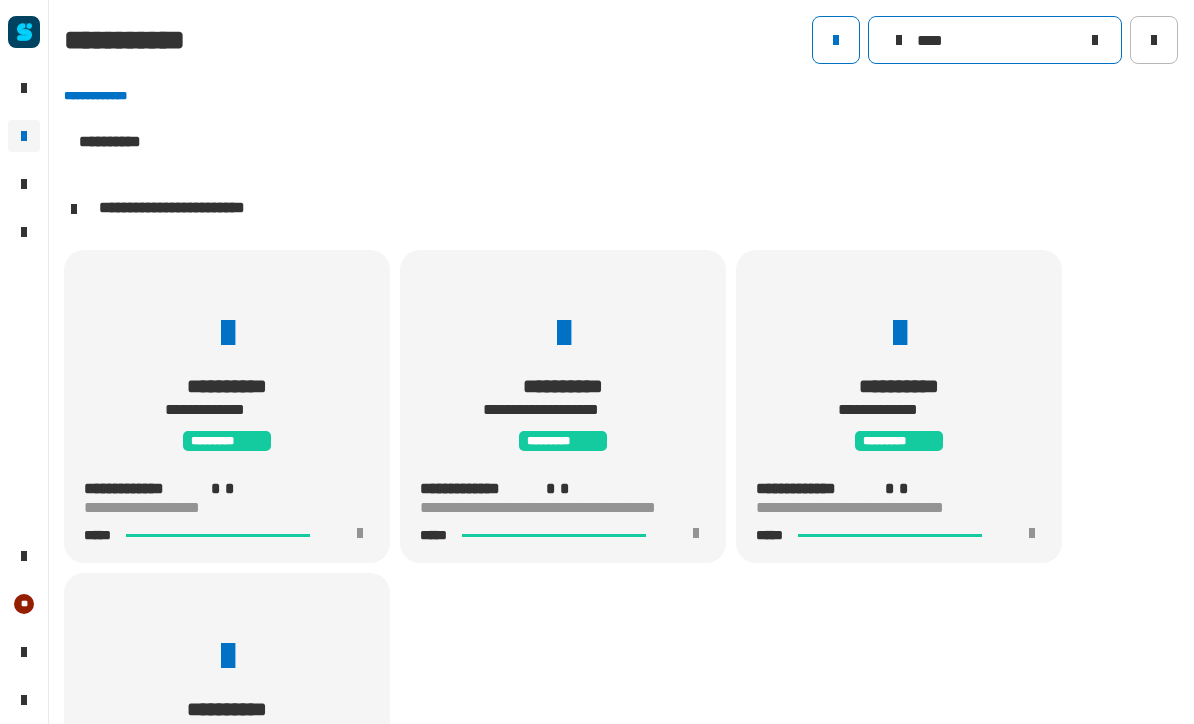 scroll, scrollTop: 0, scrollLeft: 0, axis: both 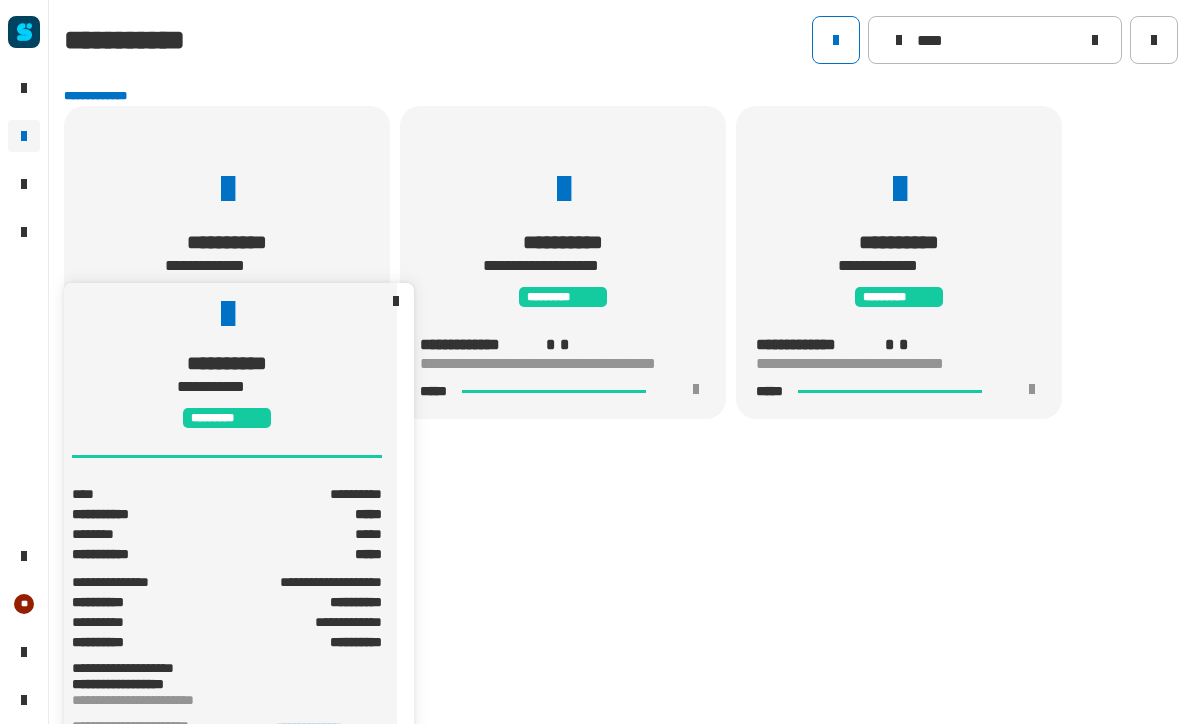 click on "**********" 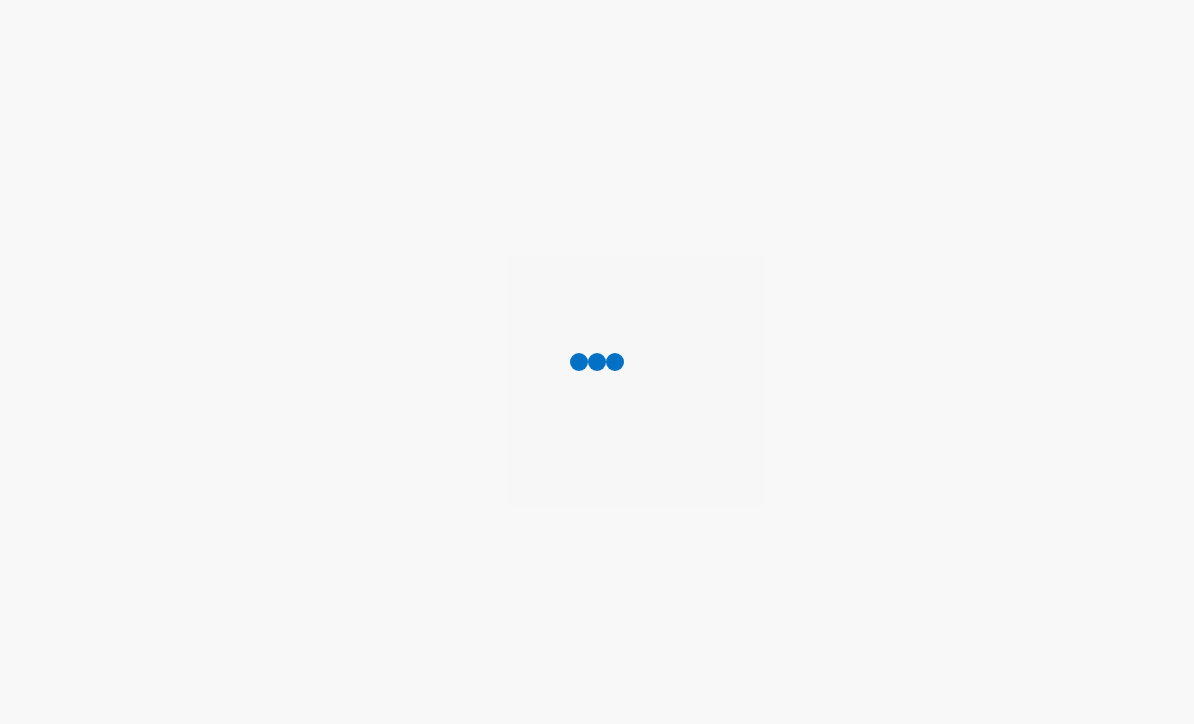 scroll, scrollTop: 0, scrollLeft: 0, axis: both 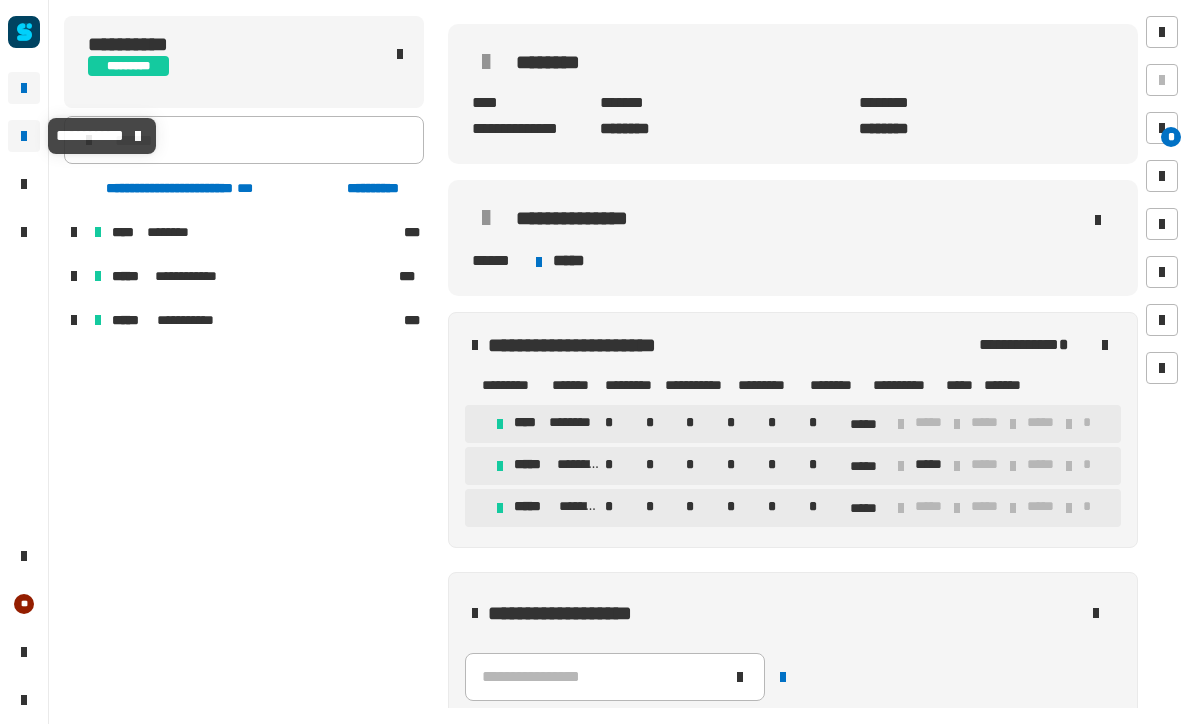 click 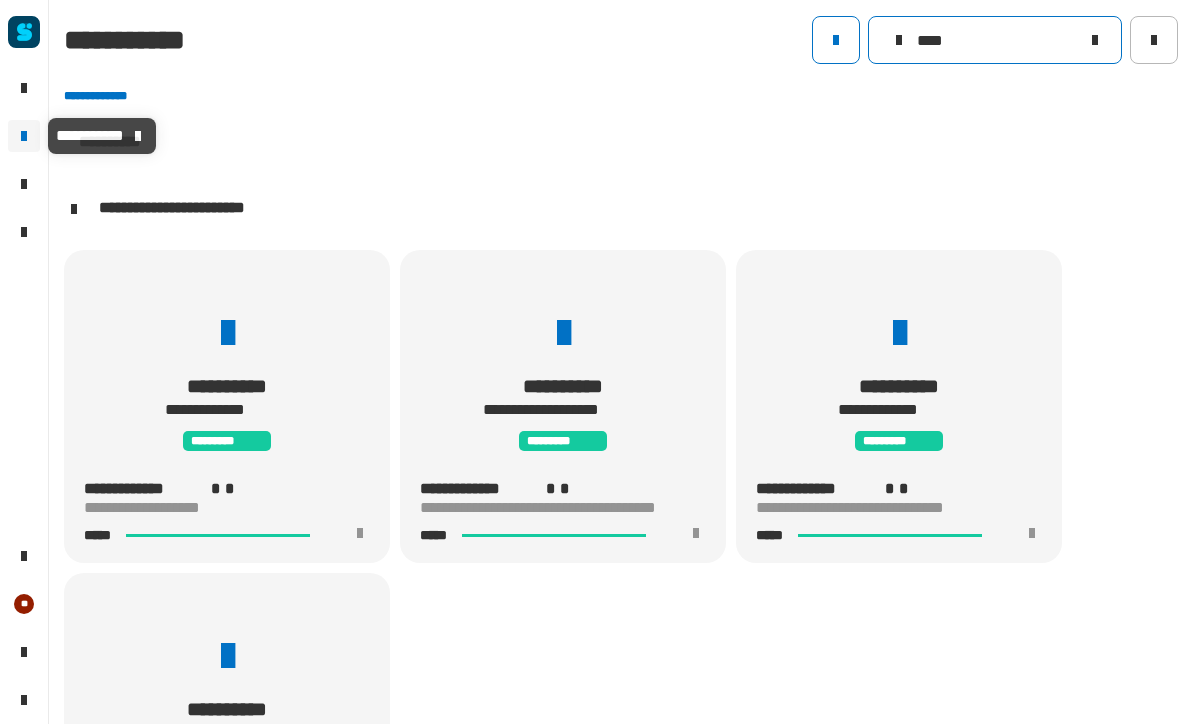 click on "****" 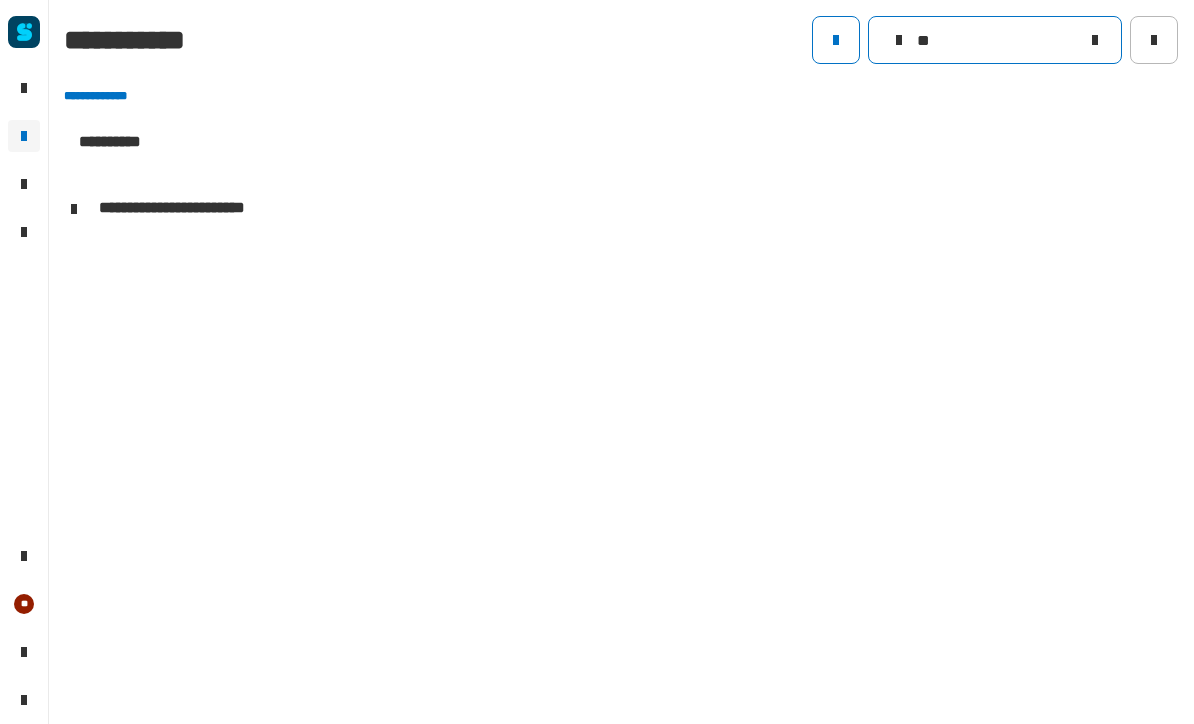 scroll, scrollTop: 1, scrollLeft: 0, axis: vertical 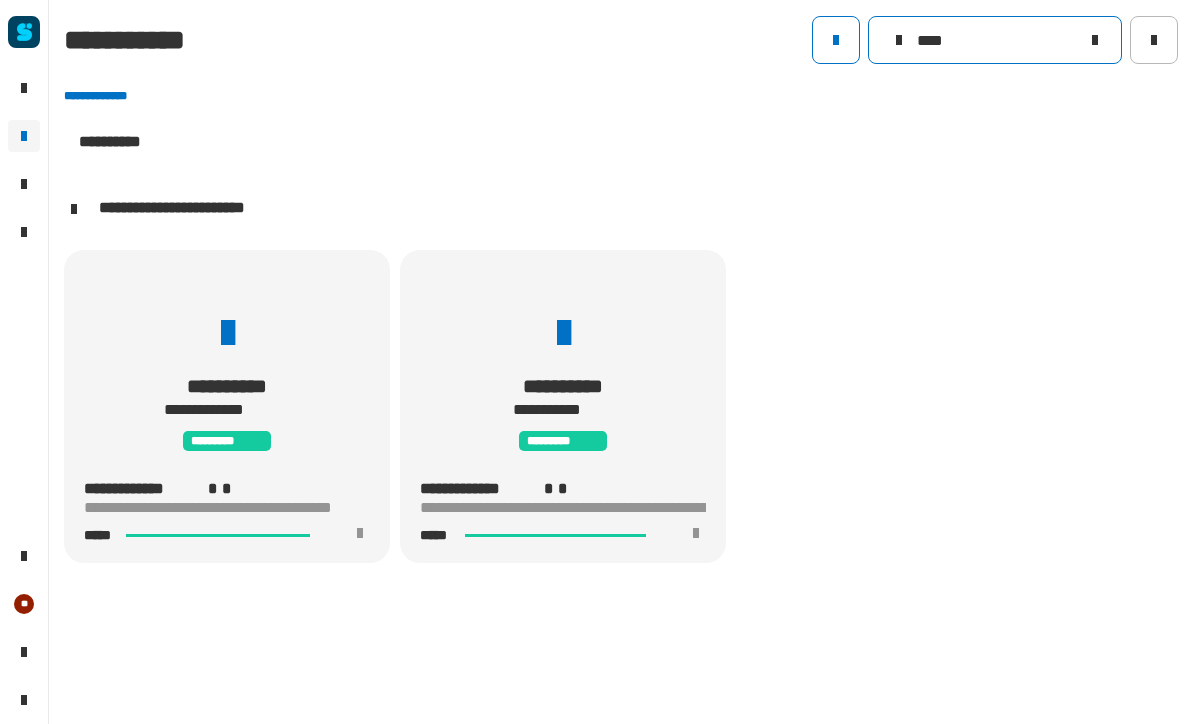 click on "****" 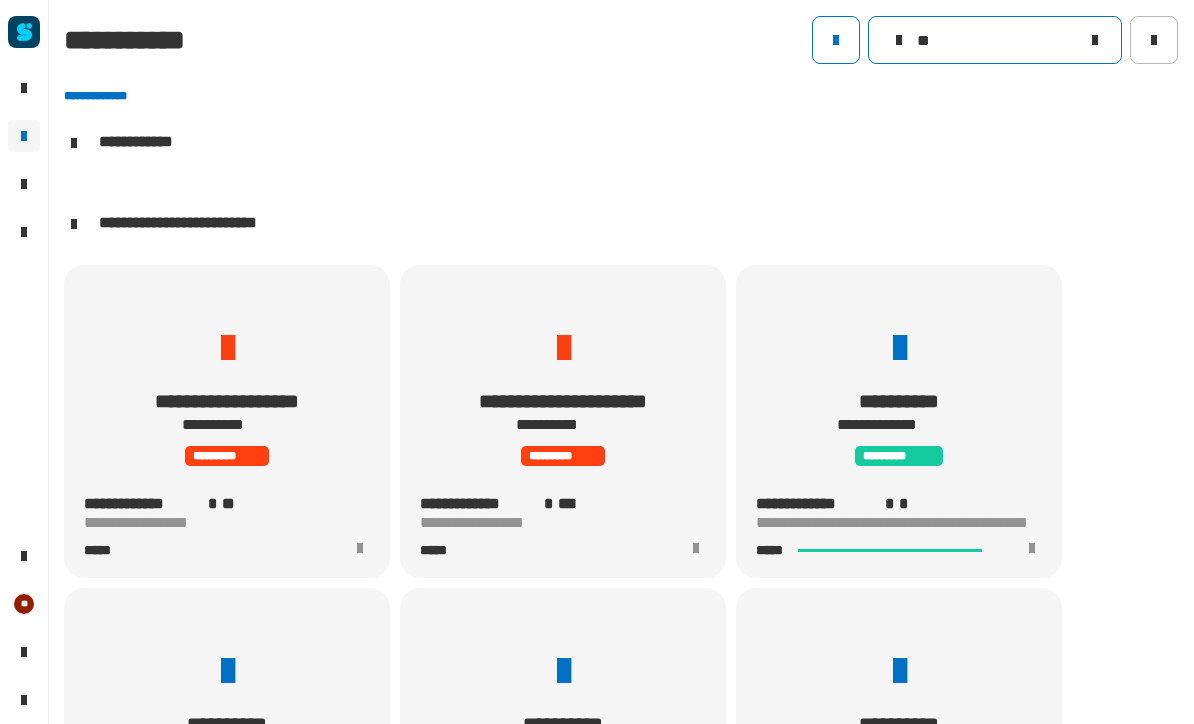 scroll, scrollTop: 1, scrollLeft: 0, axis: vertical 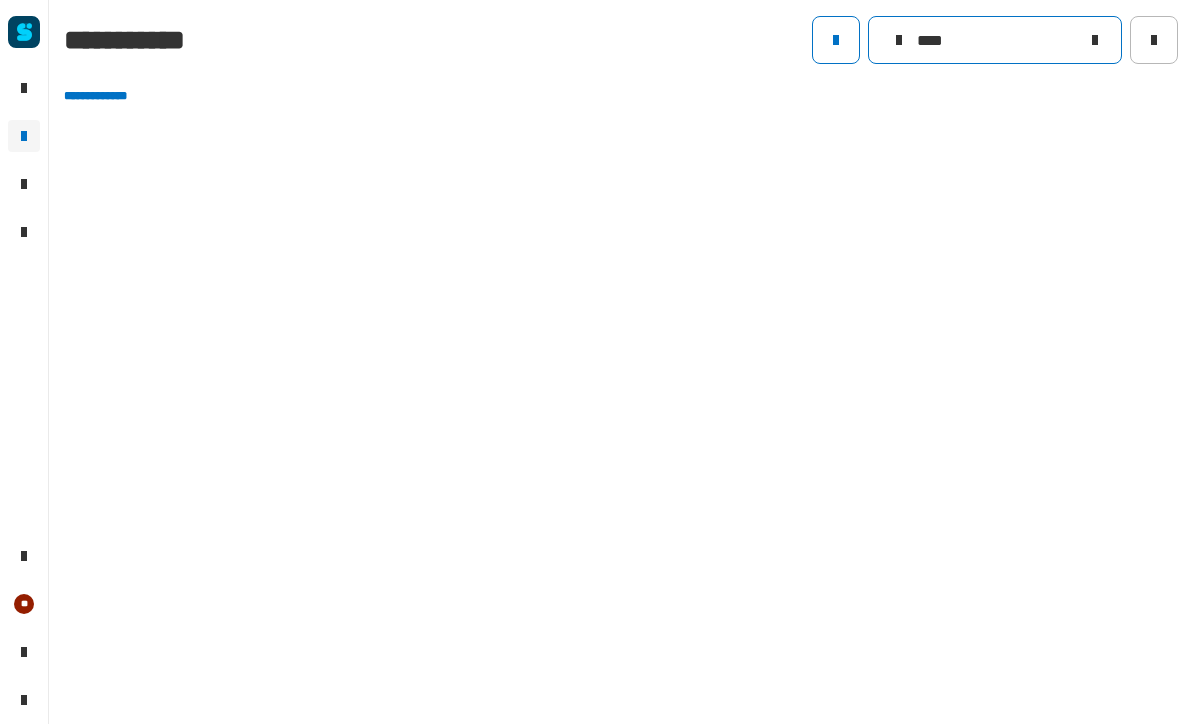 type on "****" 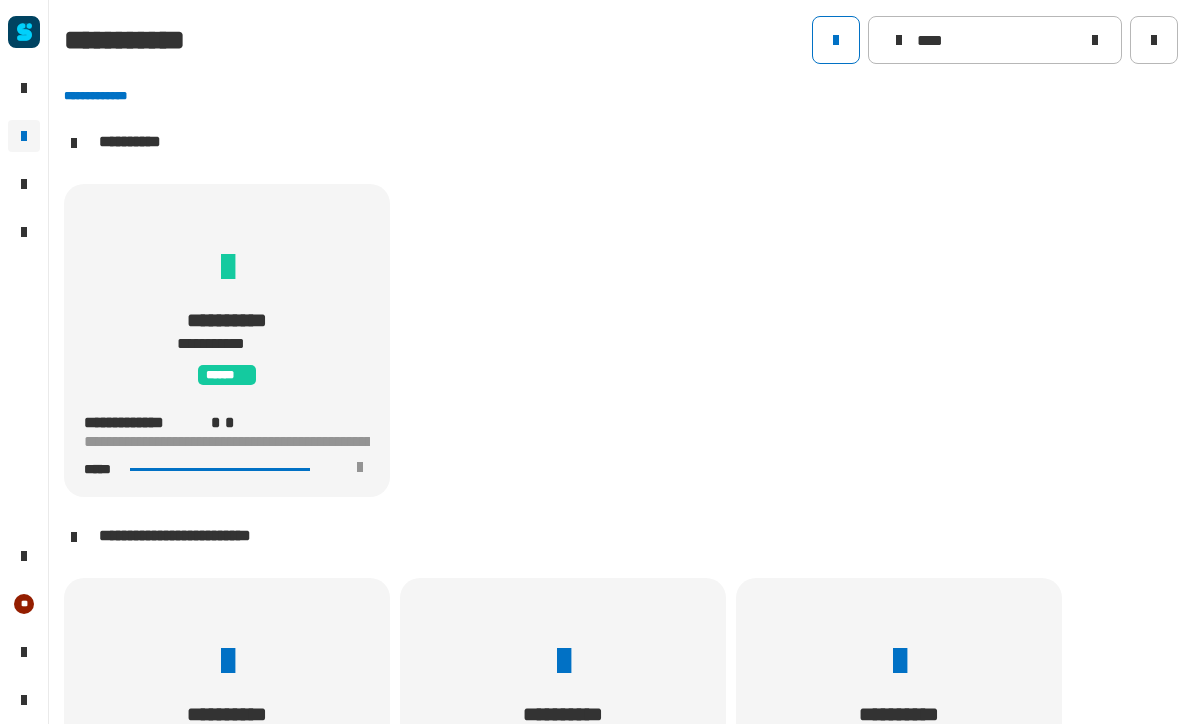 scroll, scrollTop: 1, scrollLeft: 0, axis: vertical 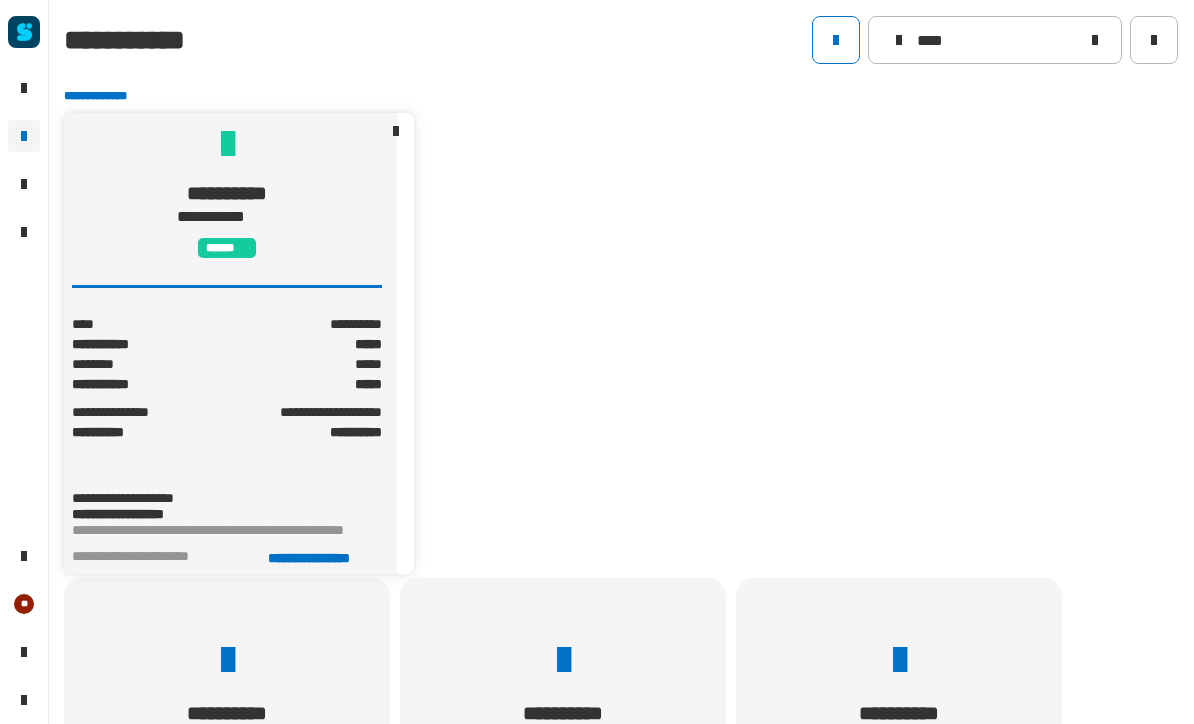 click on "**********" 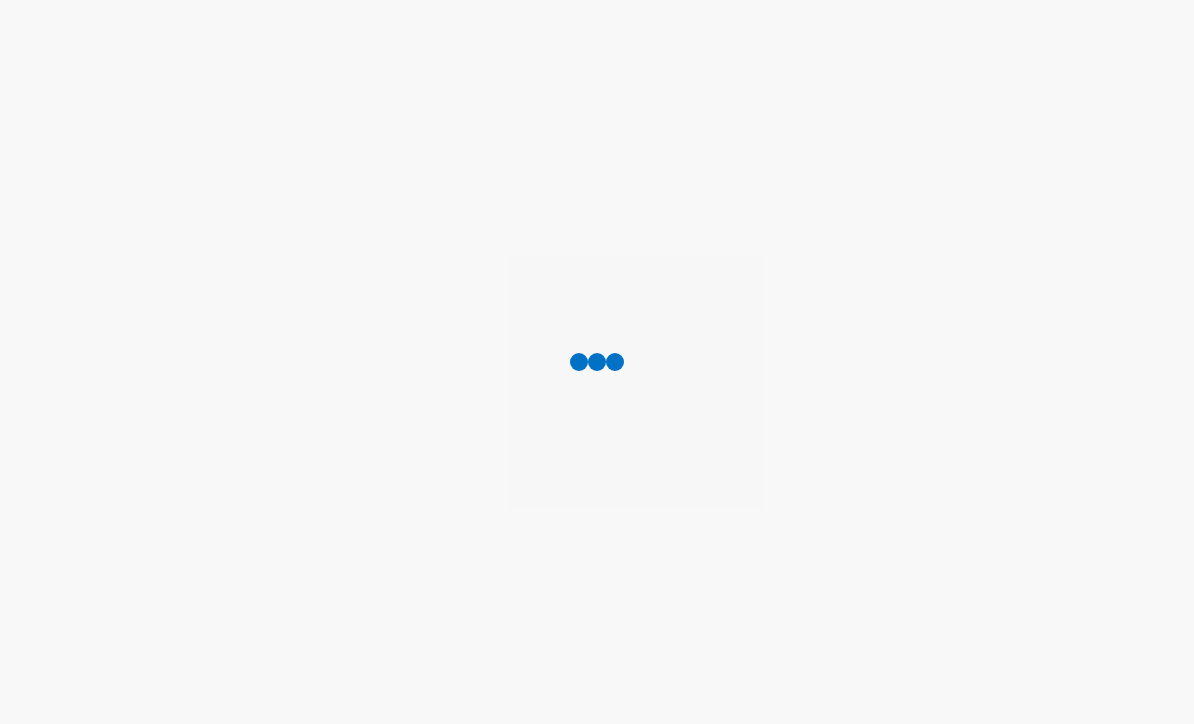 scroll, scrollTop: 0, scrollLeft: 0, axis: both 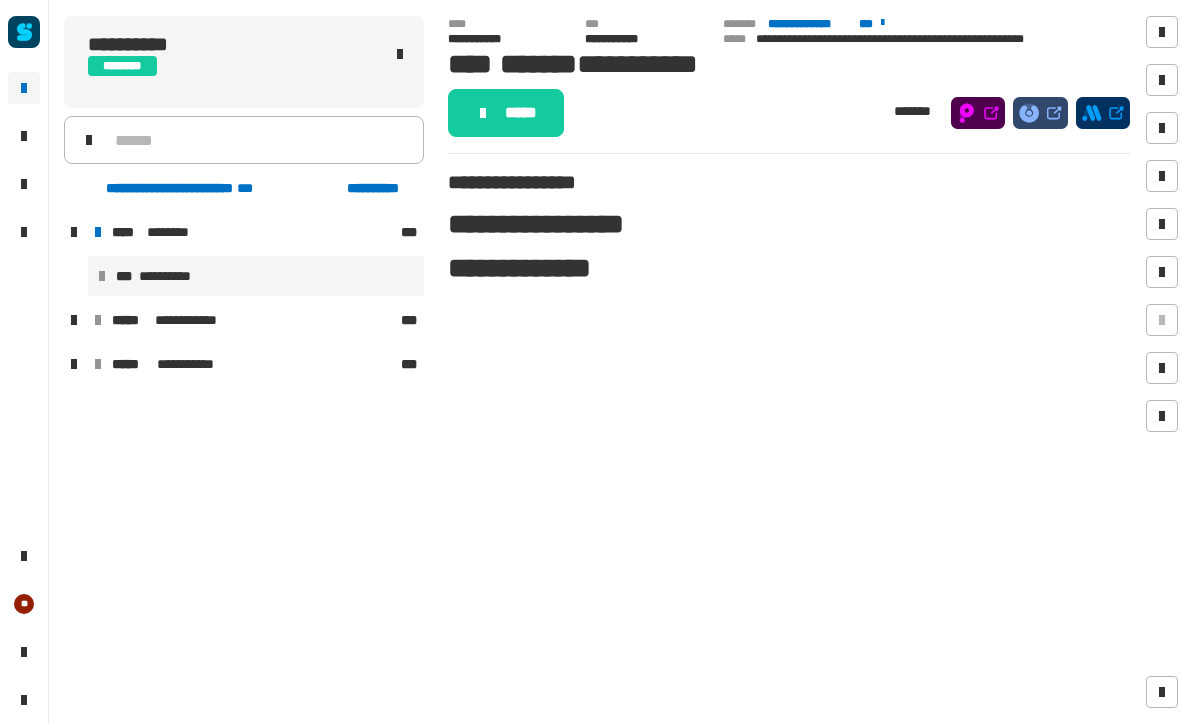 click on "**********" 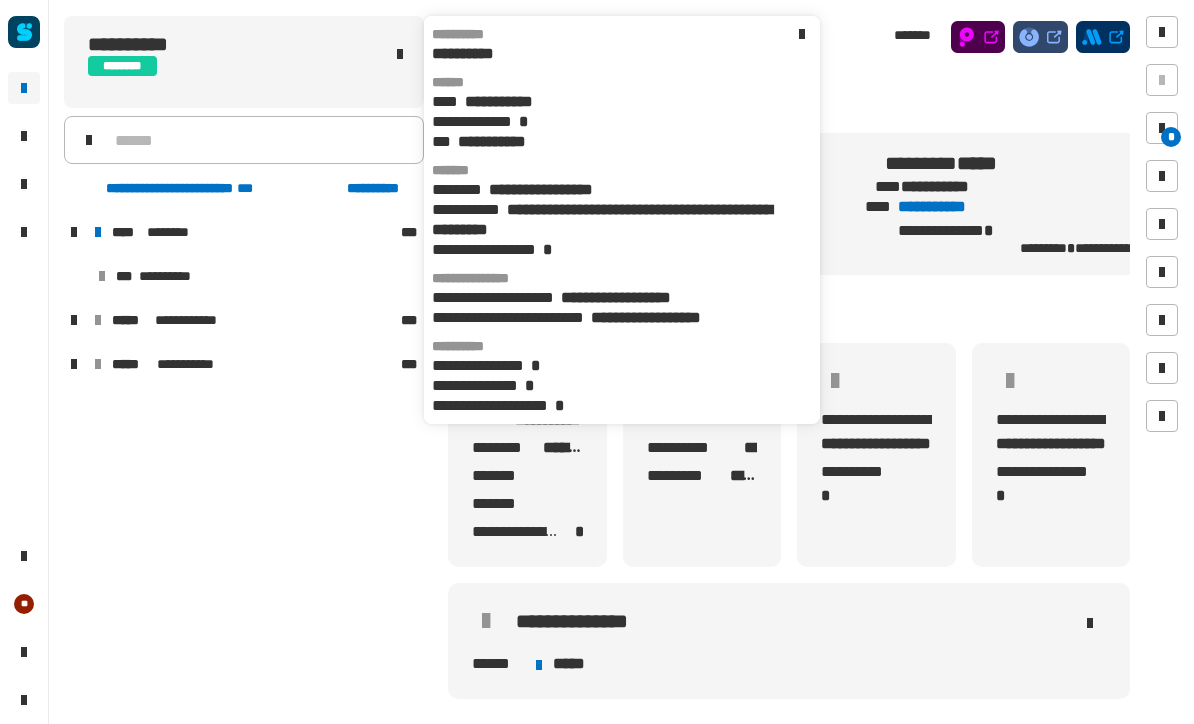 scroll, scrollTop: 0, scrollLeft: 12, axis: horizontal 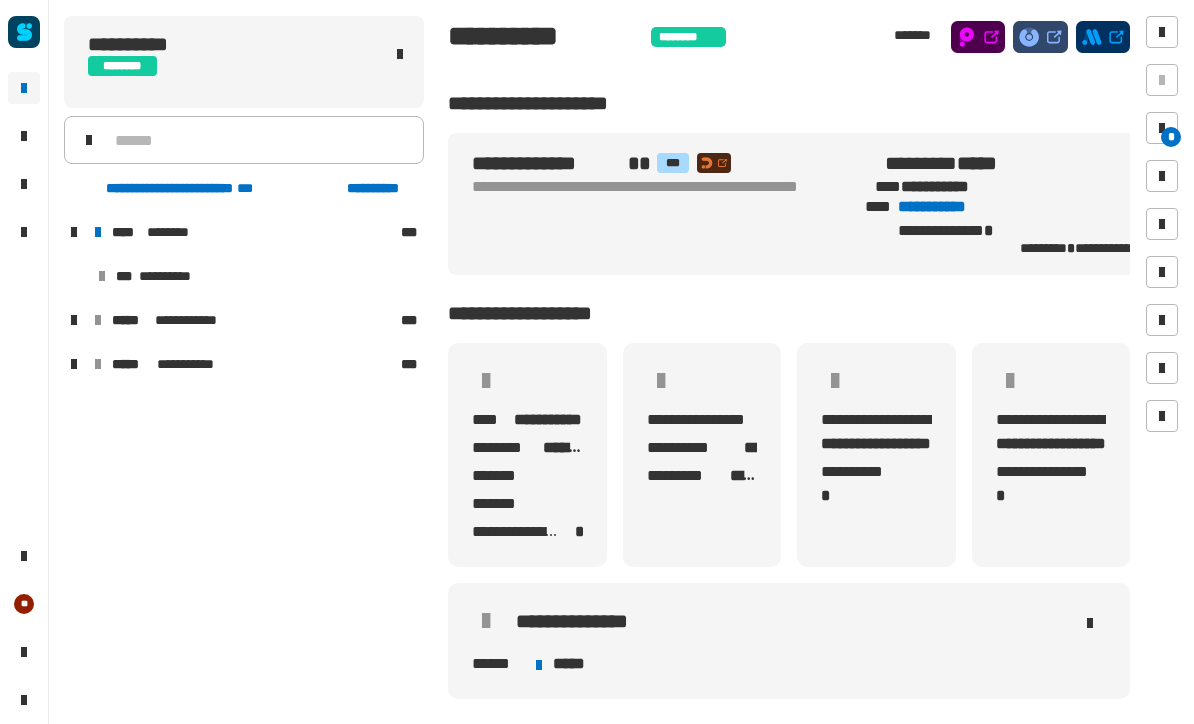click on "**********" 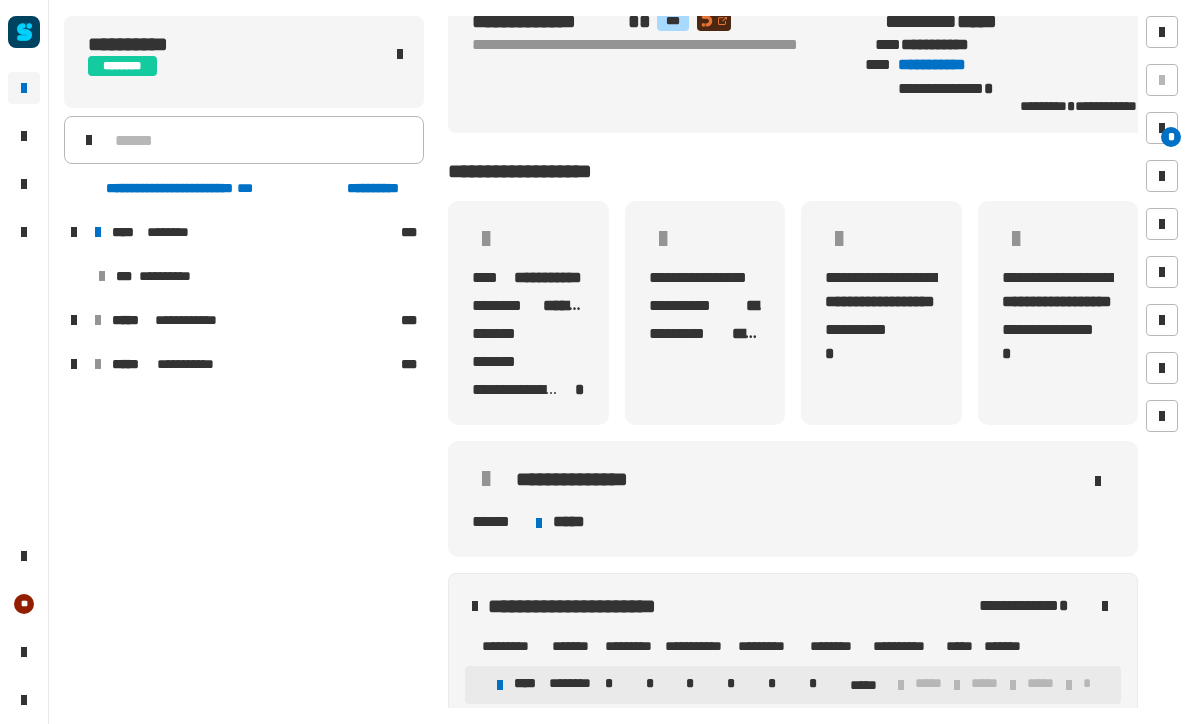 scroll, scrollTop: 132, scrollLeft: 0, axis: vertical 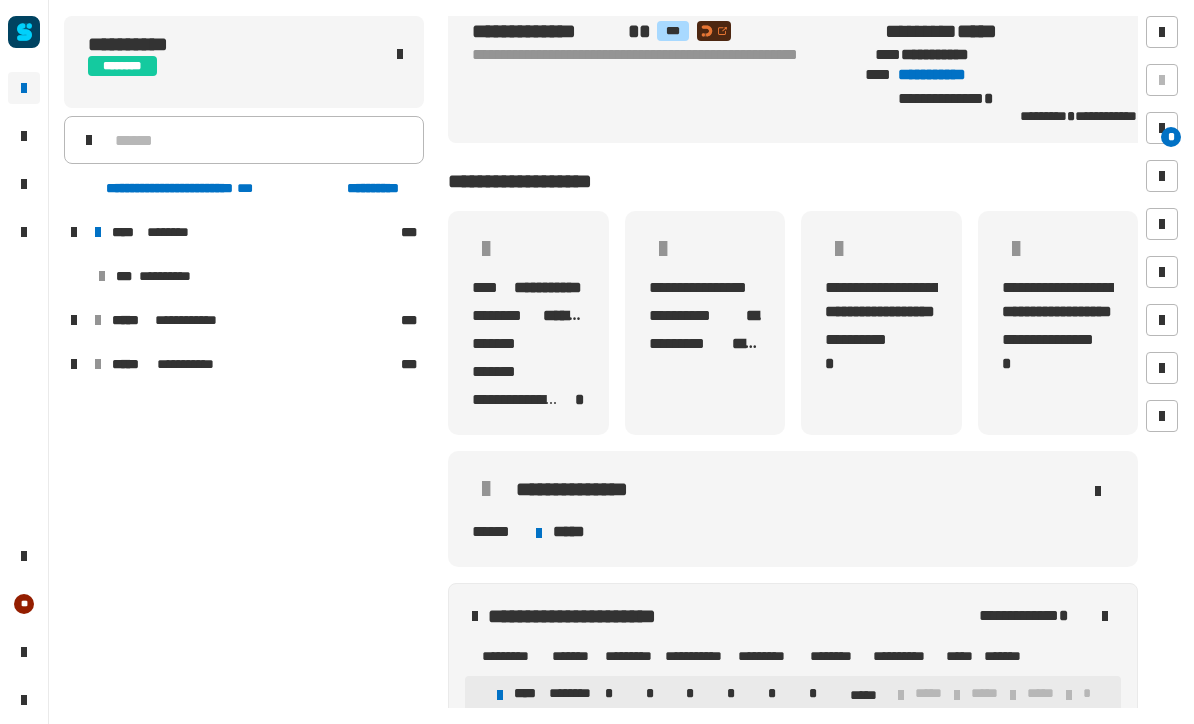 click on "**********" 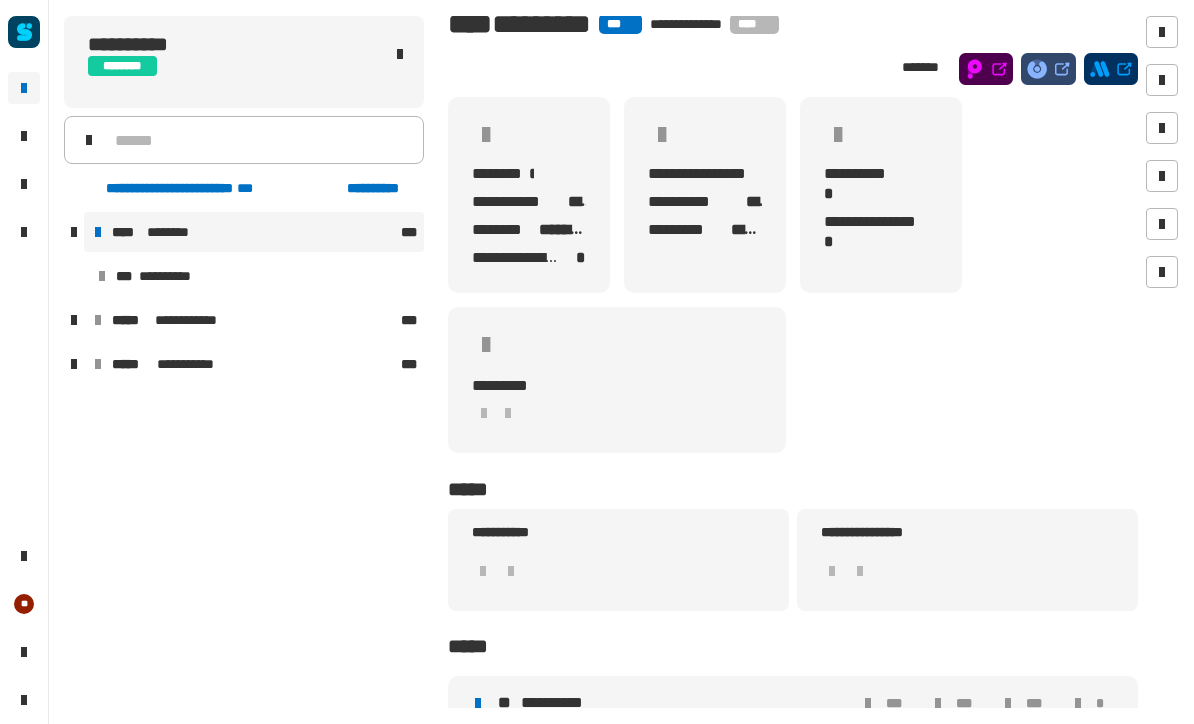 click on "[FIRST] [LAST] [STREET] [CITY], [STATE] [ZIP]" 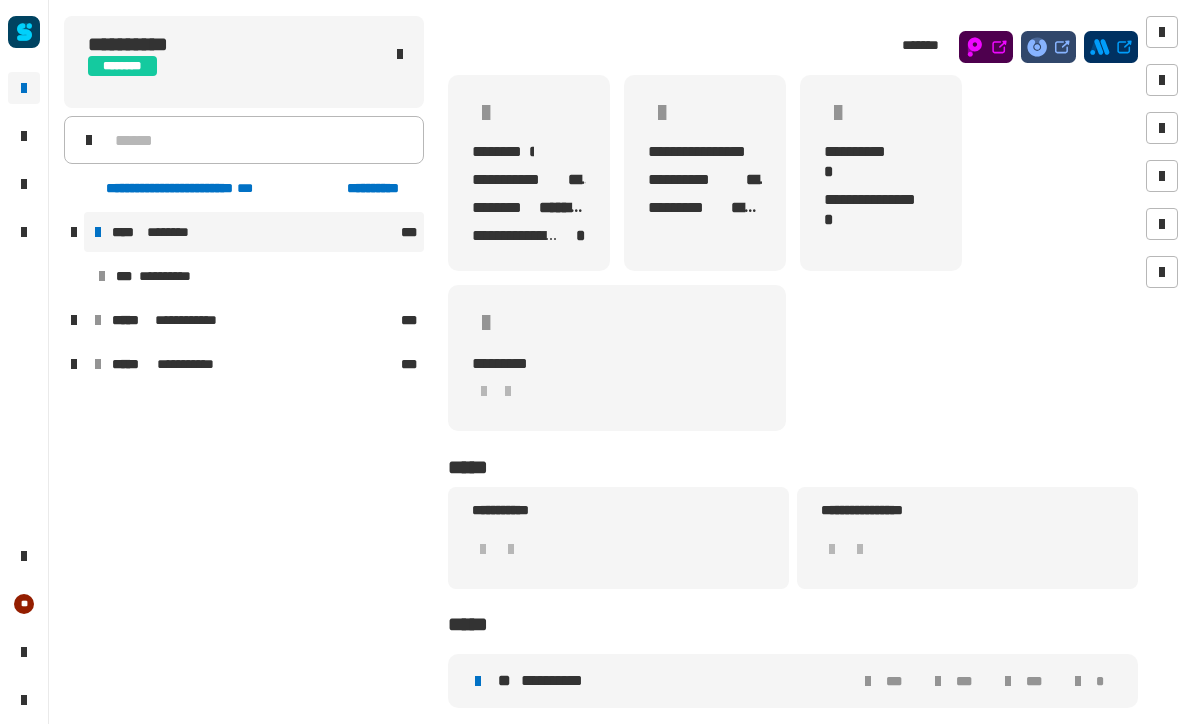 scroll, scrollTop: 63, scrollLeft: 0, axis: vertical 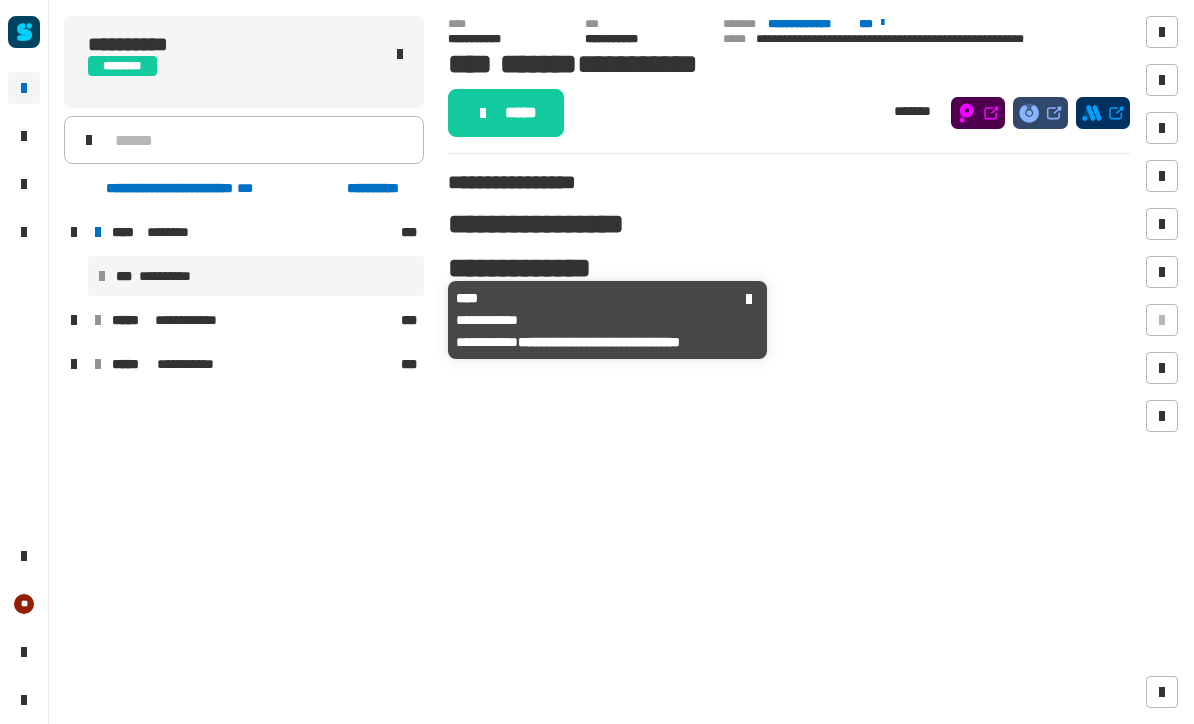 click on "**********" at bounding box center [194, 320] 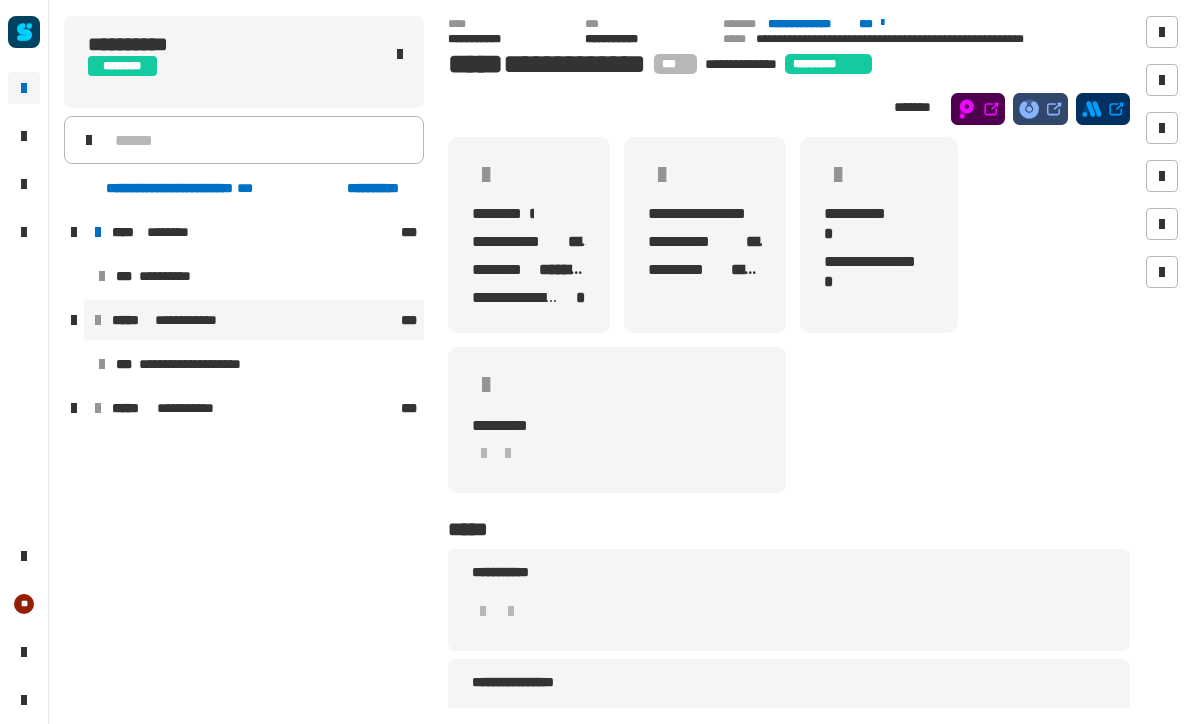 click on "**********" at bounding box center [201, 364] 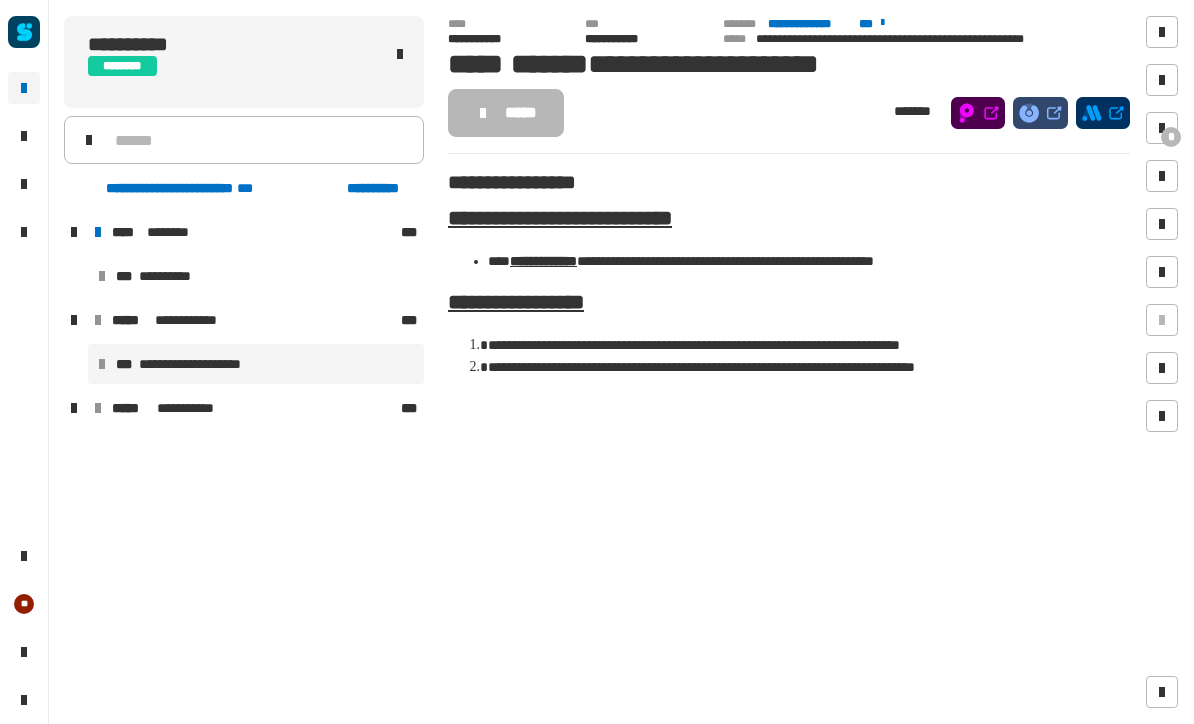 click at bounding box center (1162, 176) 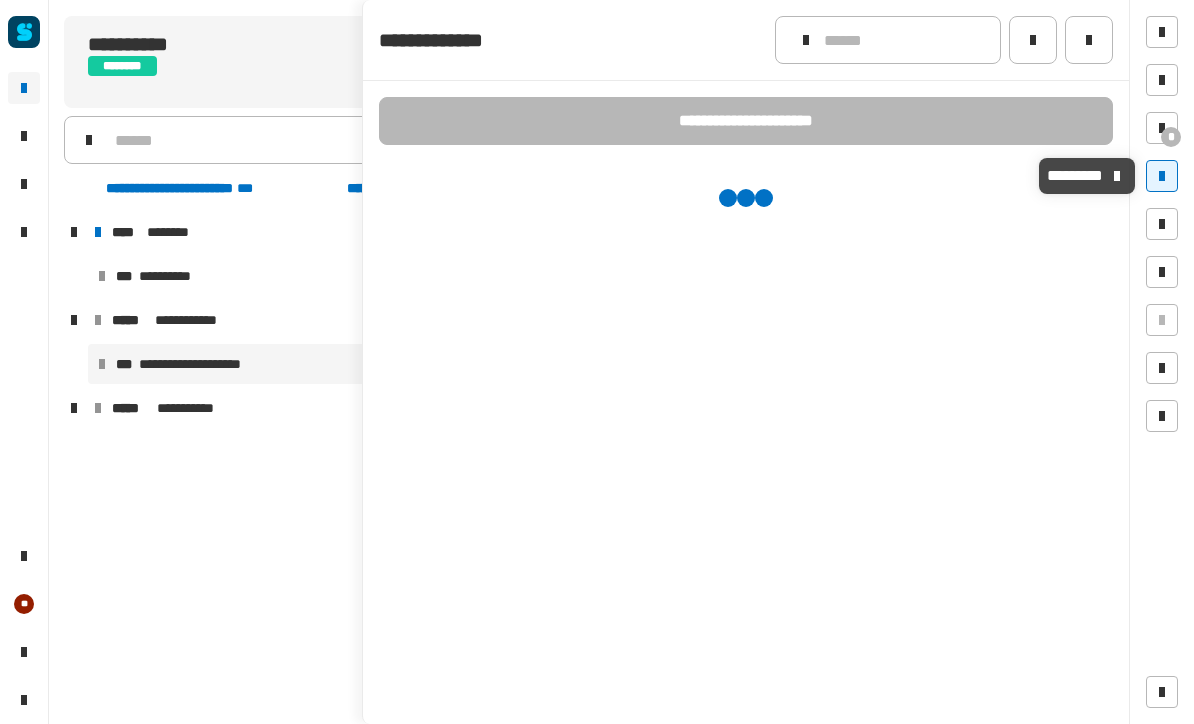 click on "*" at bounding box center [1162, 128] 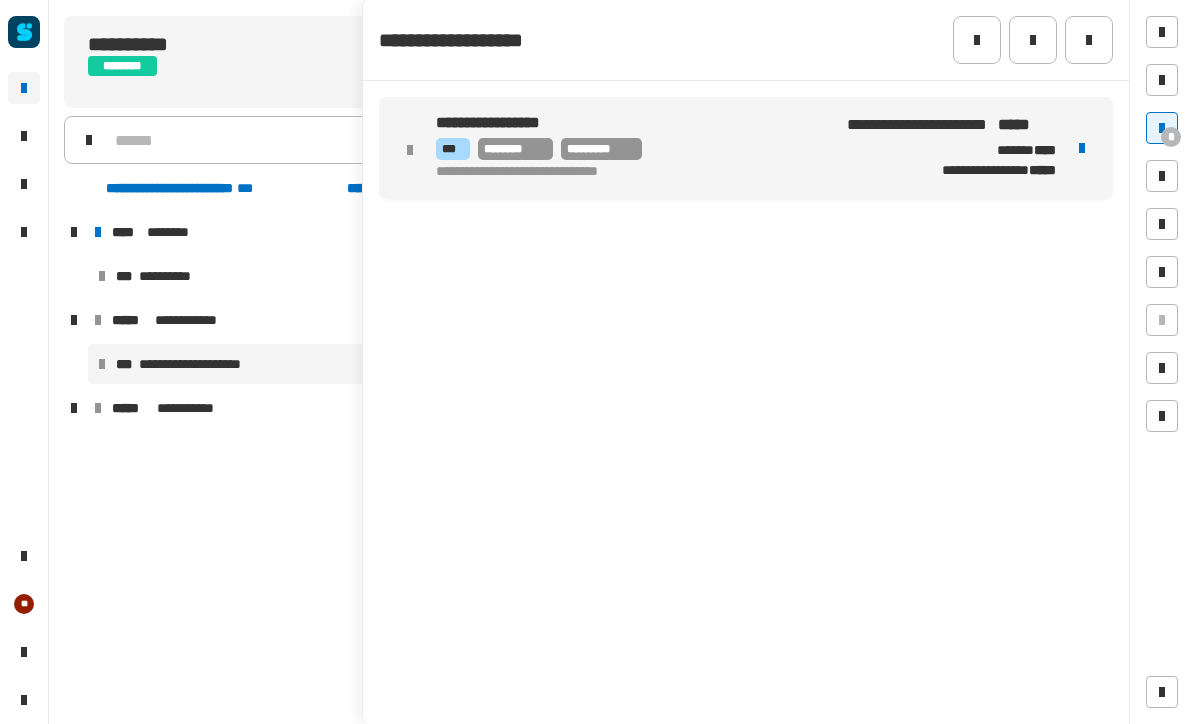 click on "**********" 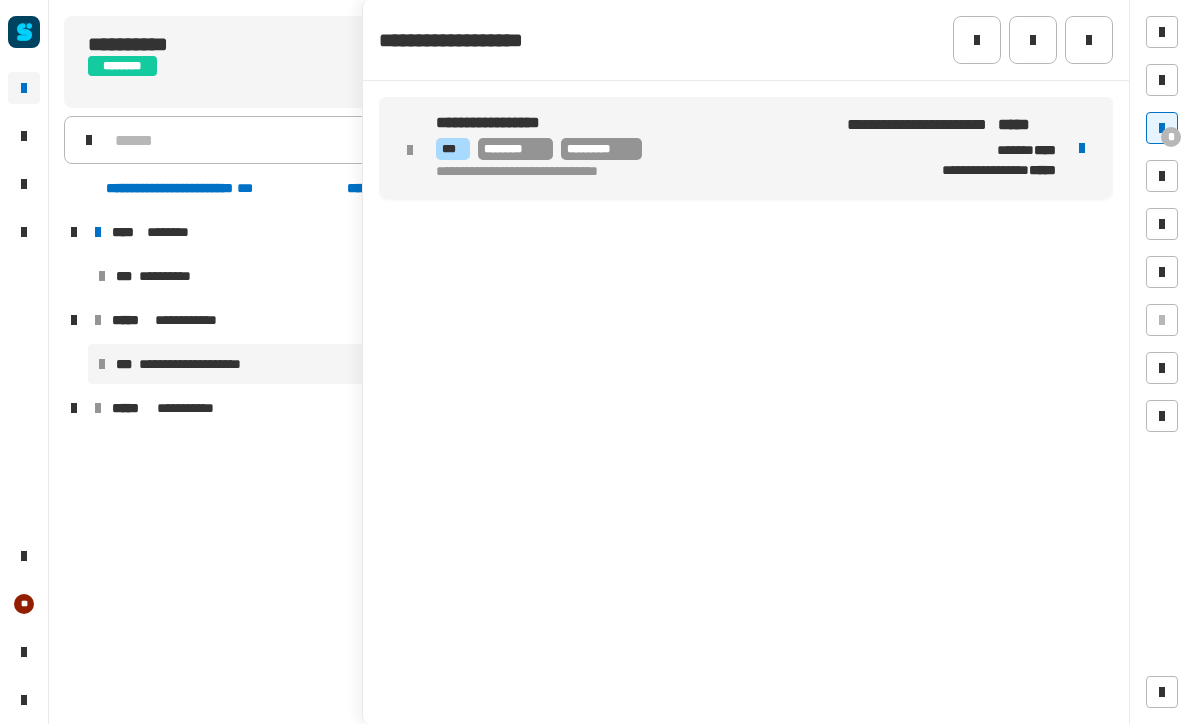 click 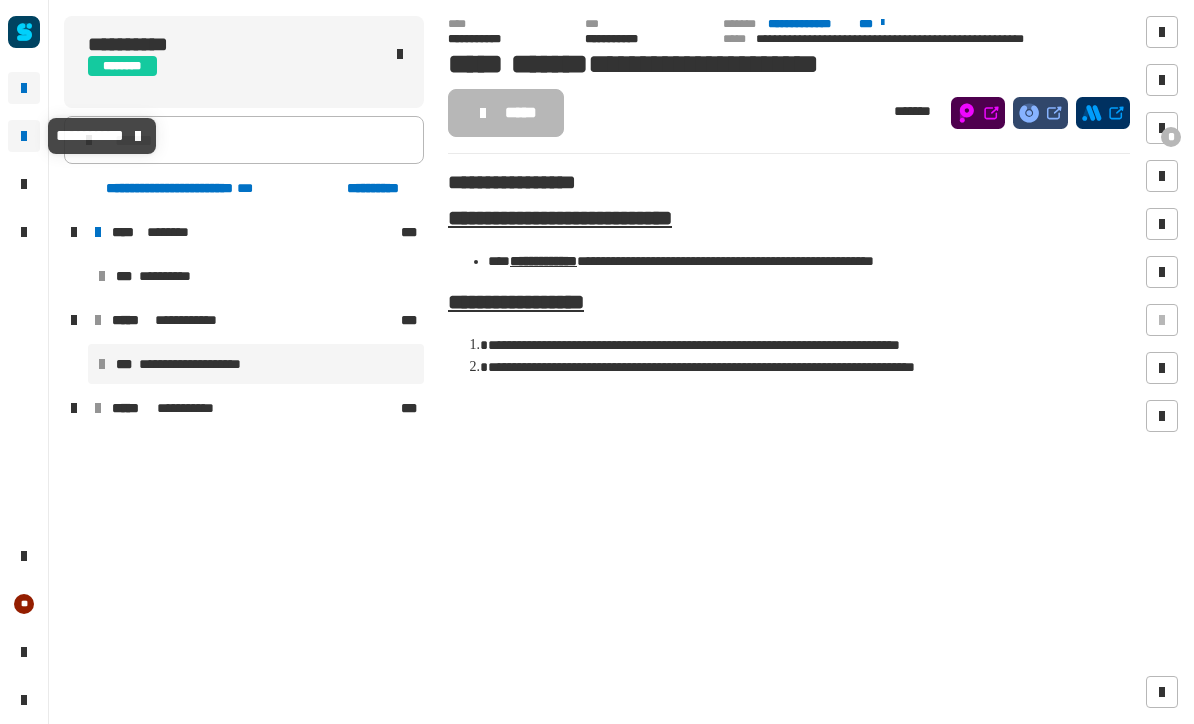 click 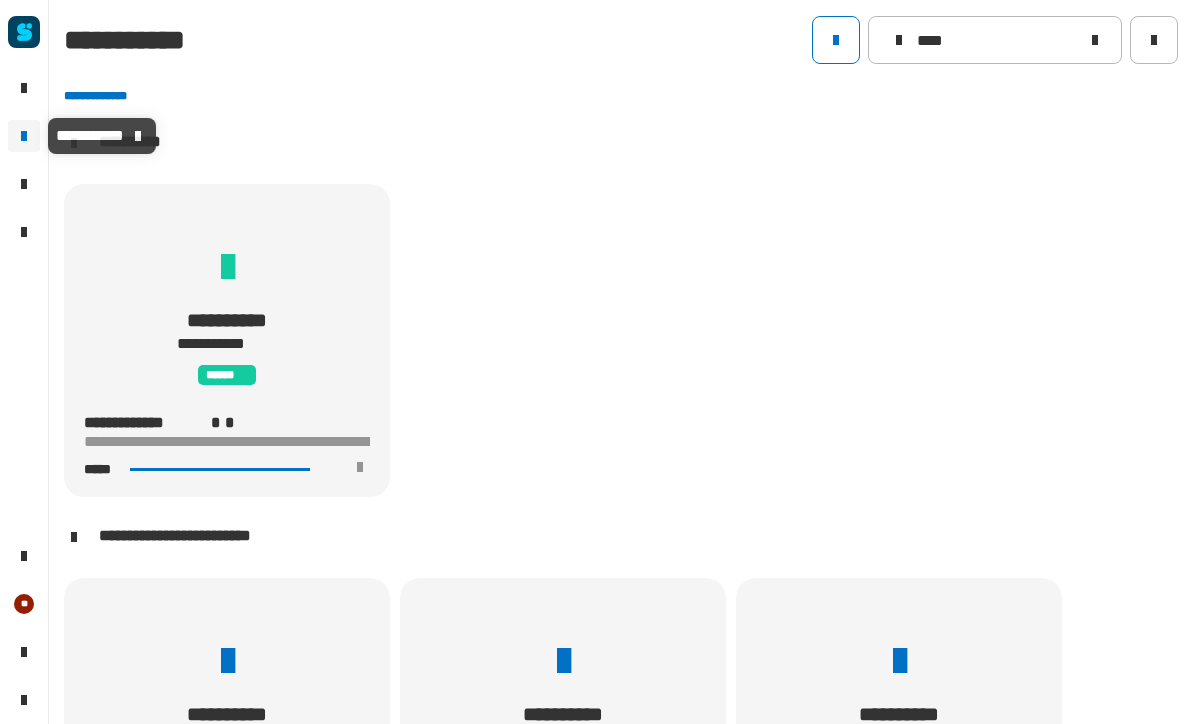 scroll, scrollTop: 0, scrollLeft: 0, axis: both 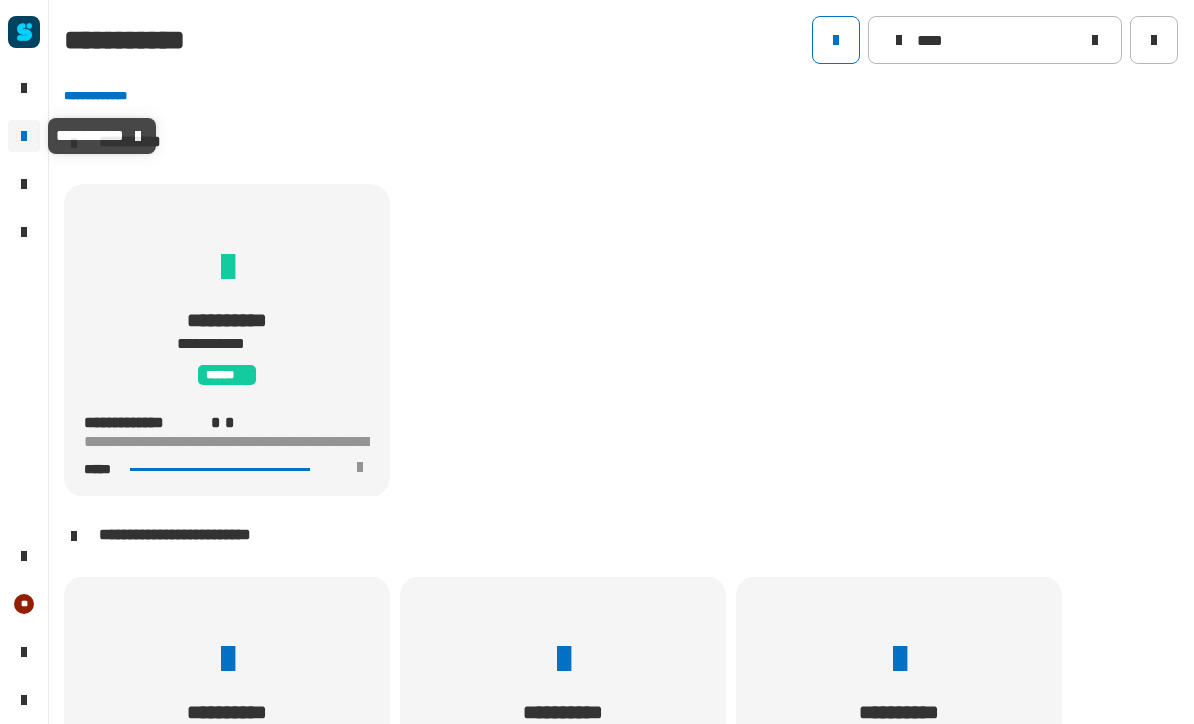 click 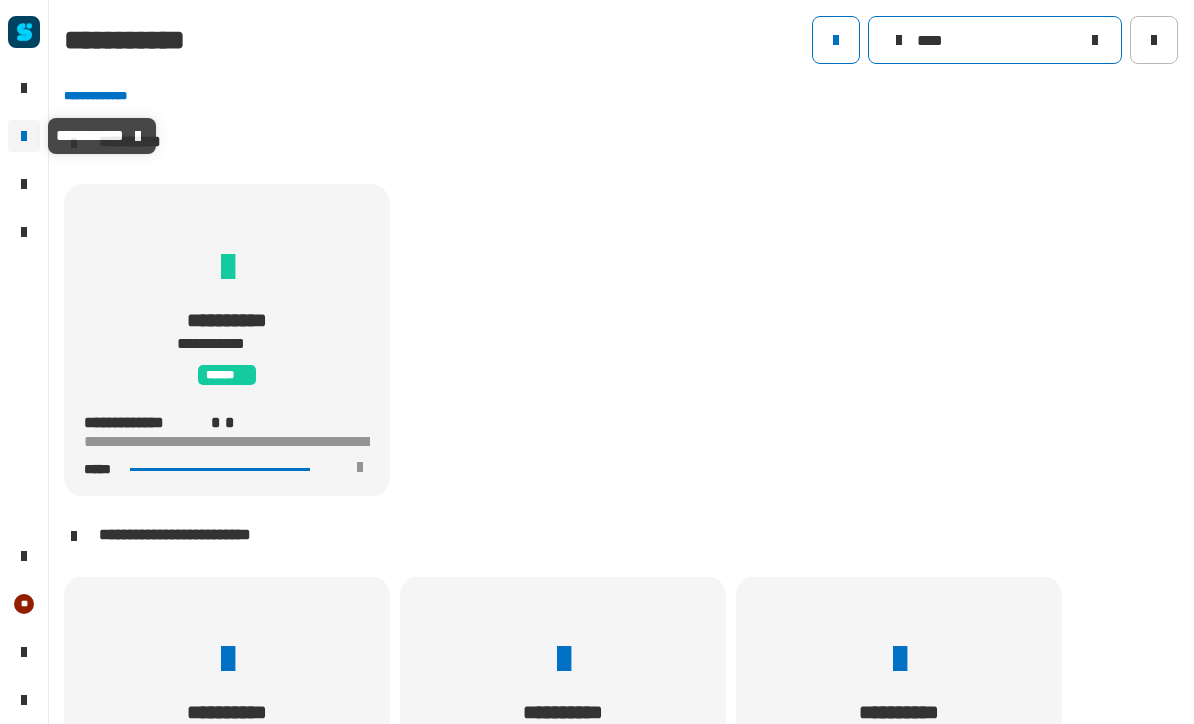 click on "****" 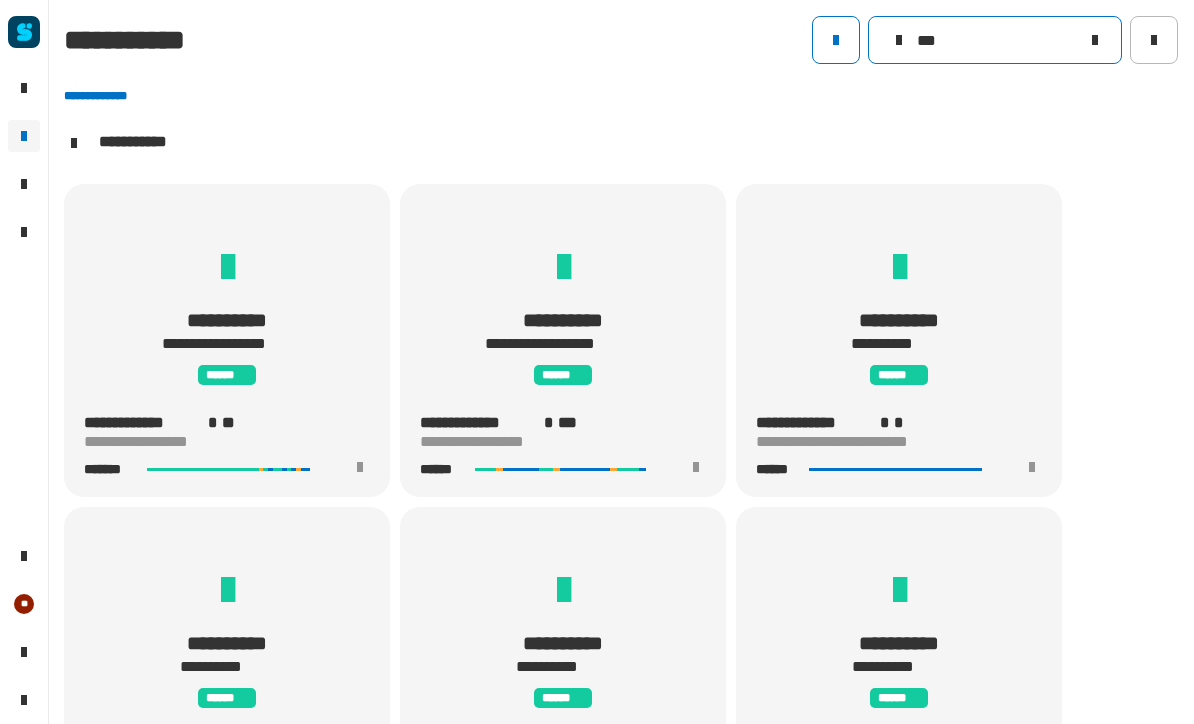 scroll, scrollTop: 598, scrollLeft: 0, axis: vertical 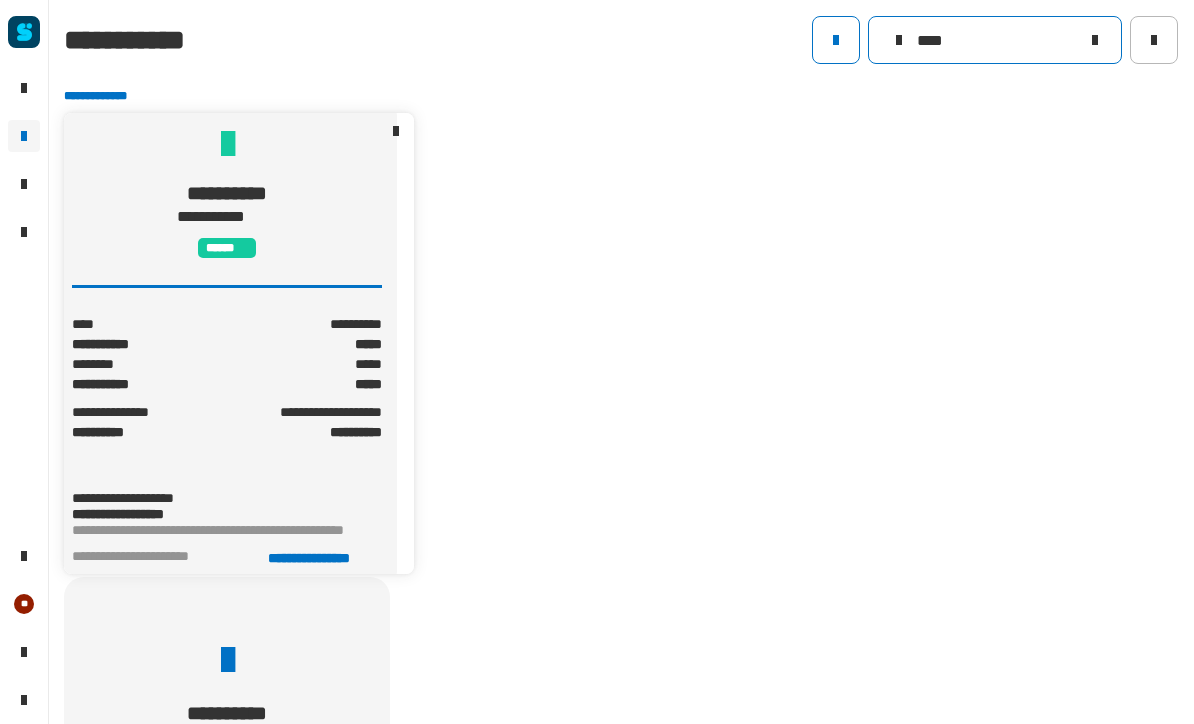 type on "****" 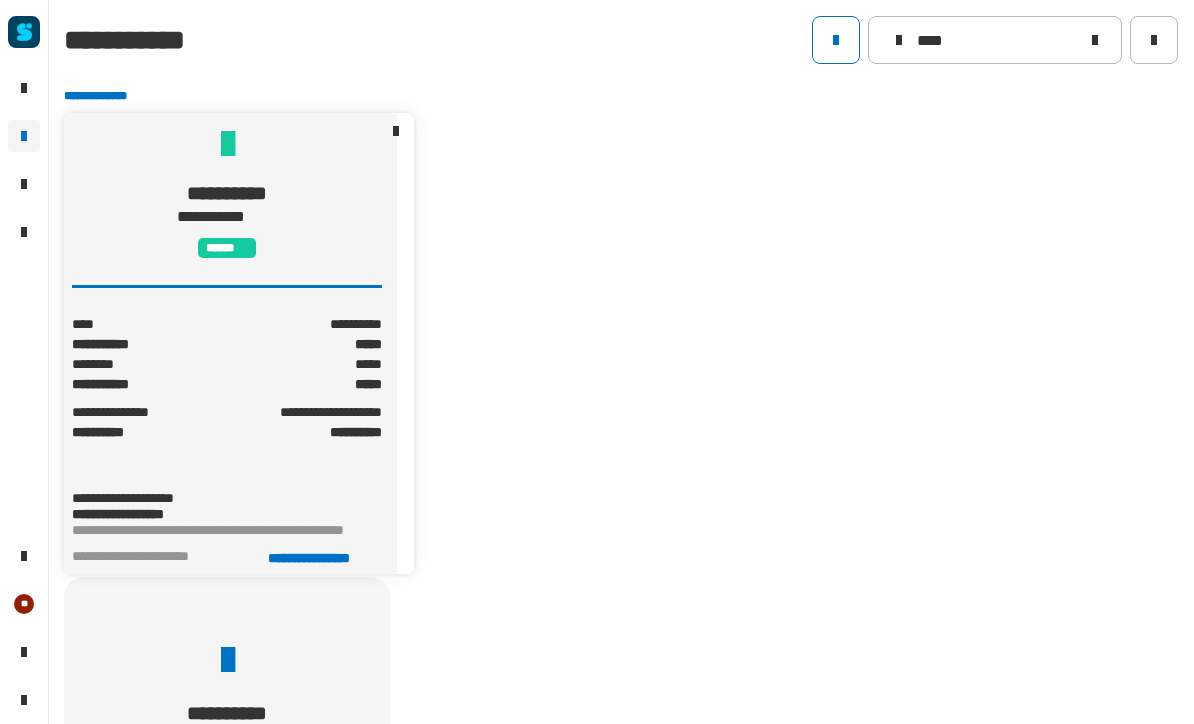 click on "**********" 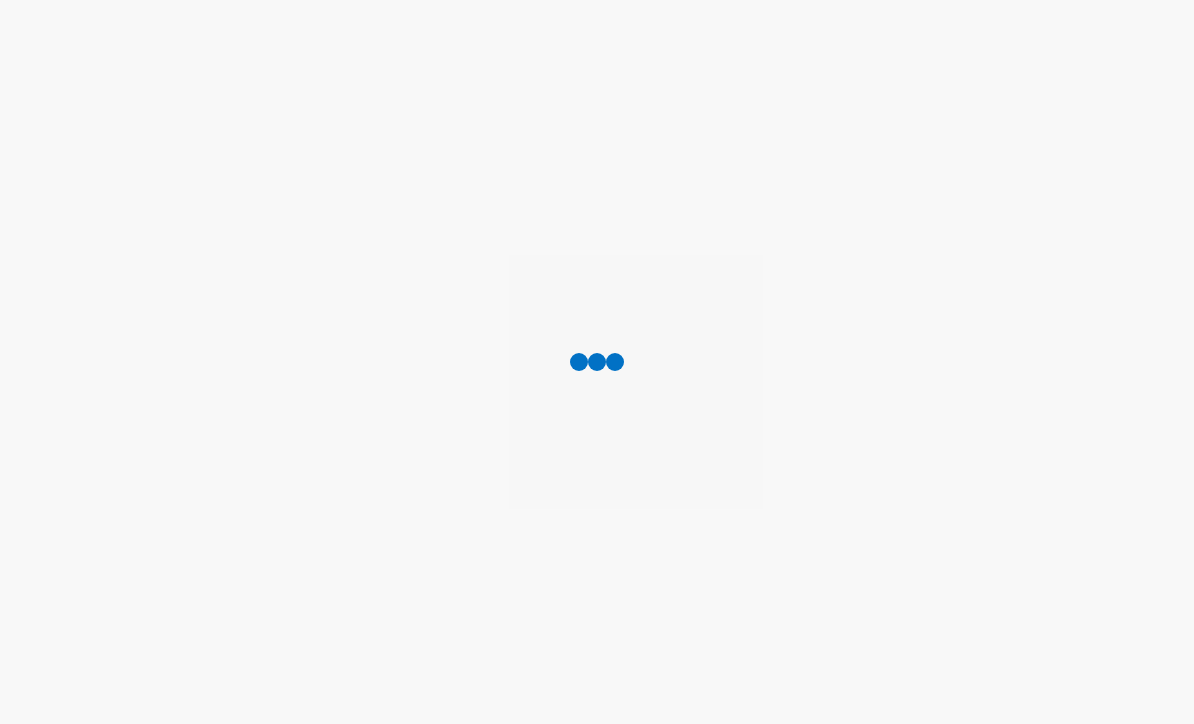 scroll, scrollTop: 0, scrollLeft: 0, axis: both 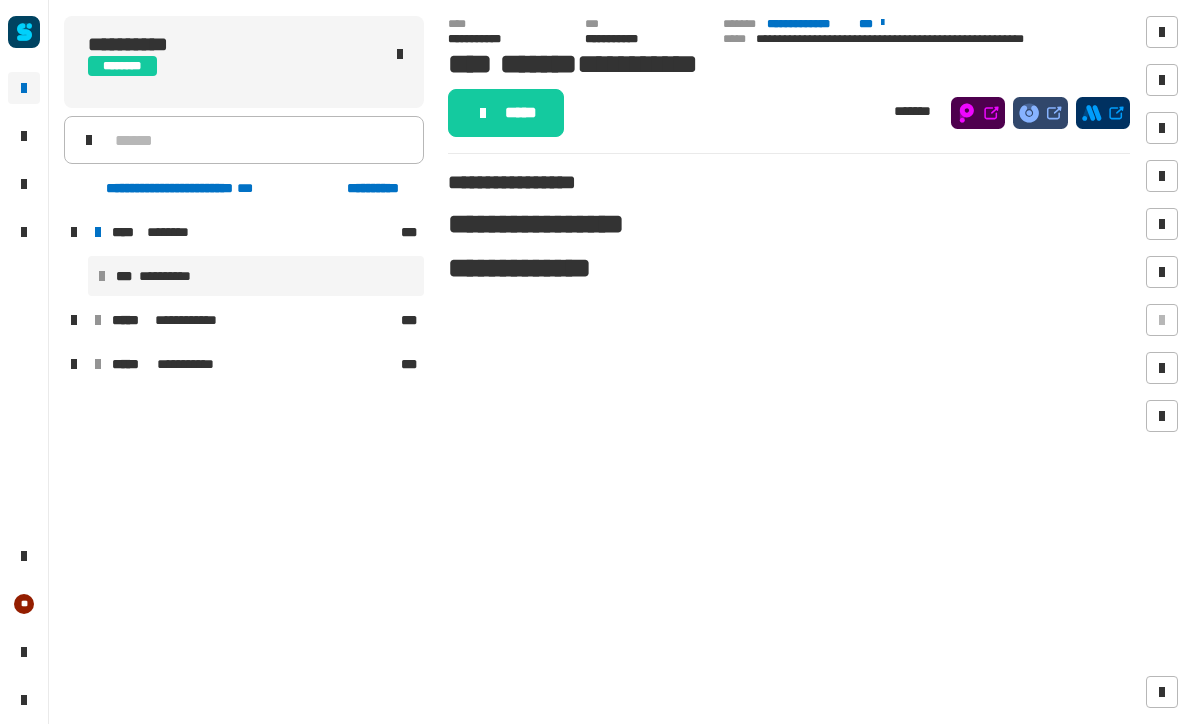 click on "**********" 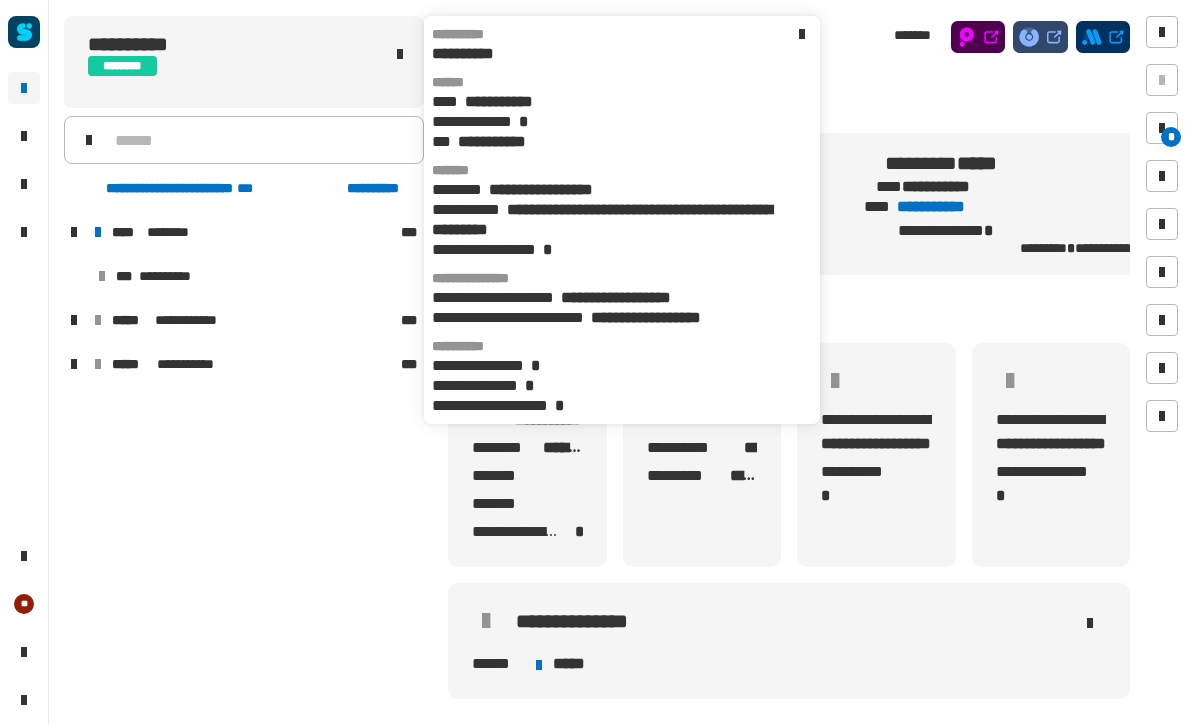 scroll, scrollTop: 0, scrollLeft: 12, axis: horizontal 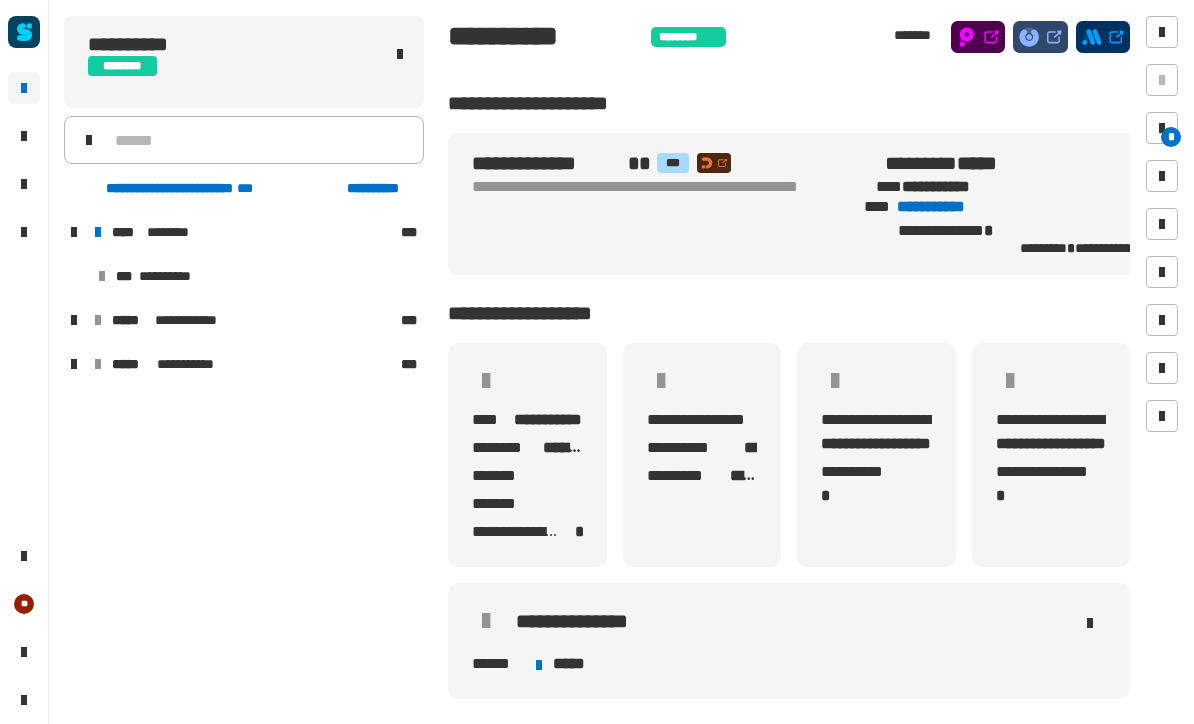 click on "**********" 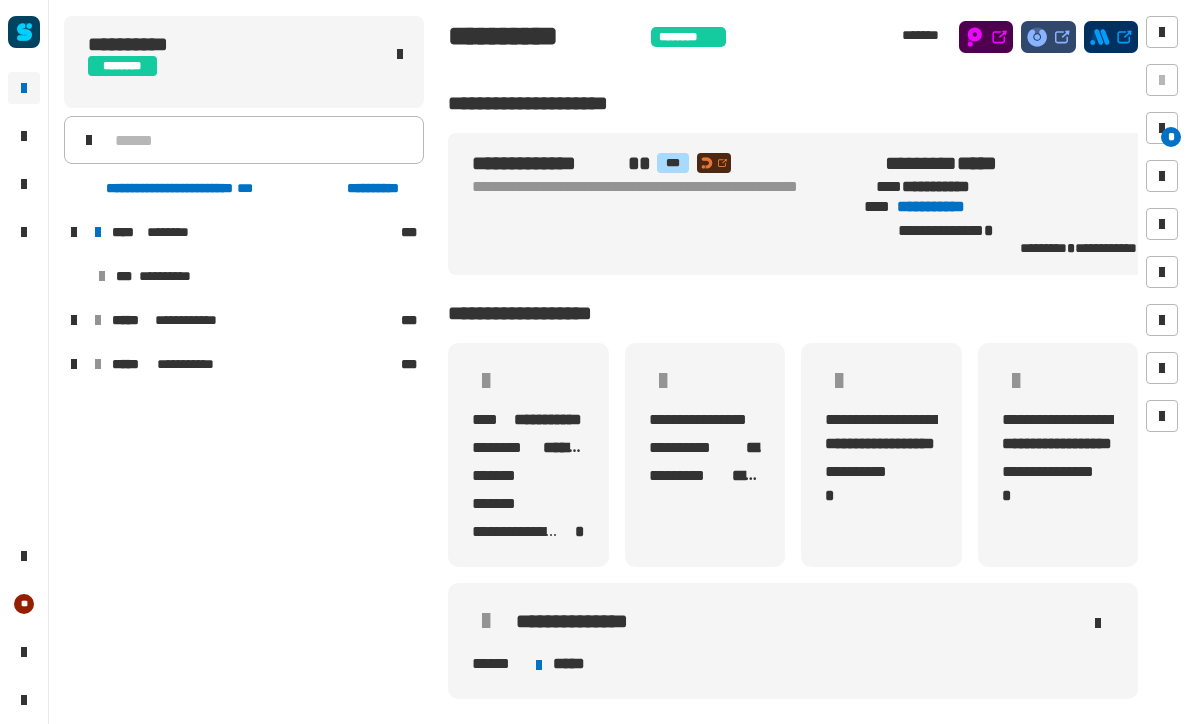 scroll, scrollTop: 0, scrollLeft: 0, axis: both 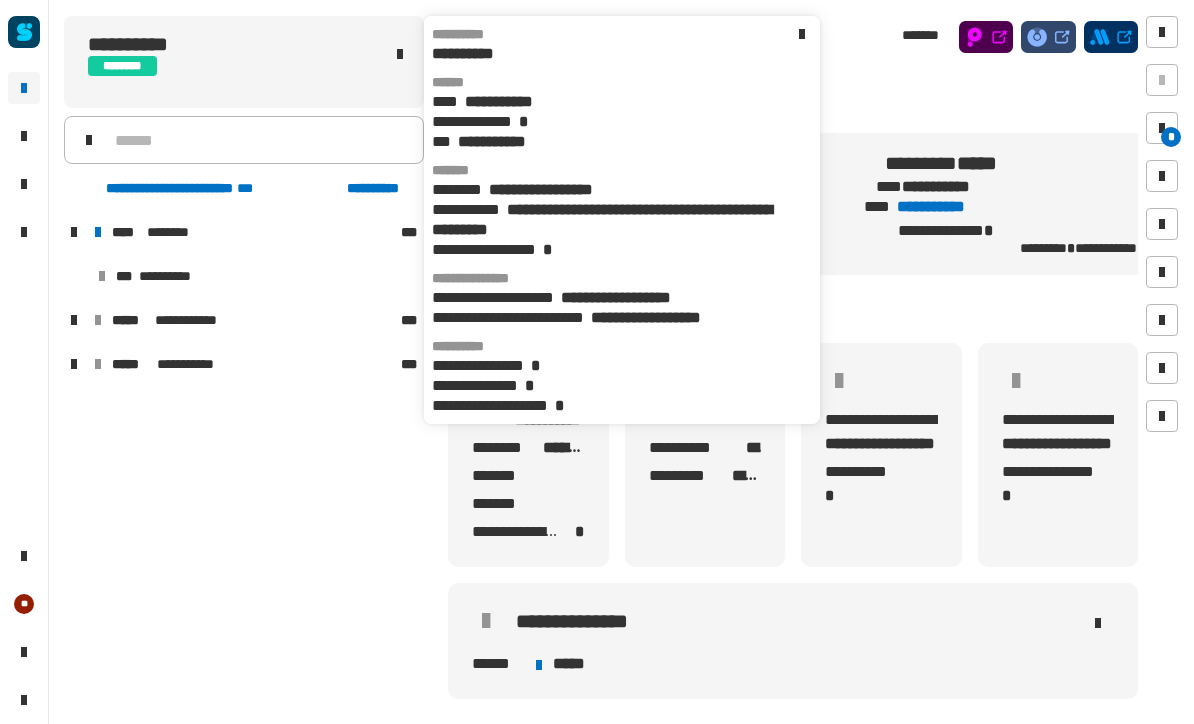 click on "**********" 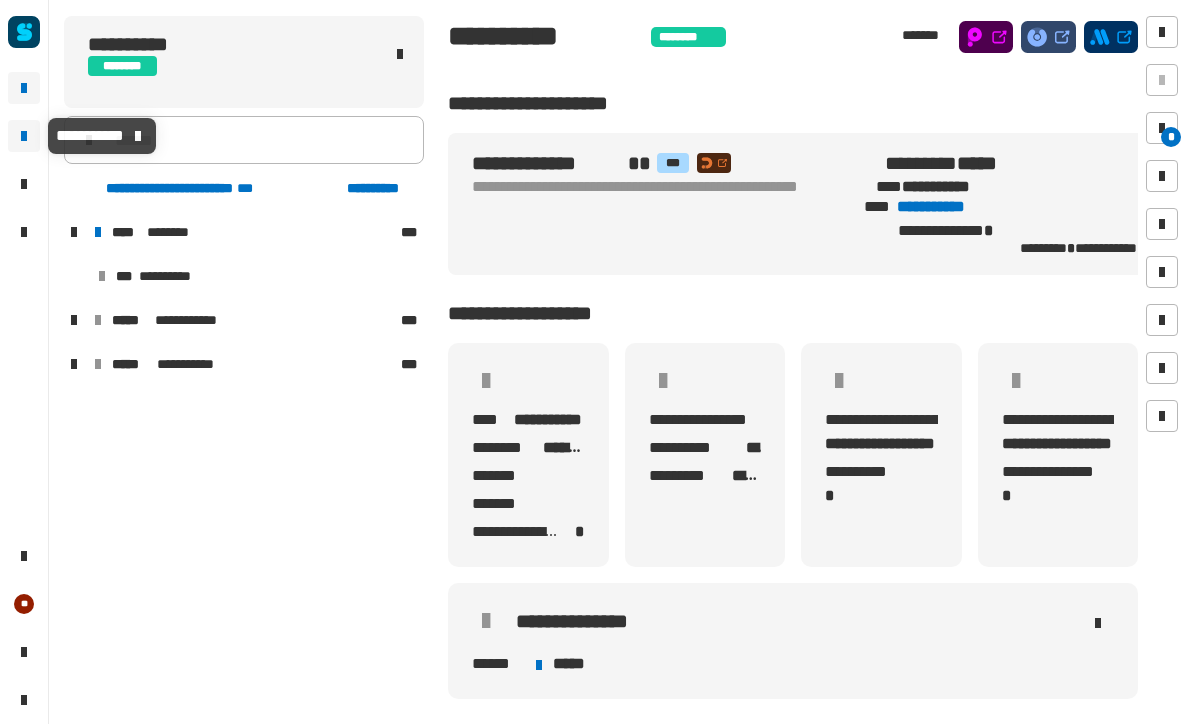 click 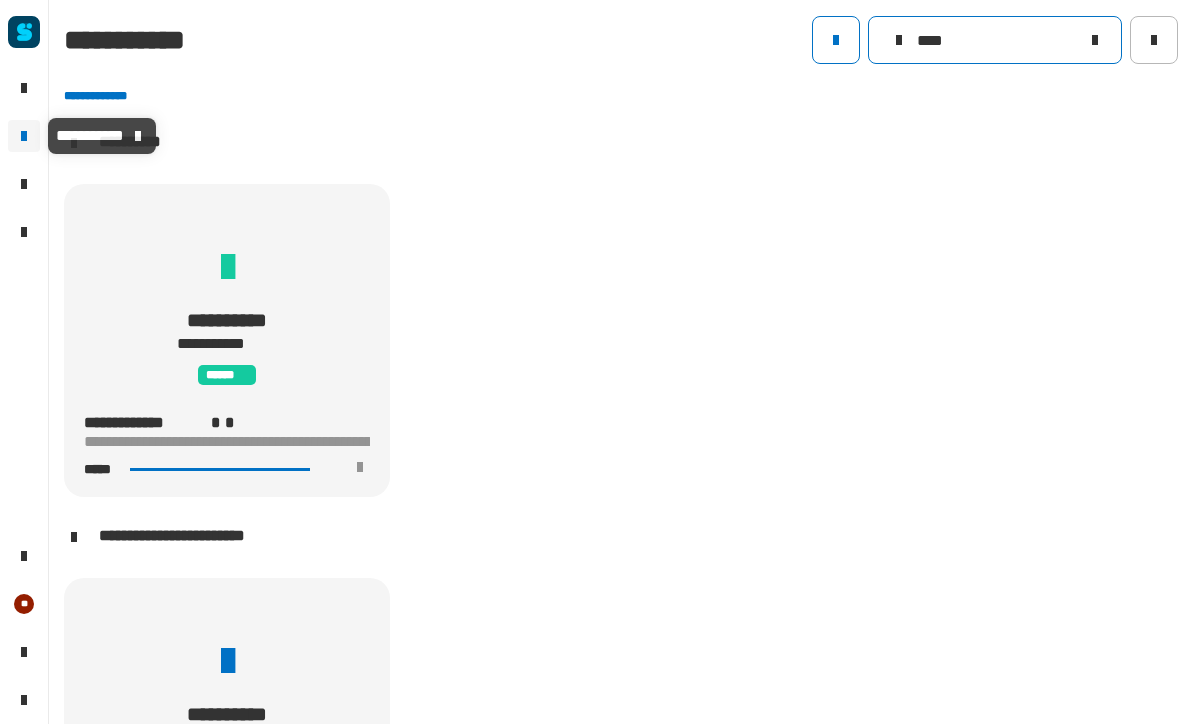click on "****" 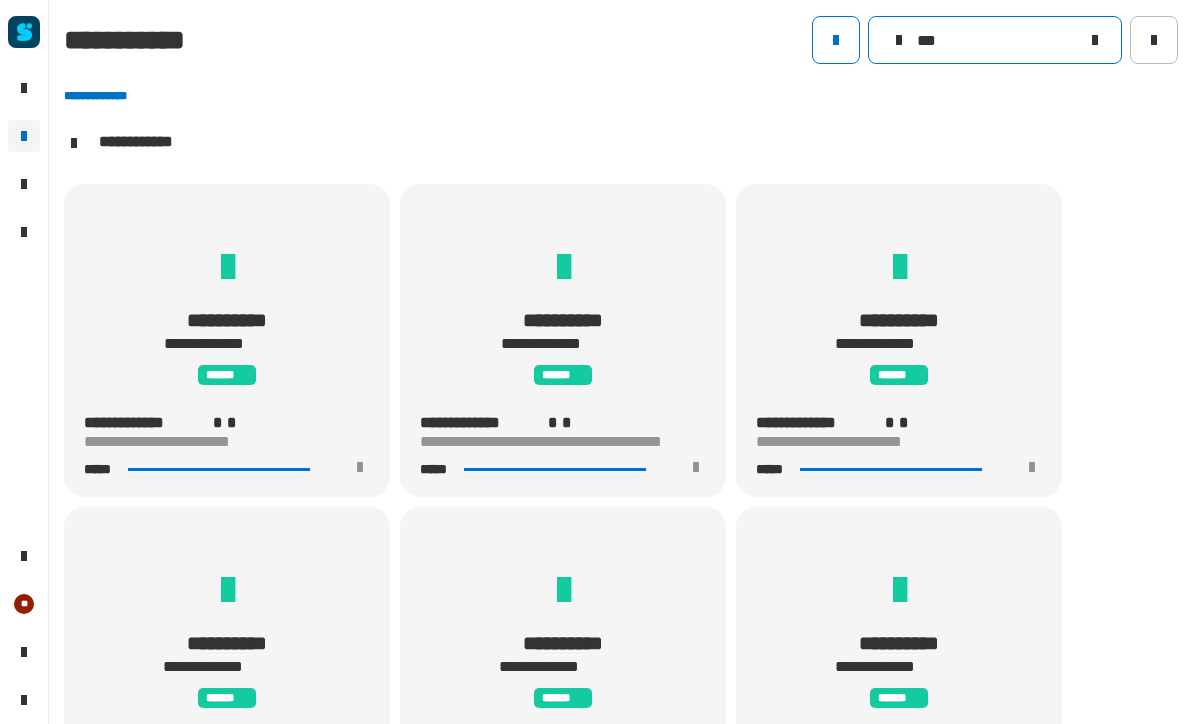scroll, scrollTop: 1, scrollLeft: 0, axis: vertical 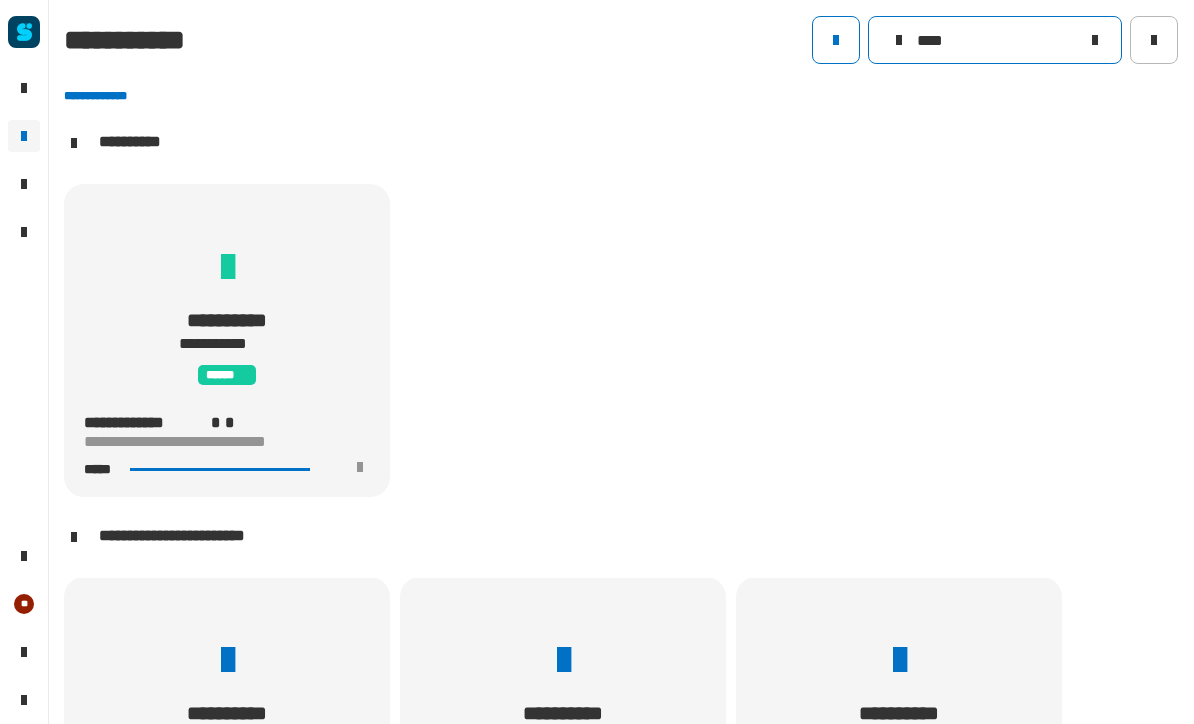 type on "****" 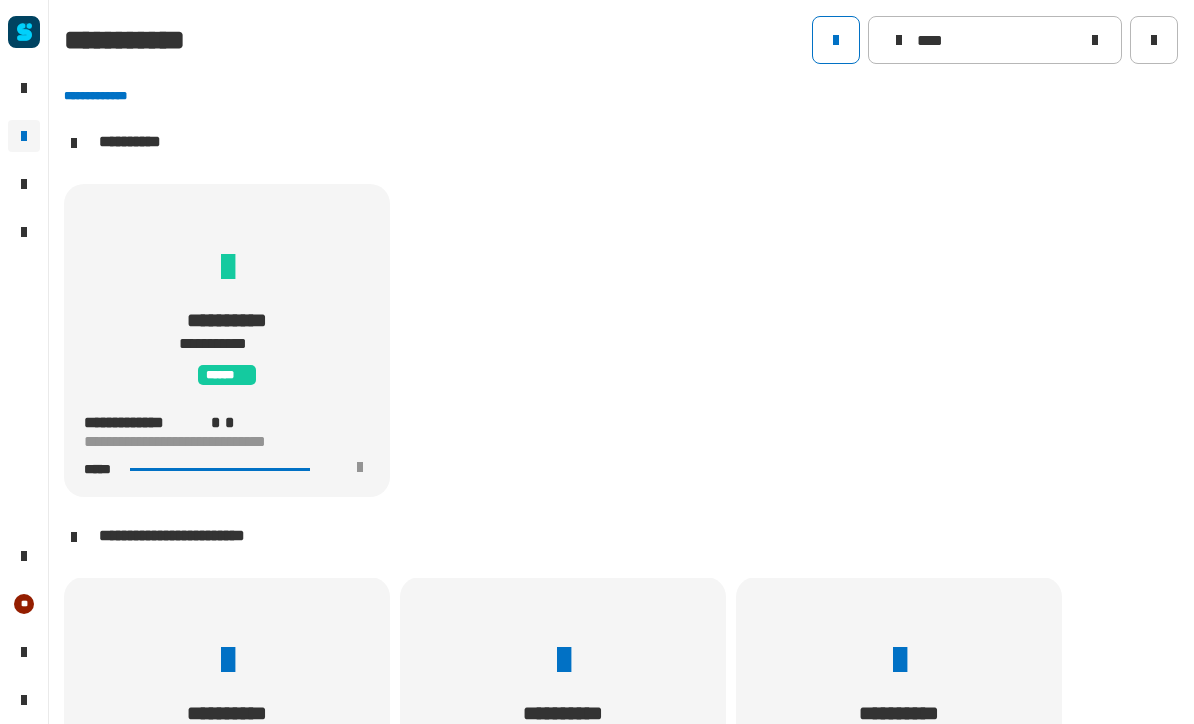 click on "**********" 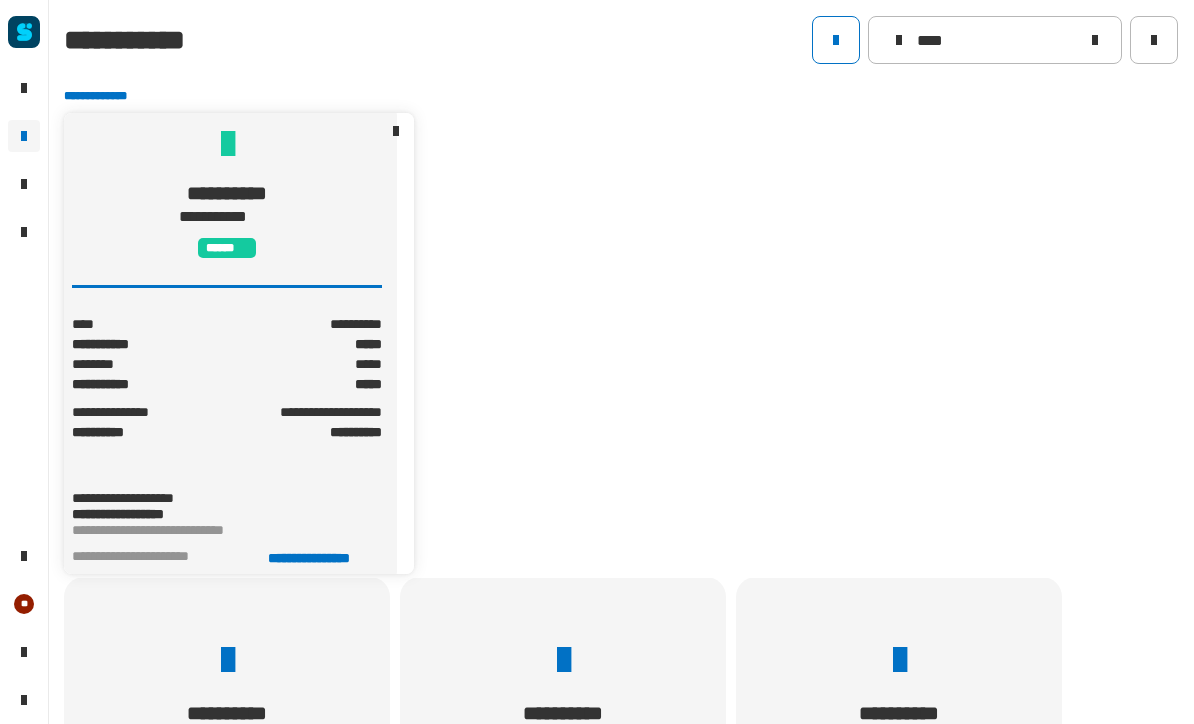 click on "**********" 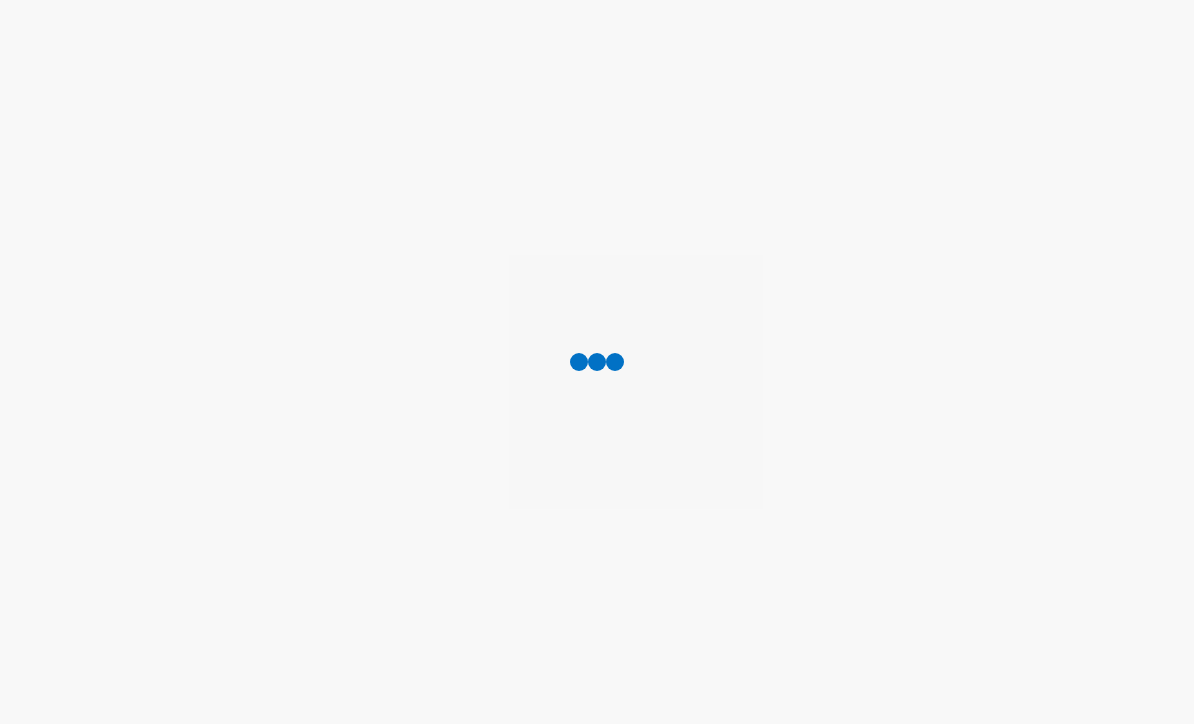 scroll, scrollTop: 0, scrollLeft: 0, axis: both 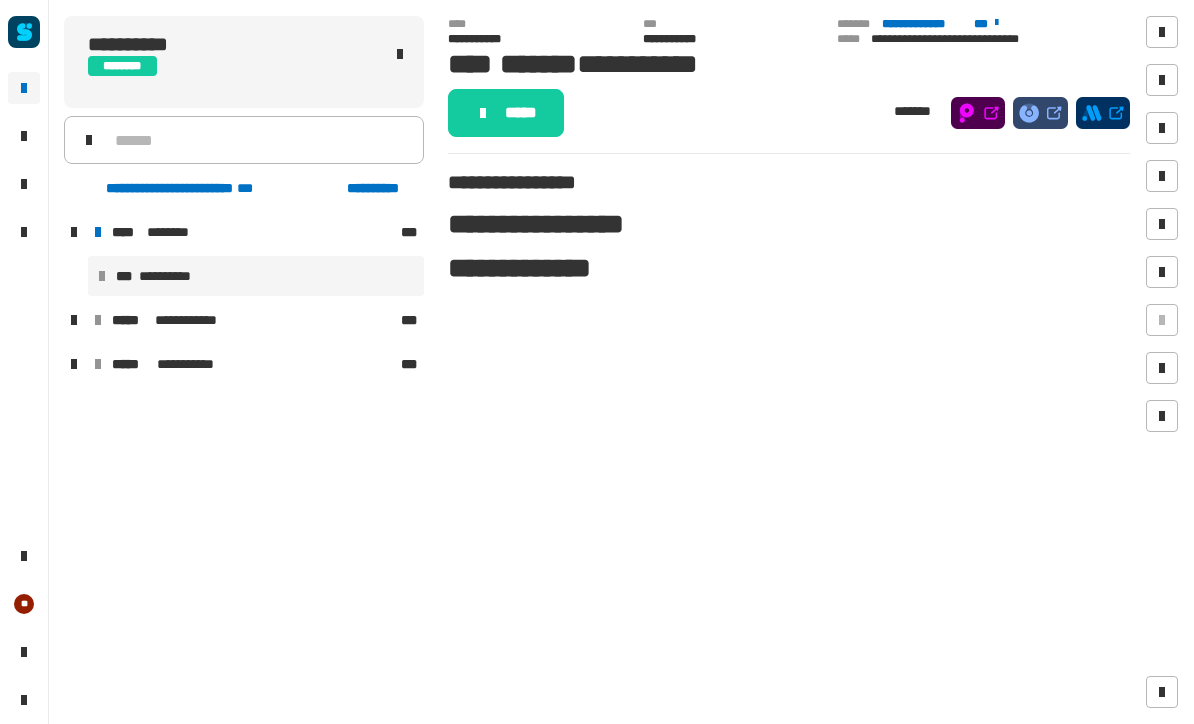 click on "**********" 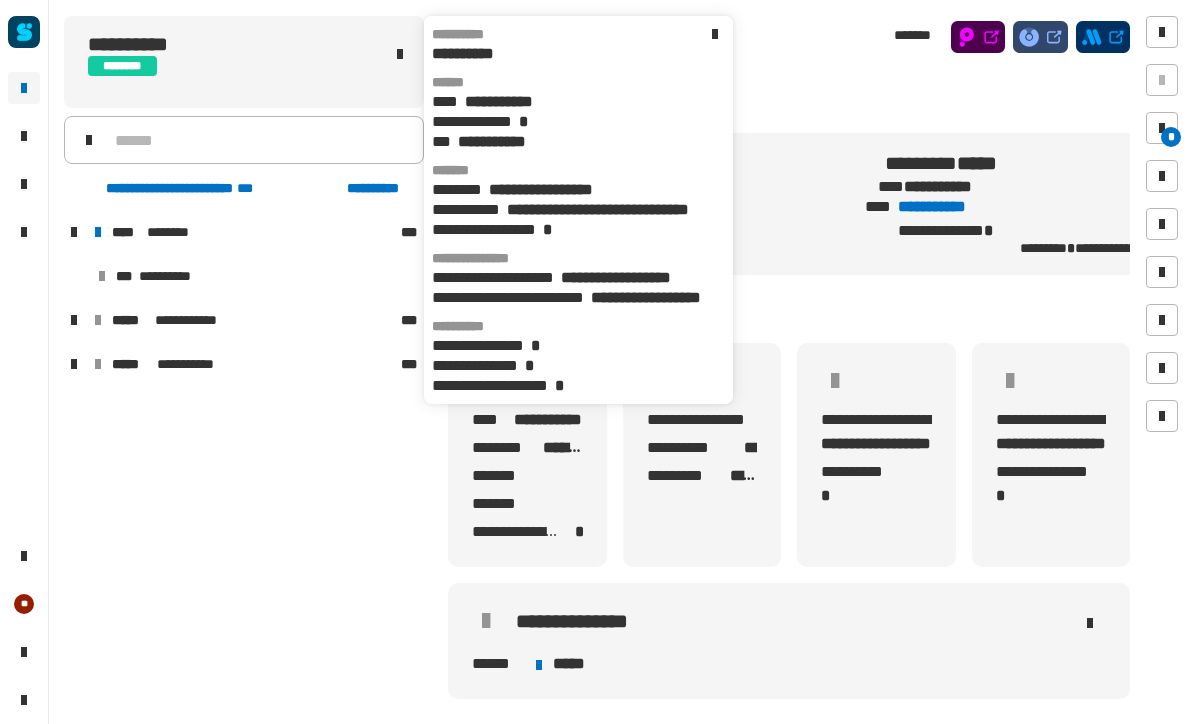 scroll, scrollTop: 0, scrollLeft: 12, axis: horizontal 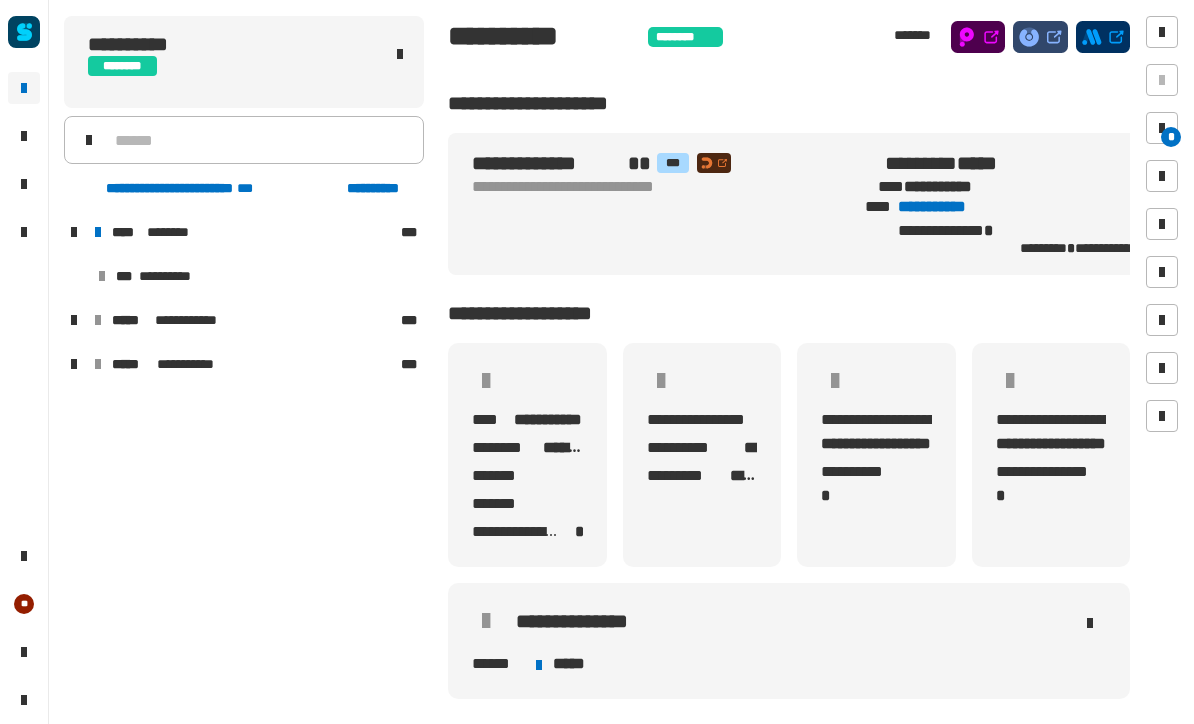 click on "[FIRST] [LAST] [STREET] [NUMBER] [CITY] [STATE] [POSTAL_CODE] [COUNTRY] [PHONE] [EMAIL] [SSN] [DLN] [PASSPORT] [CC_NUMBER] [DOB] [AGE] [ADDRESS] [COORDINATES]" 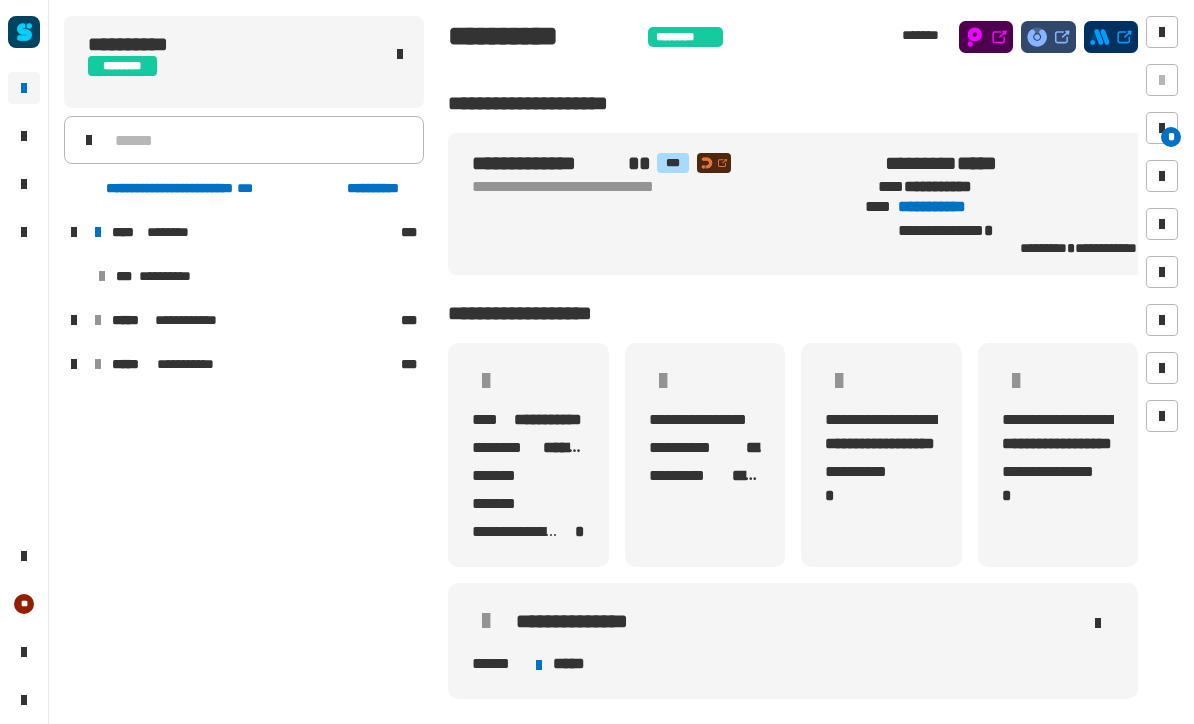 scroll, scrollTop: 0, scrollLeft: 0, axis: both 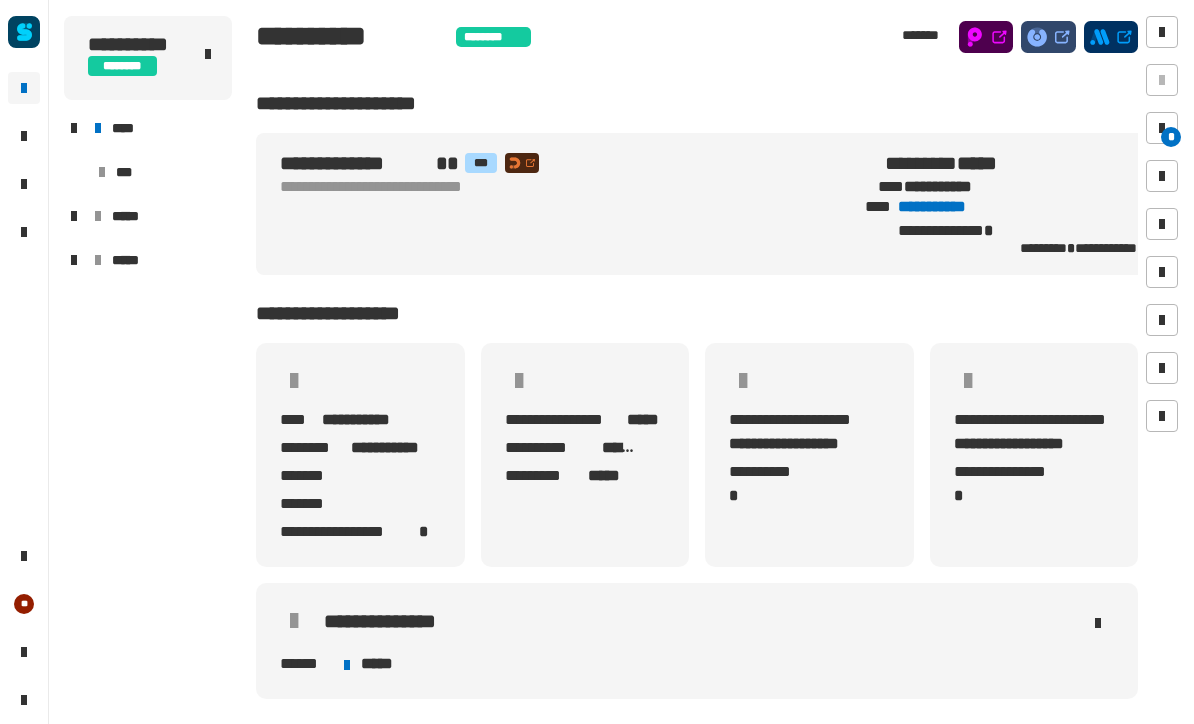 click 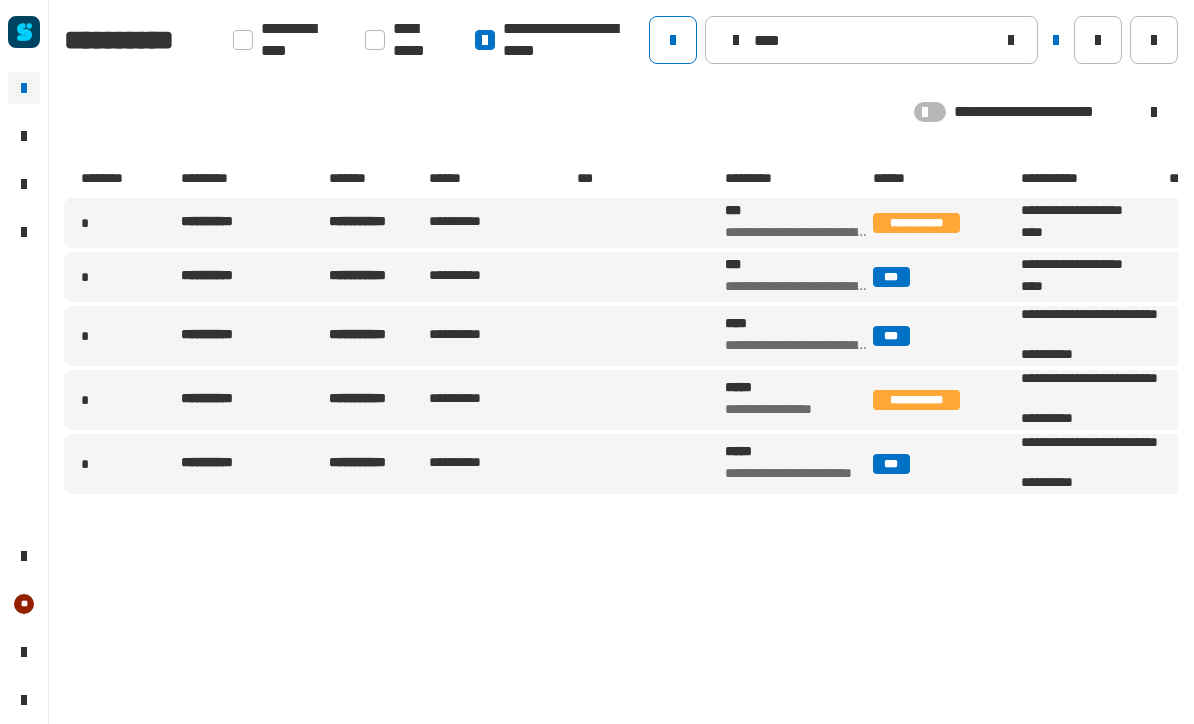 click 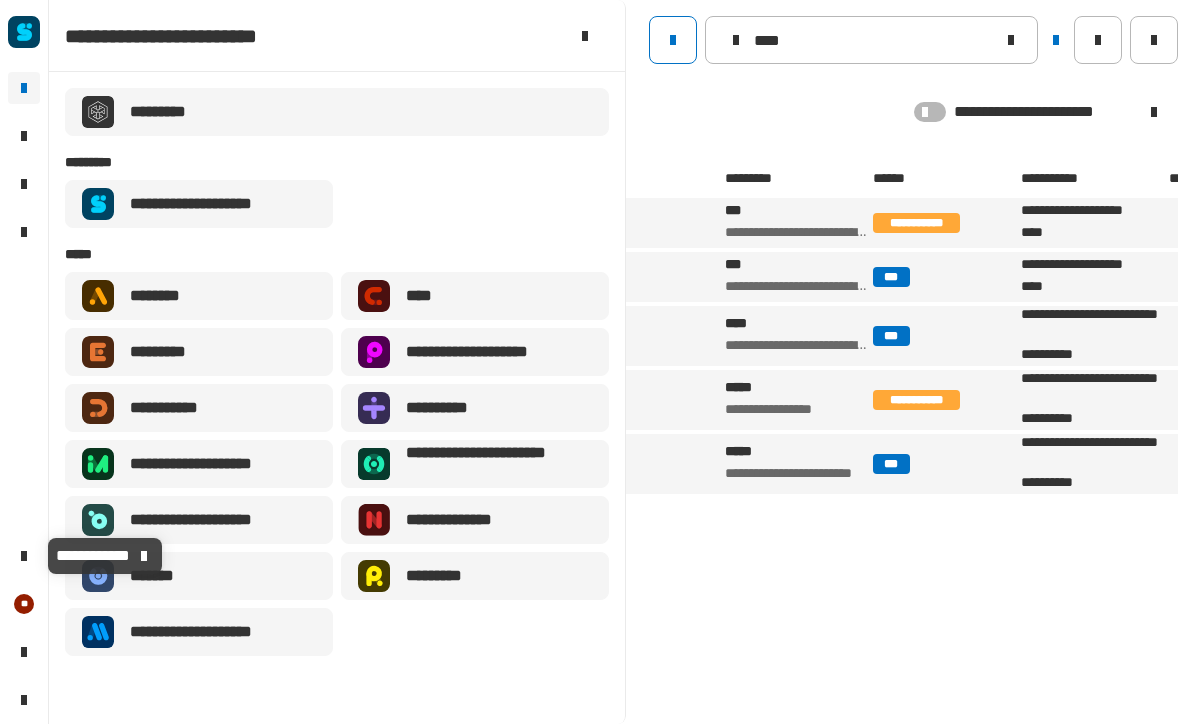 click on "**********" at bounding box center [214, 464] 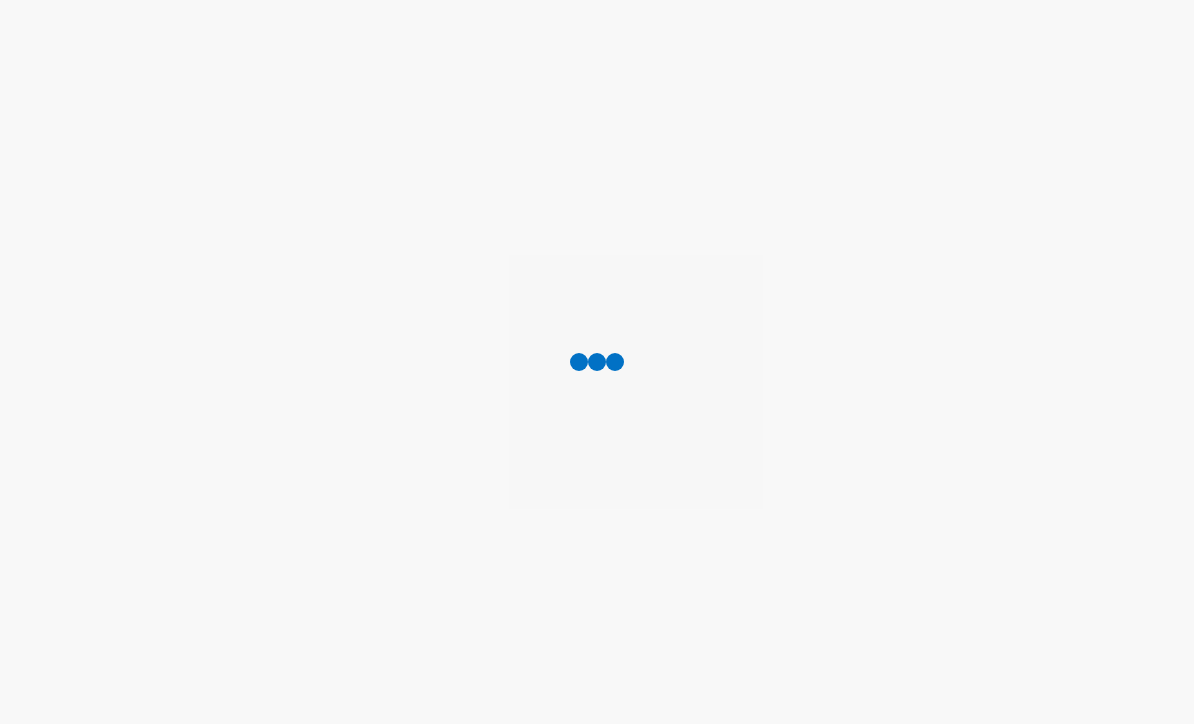 scroll, scrollTop: 0, scrollLeft: 0, axis: both 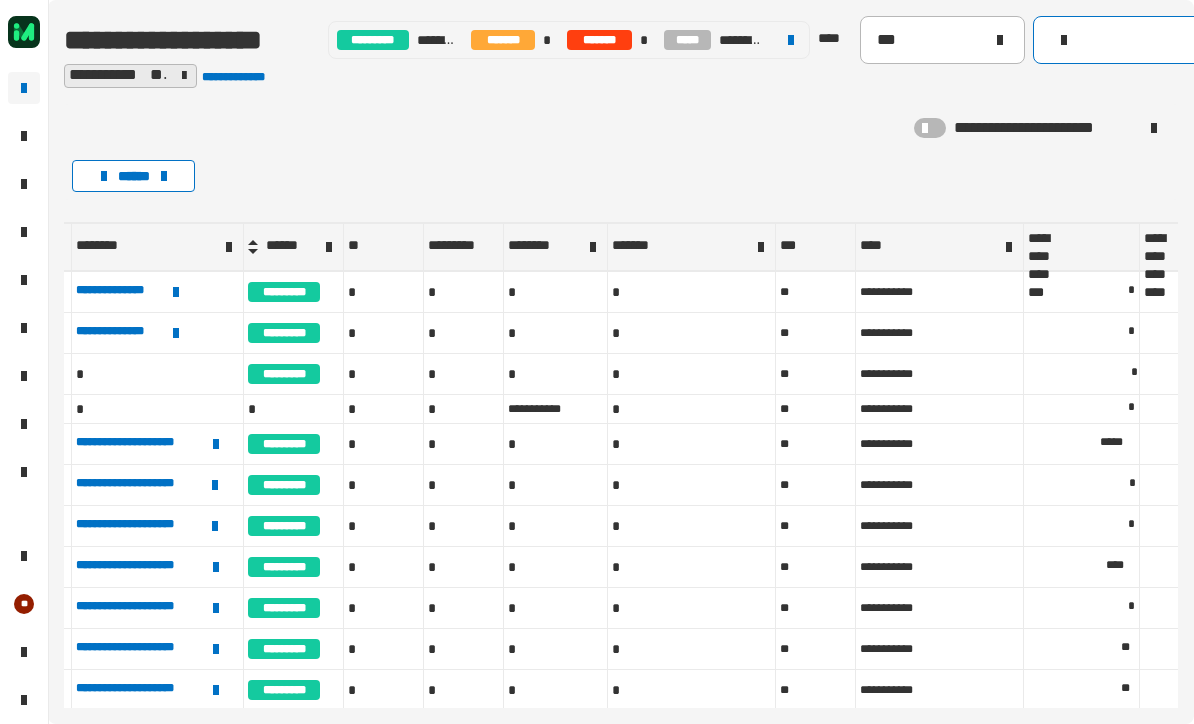 click 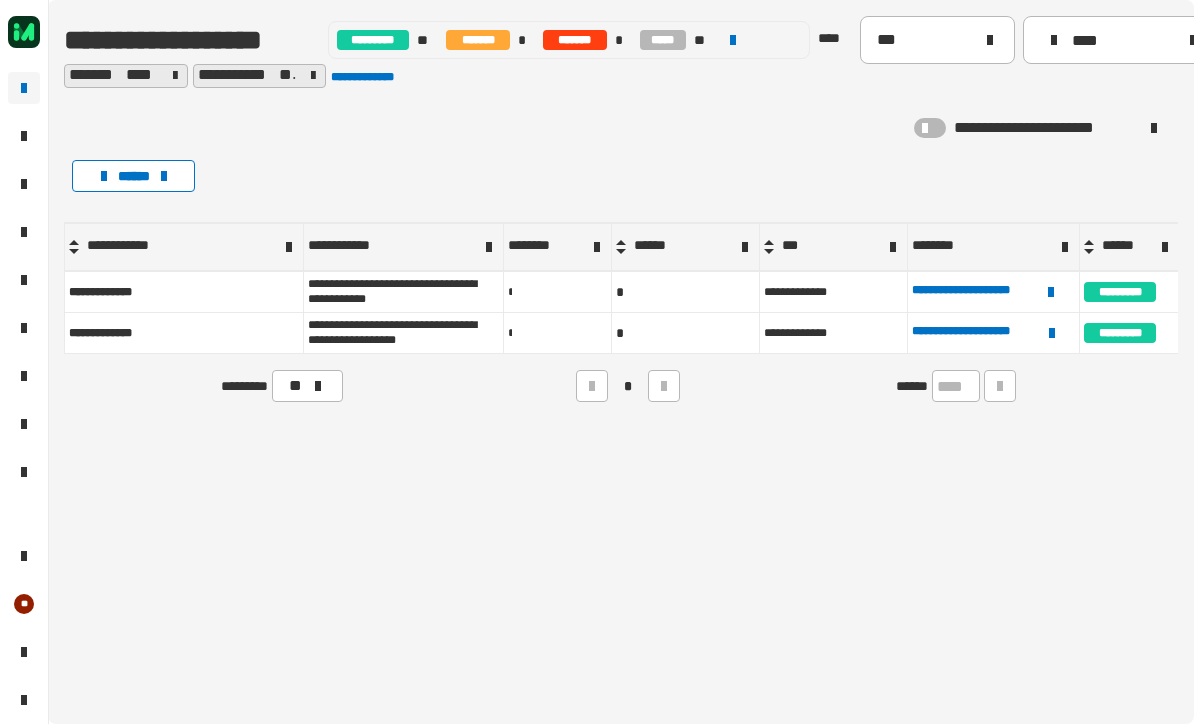 scroll, scrollTop: 0, scrollLeft: 0, axis: both 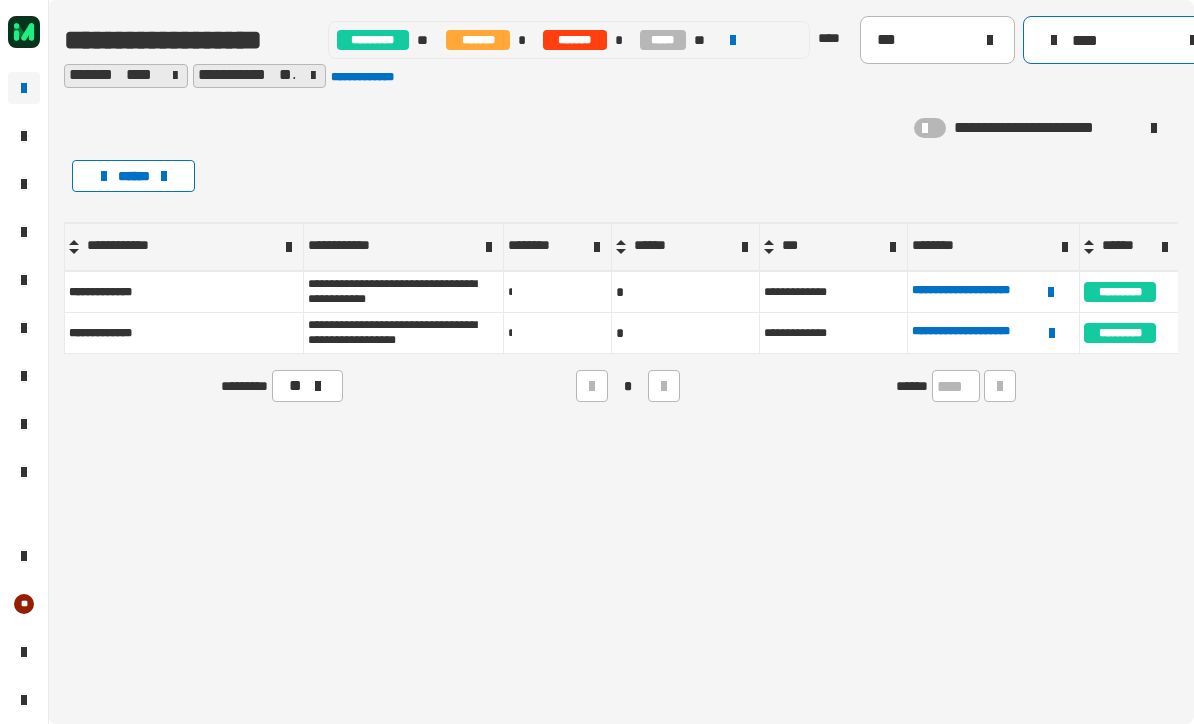 type on "****" 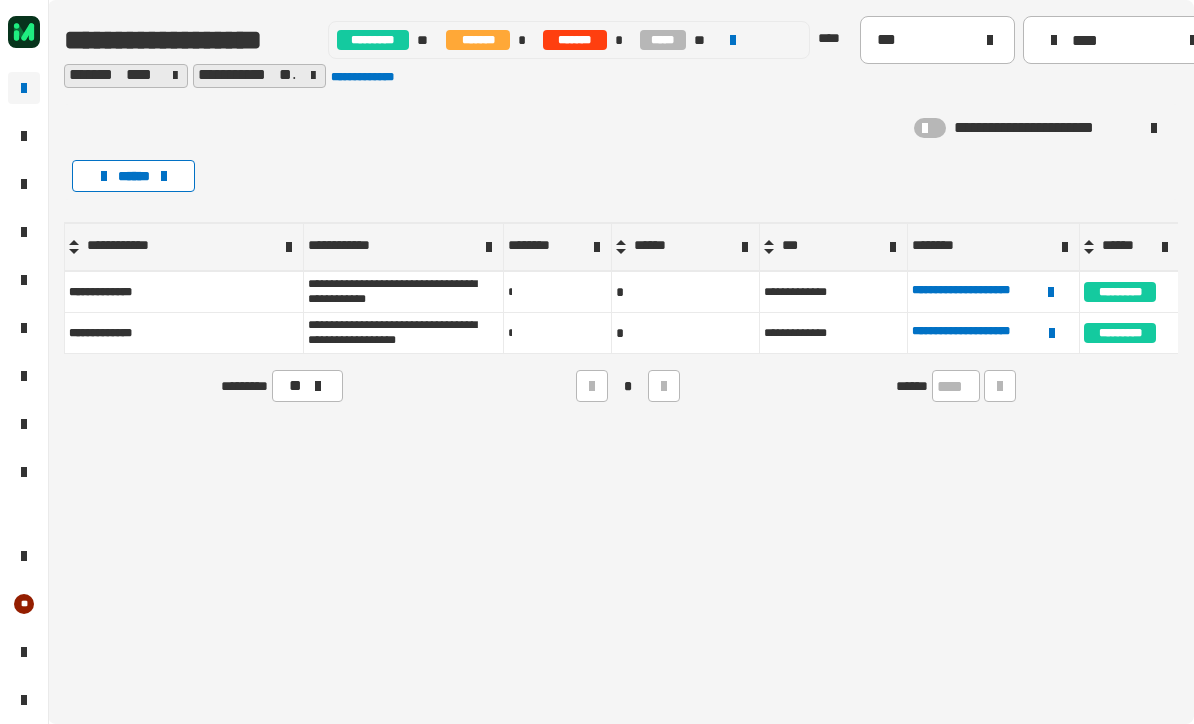 click on "**********" 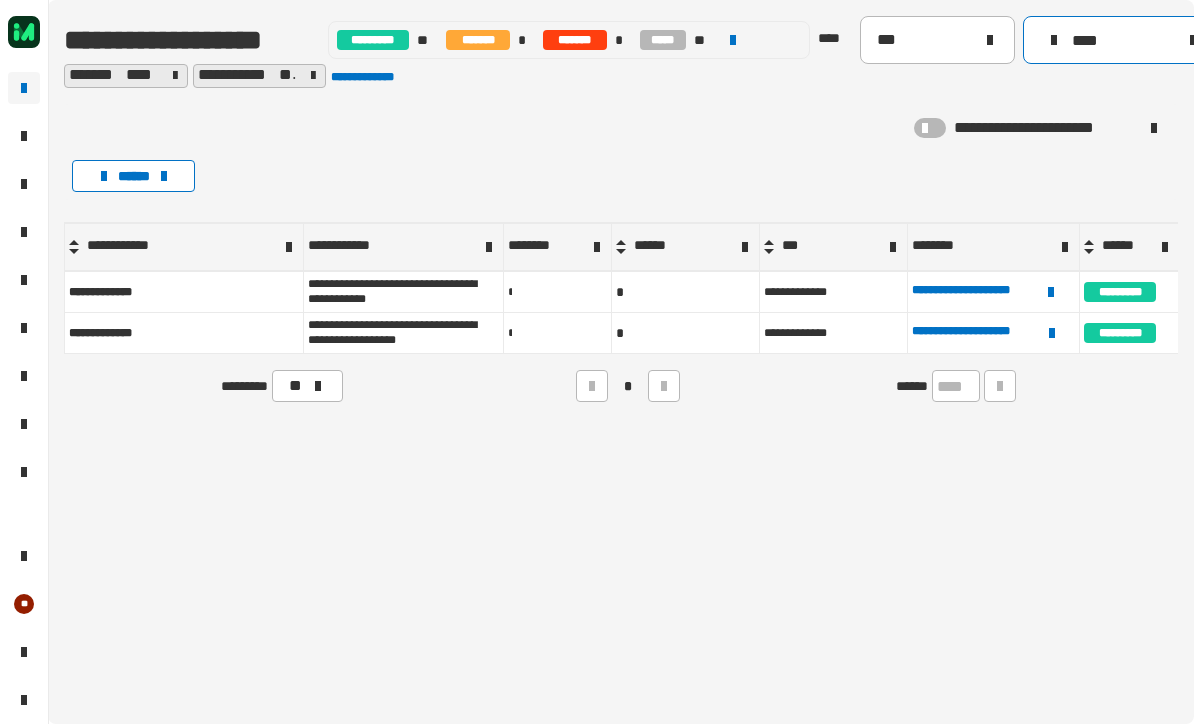 click on "****" 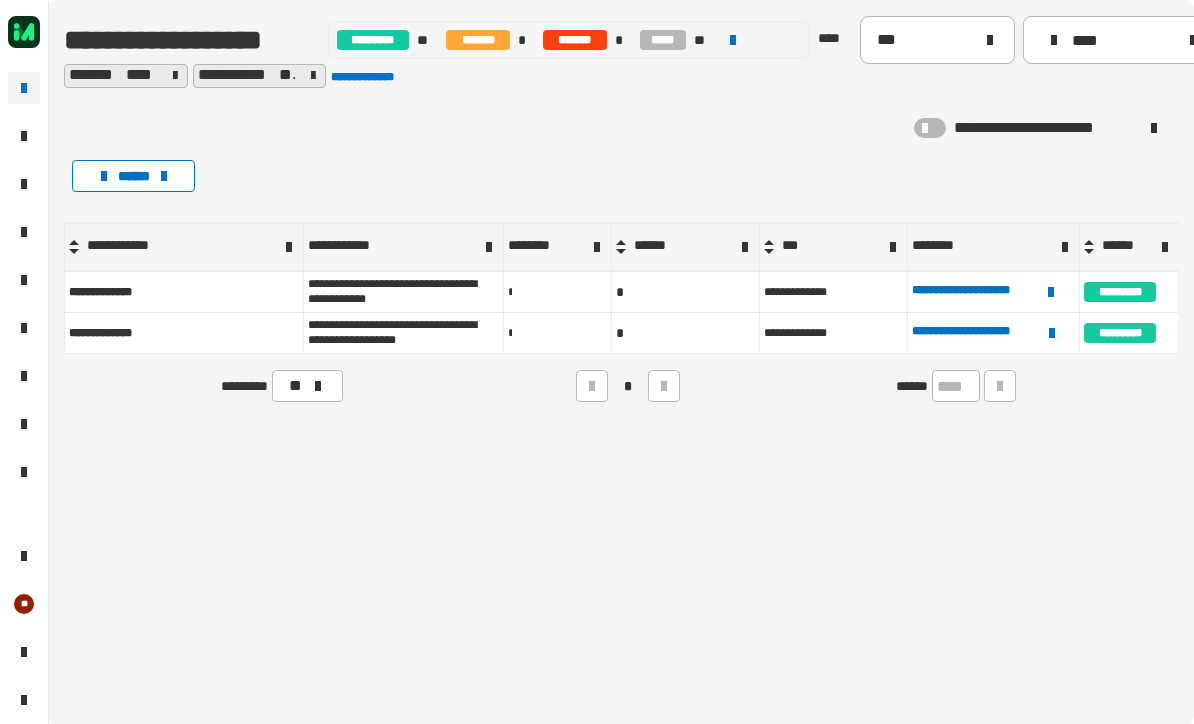 click on "***" 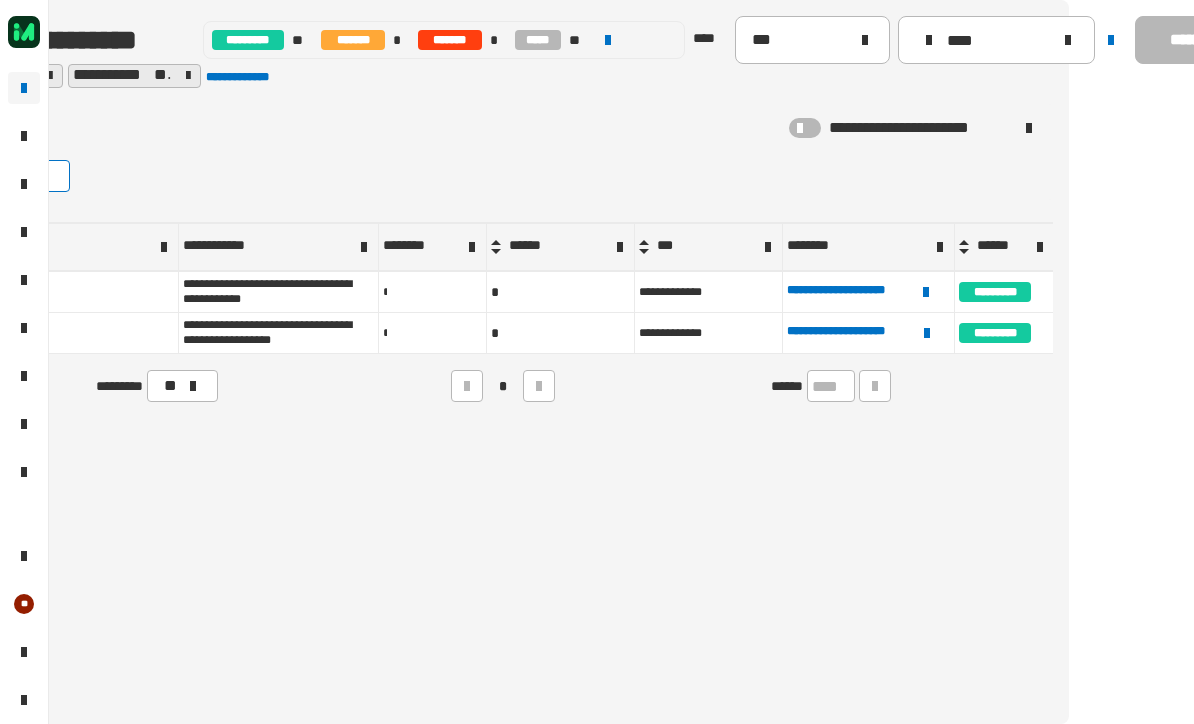 scroll, scrollTop: 0, scrollLeft: 151, axis: horizontal 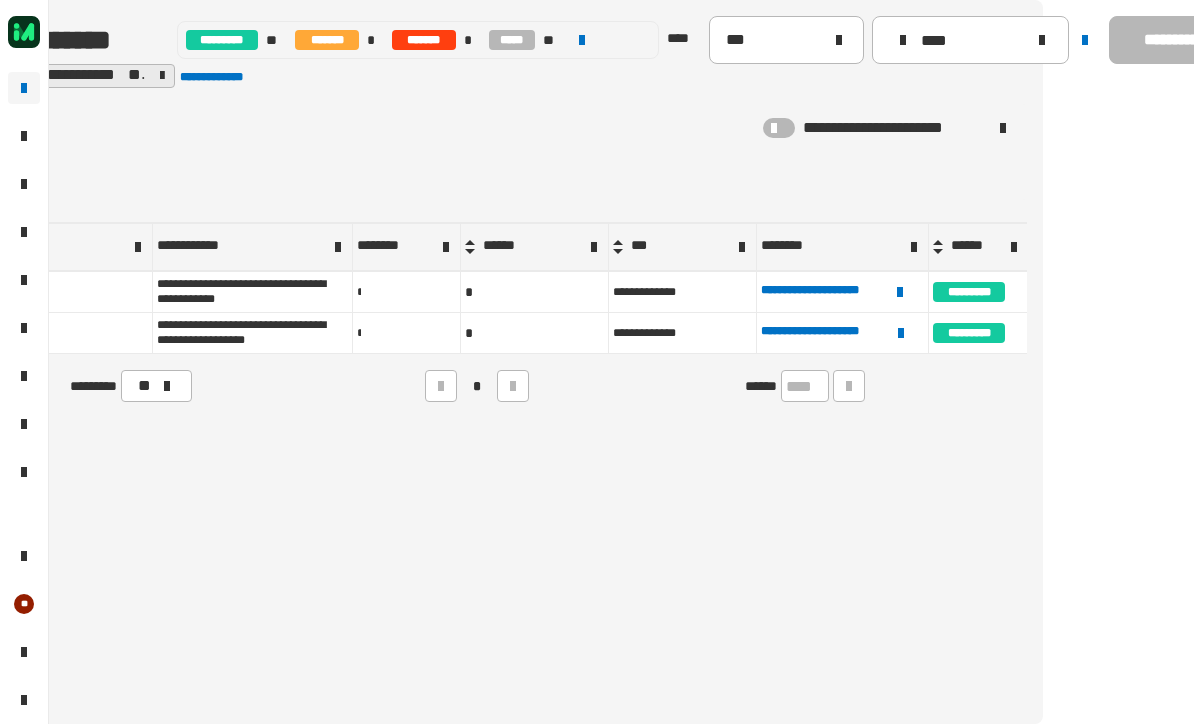 click 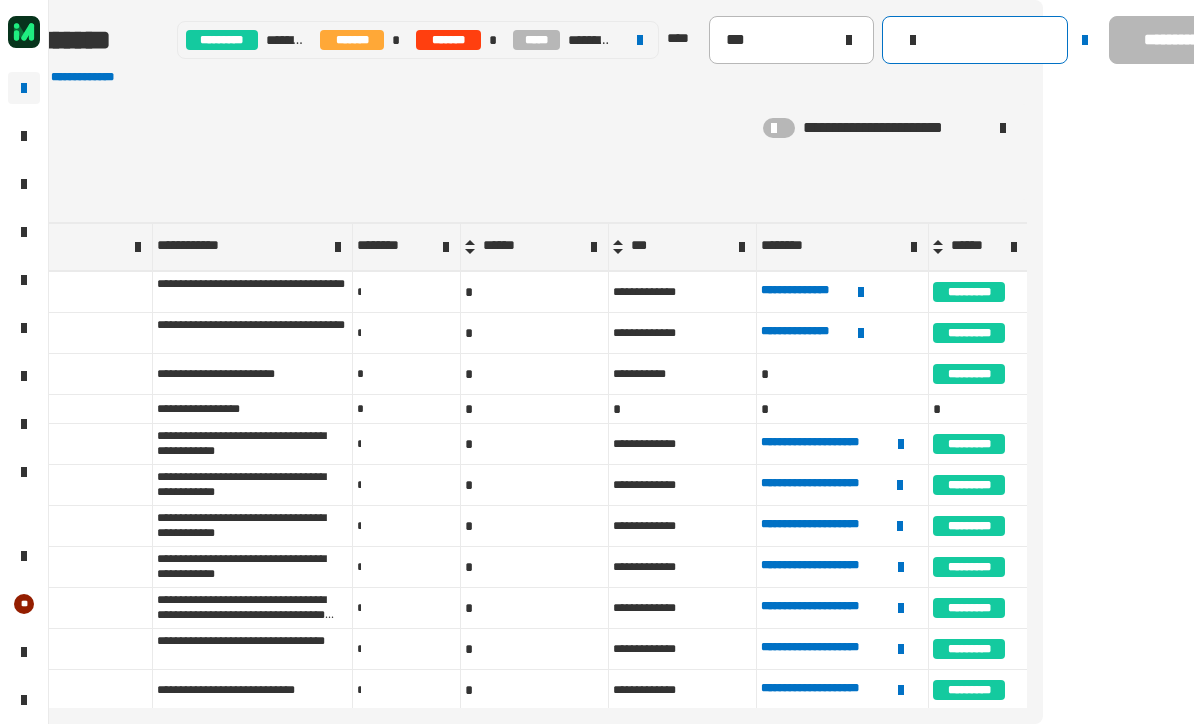 click 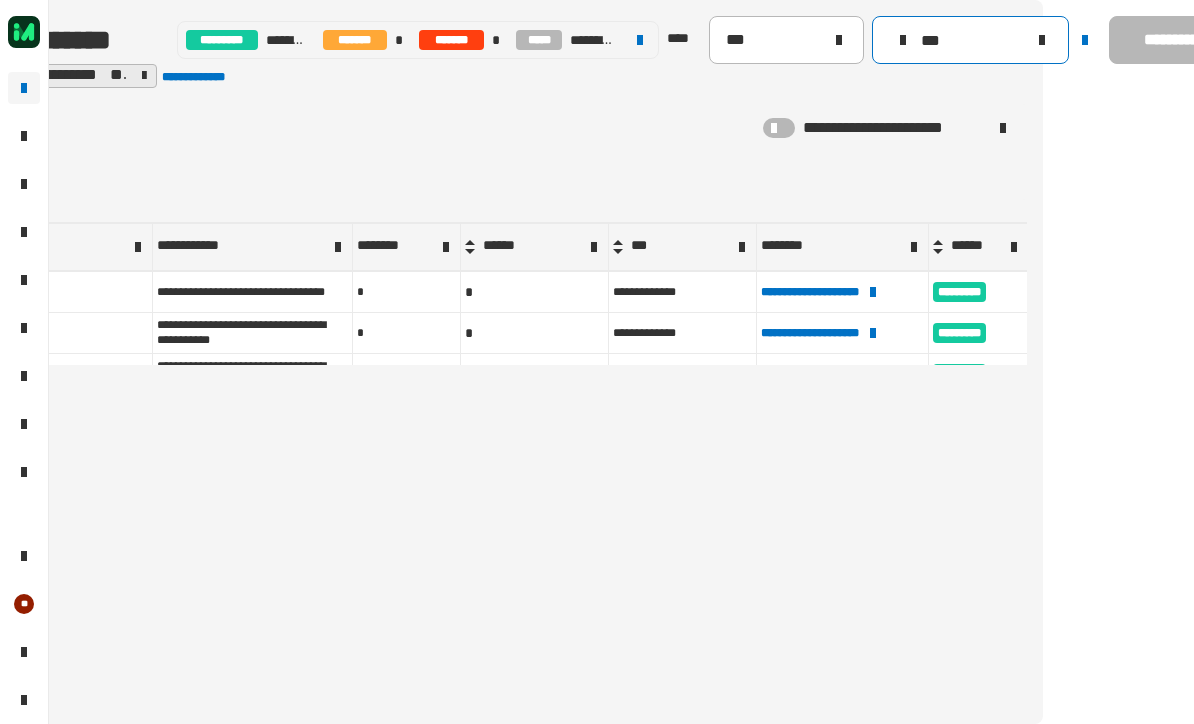 type on "****" 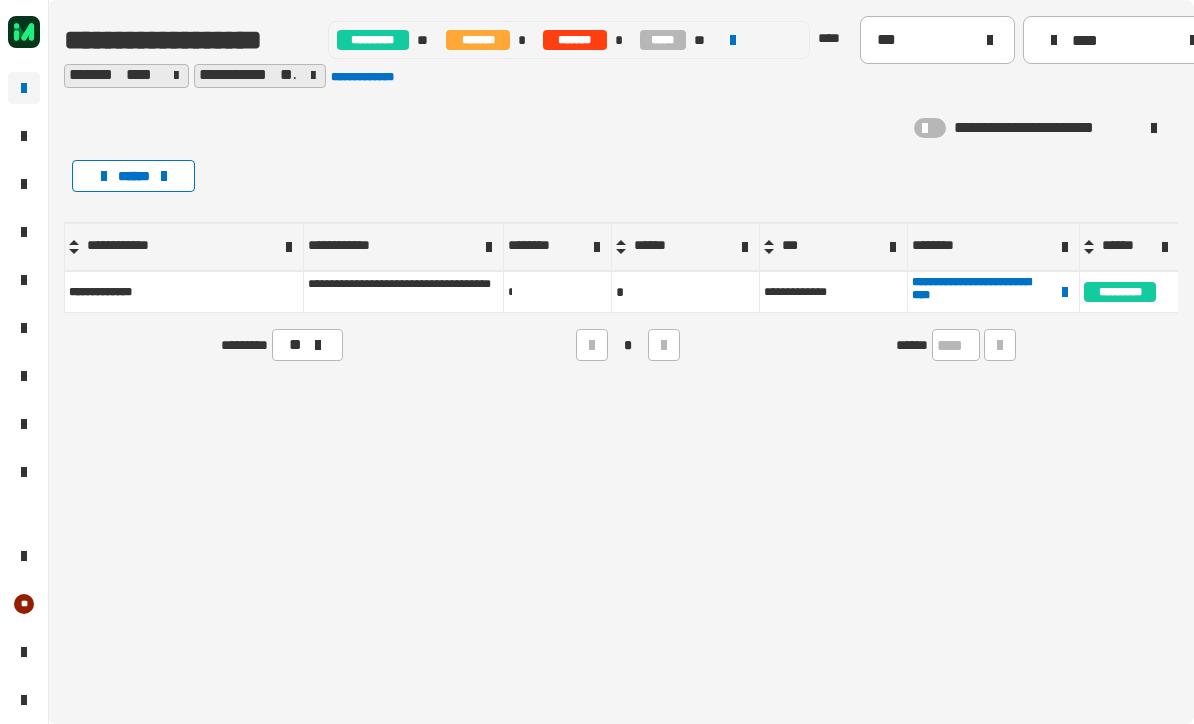 scroll, scrollTop: 0, scrollLeft: 0, axis: both 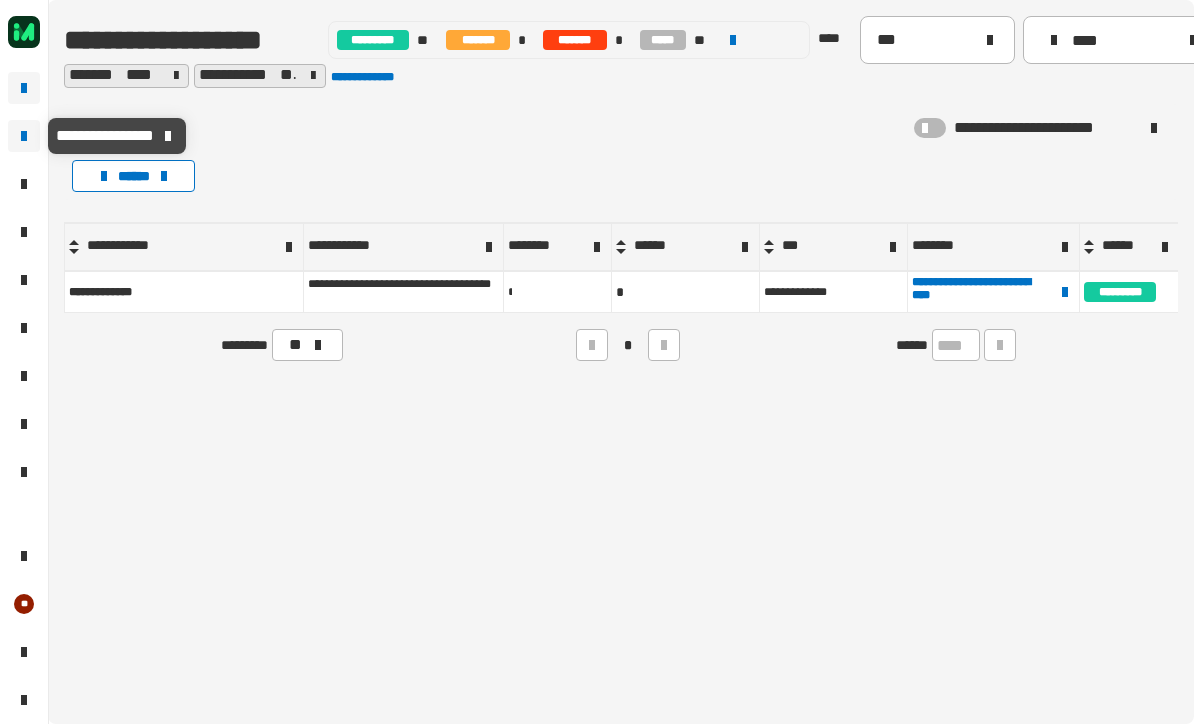 click 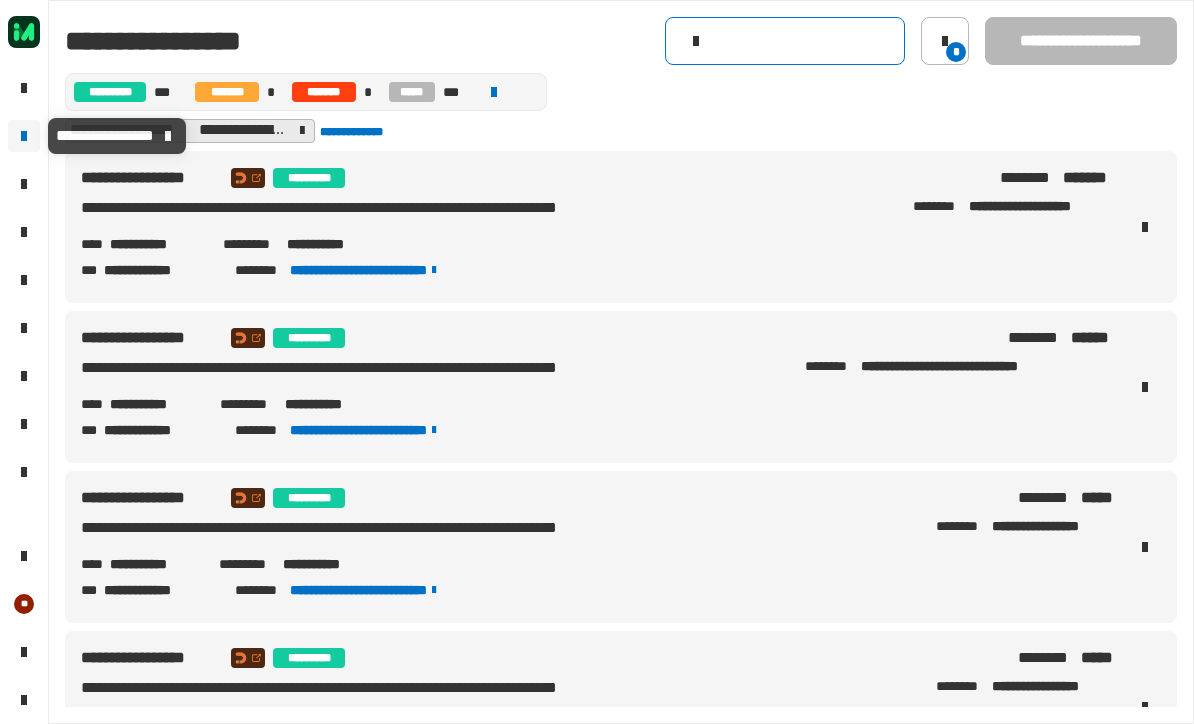 click 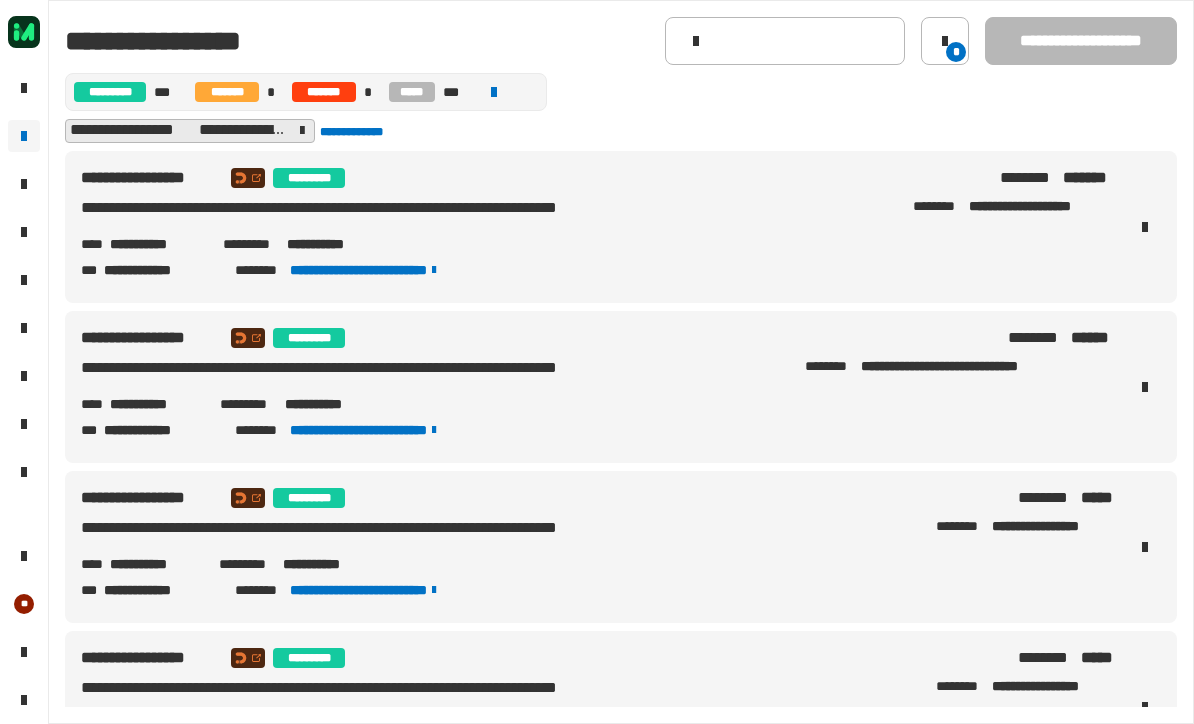 click 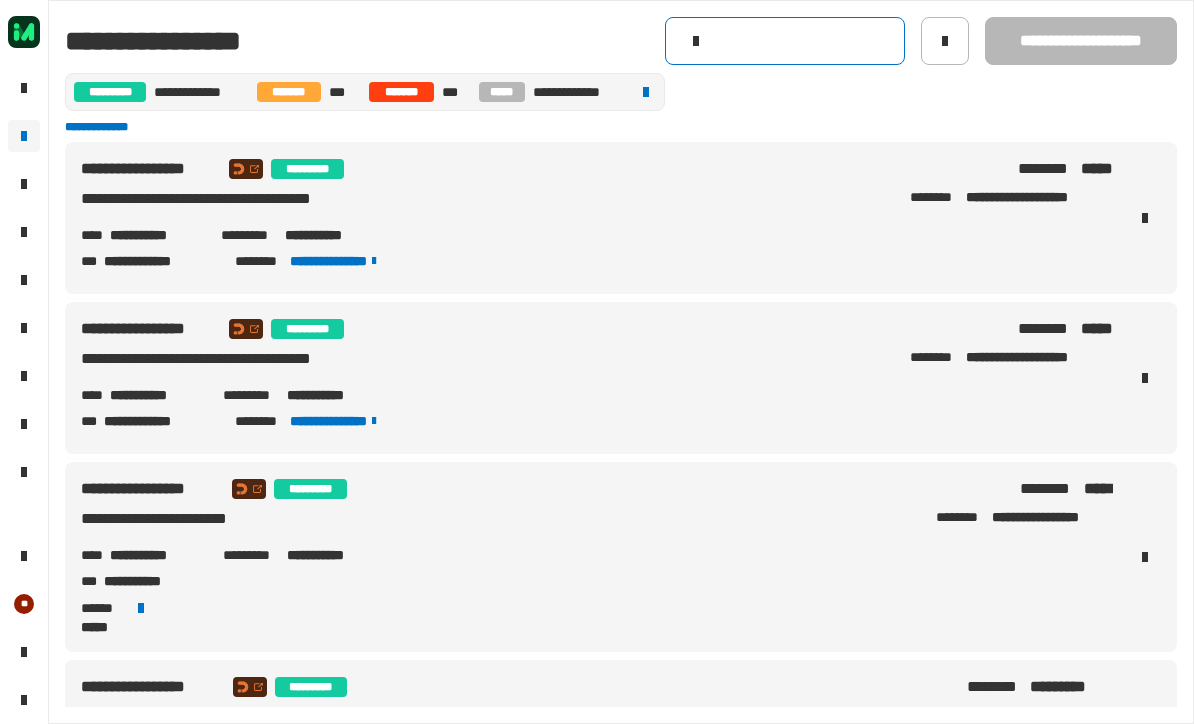 click 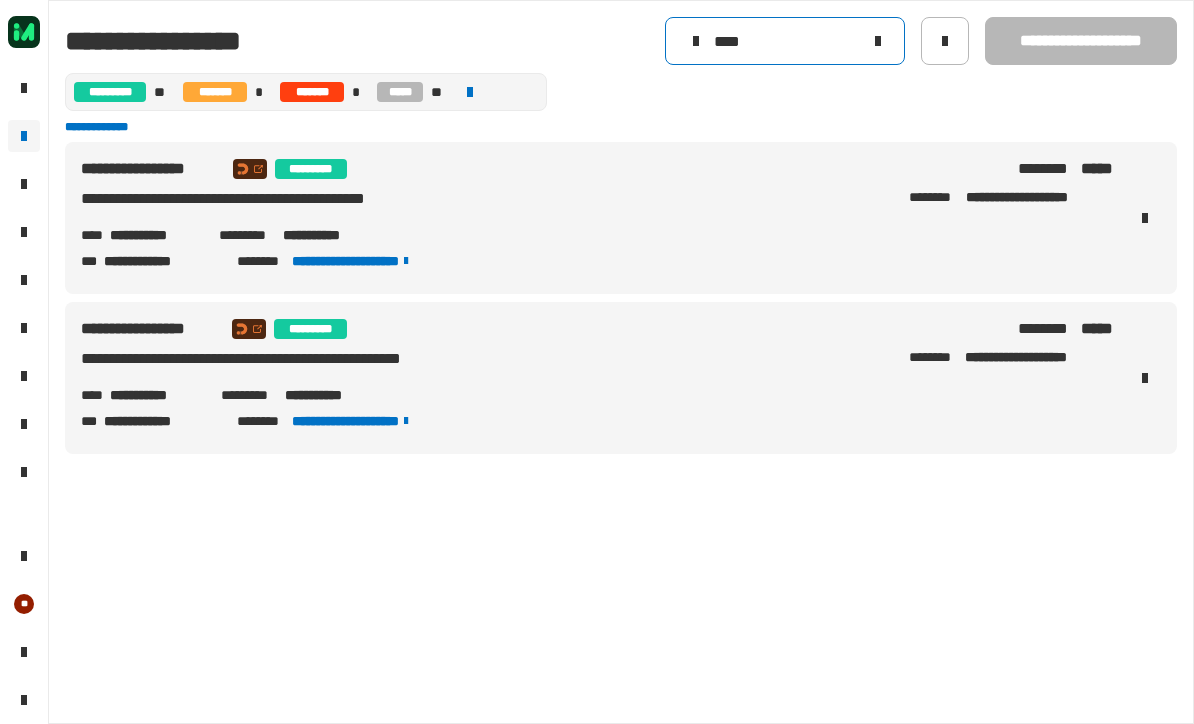 type on "****" 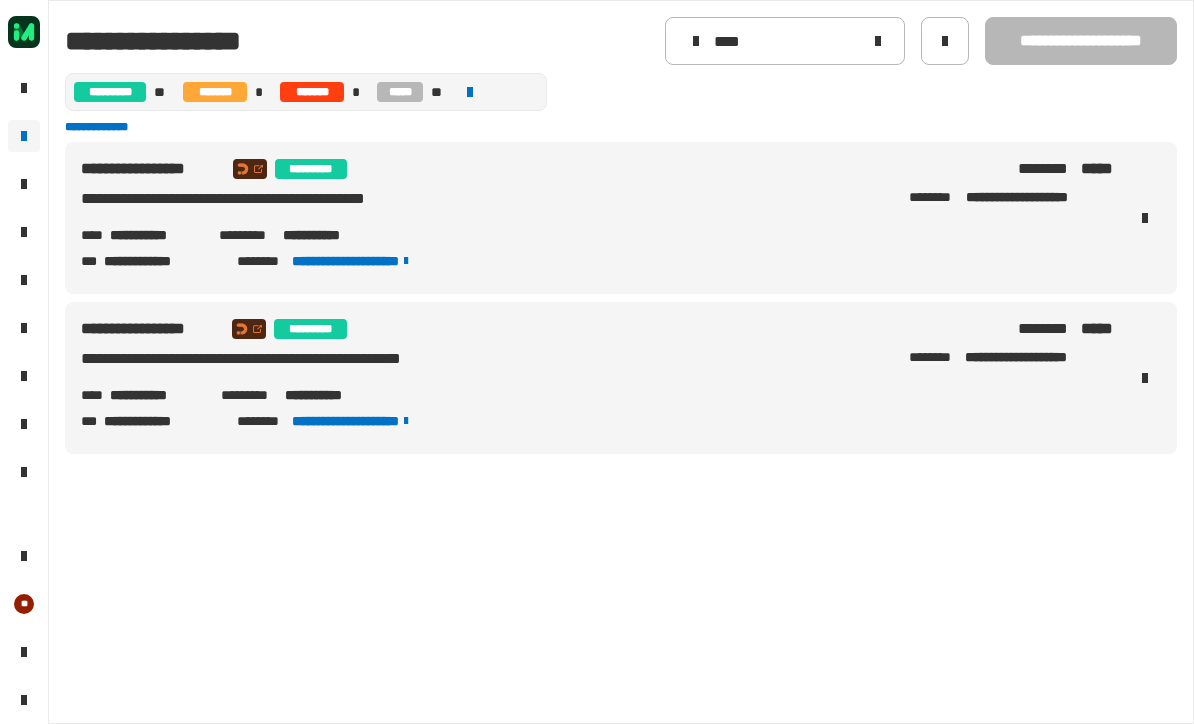 click on "**********" at bounding box center (621, 424) 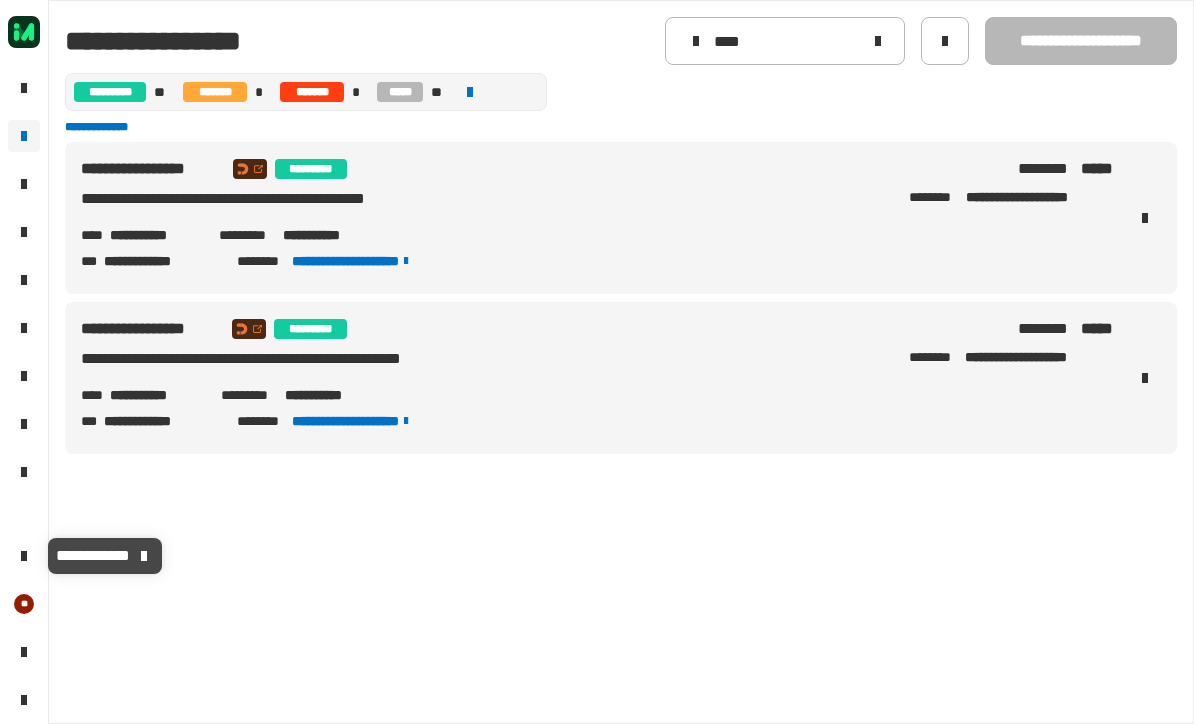click 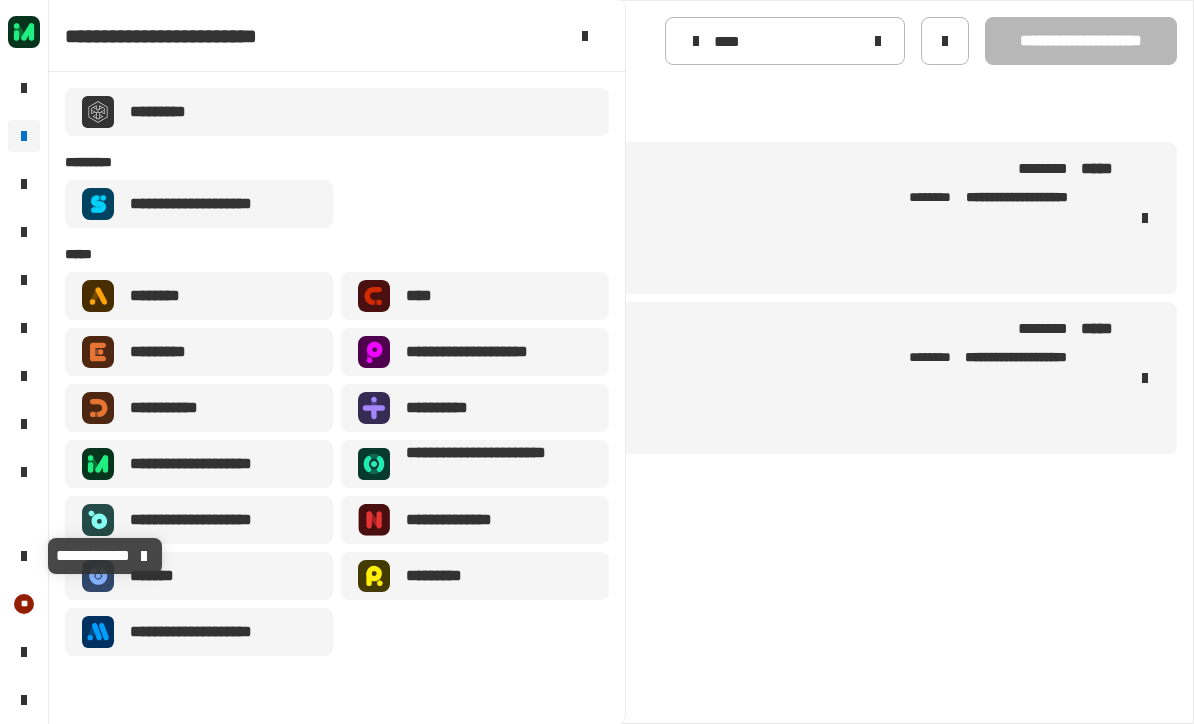 click on "**********" at bounding box center [621, 424] 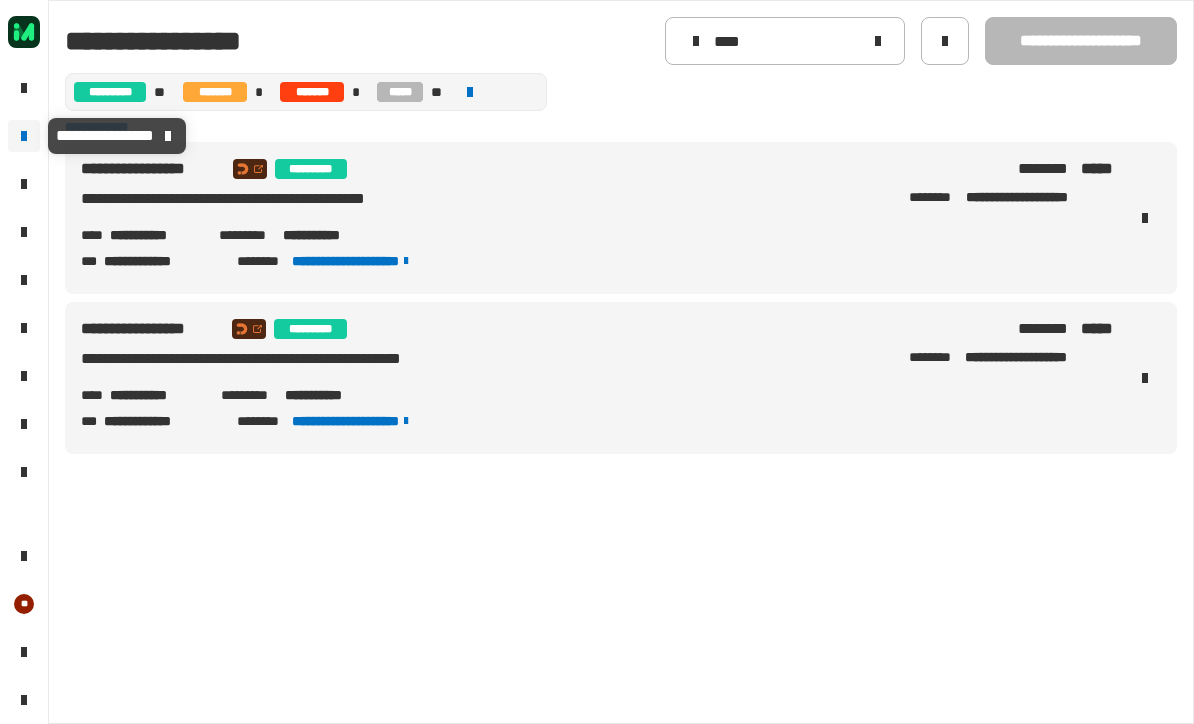 click 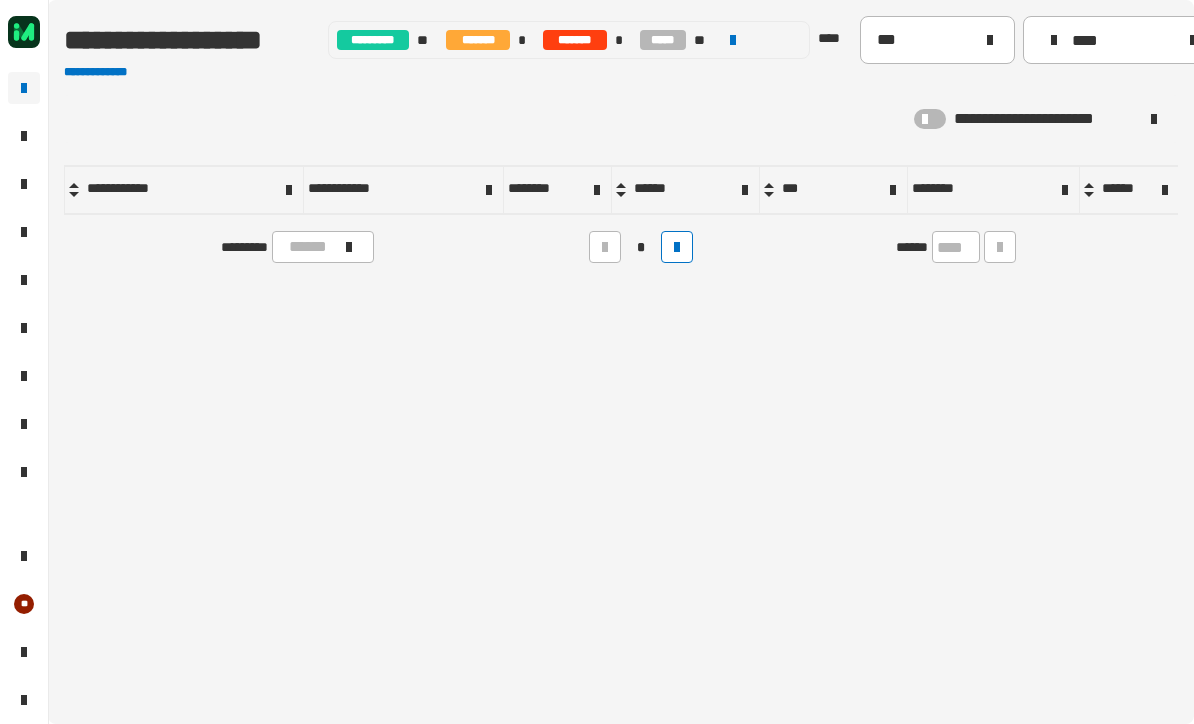 click 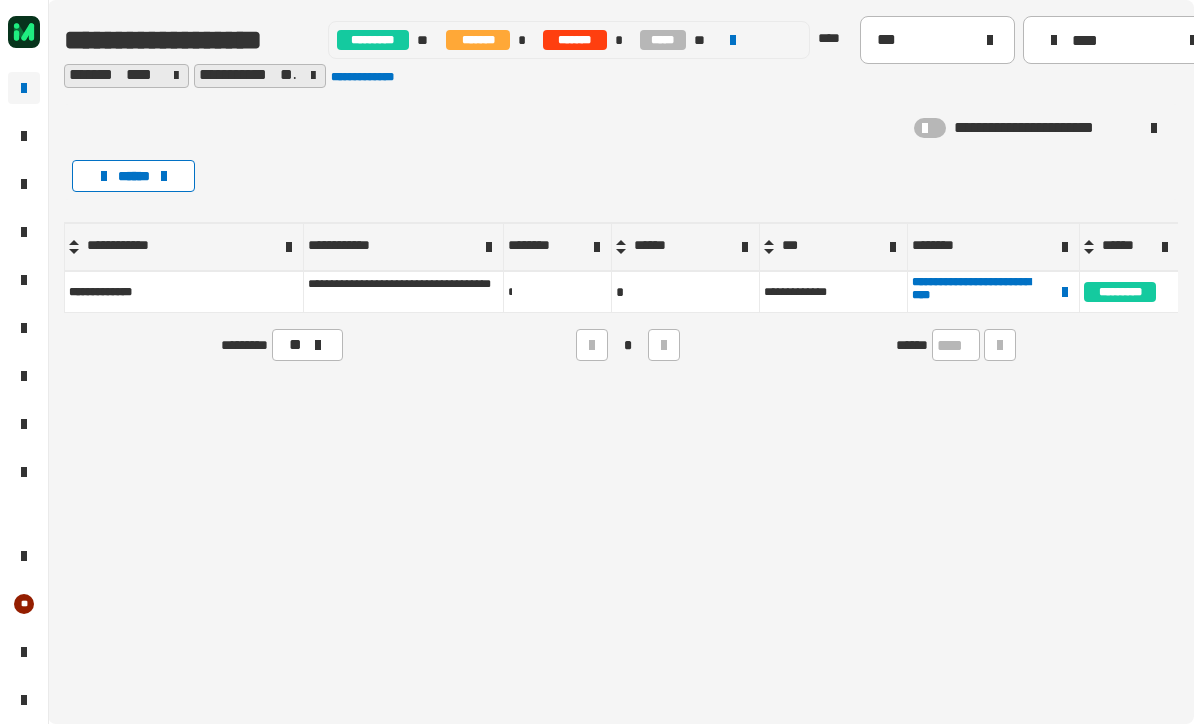 click 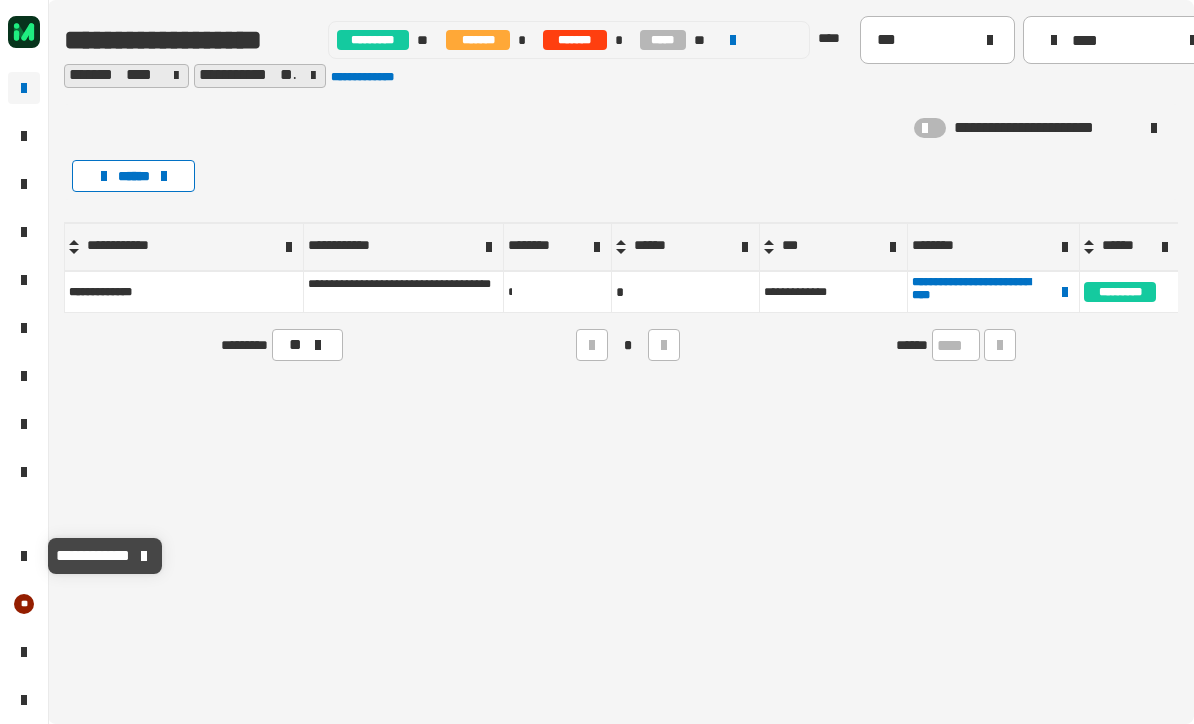 click 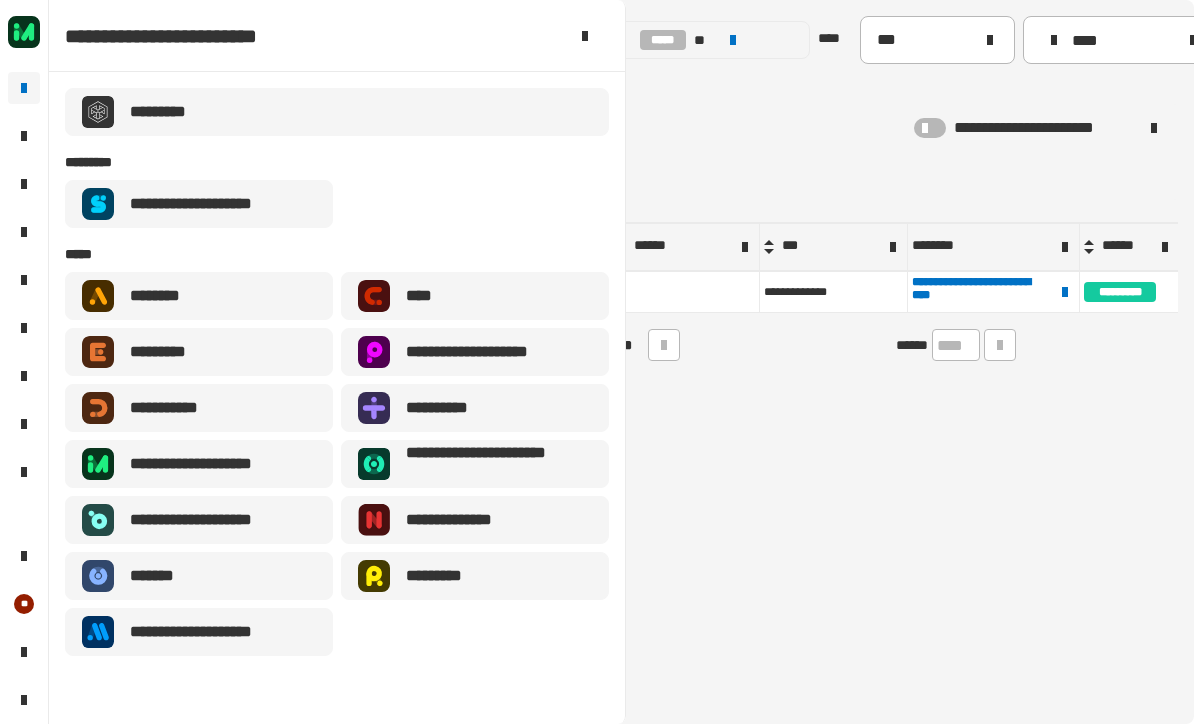 click on "*********" at bounding box center [337, 162] 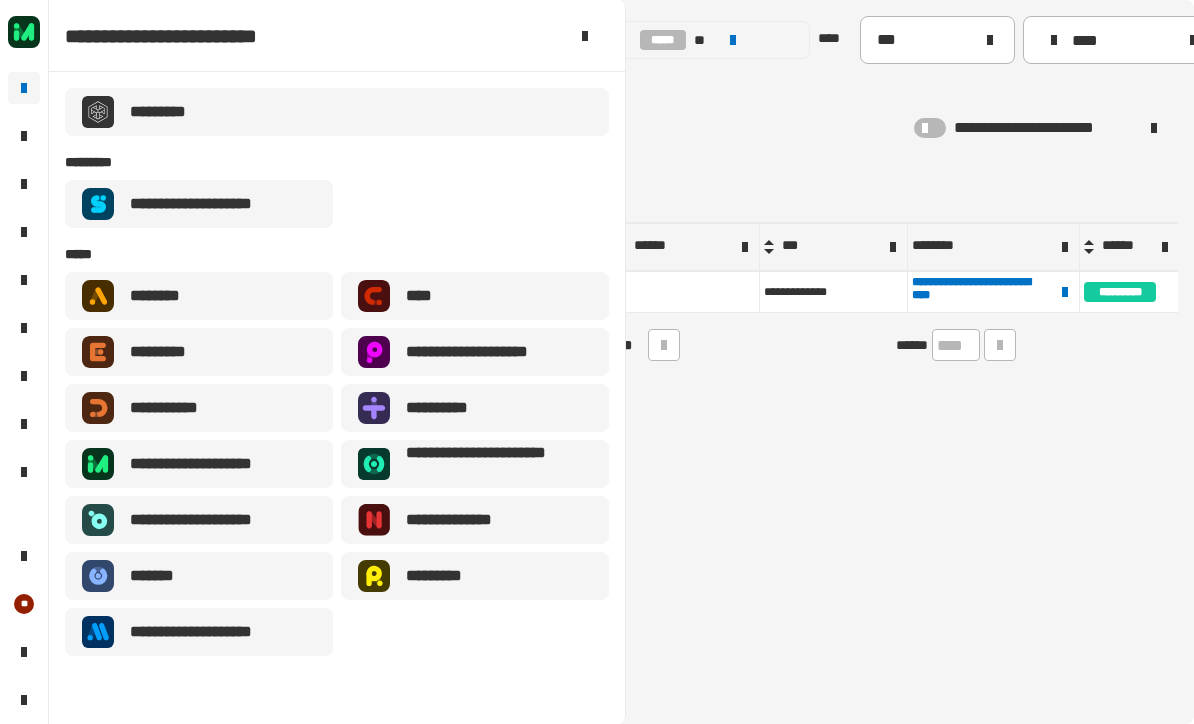 click on "**********" at bounding box center [214, 464] 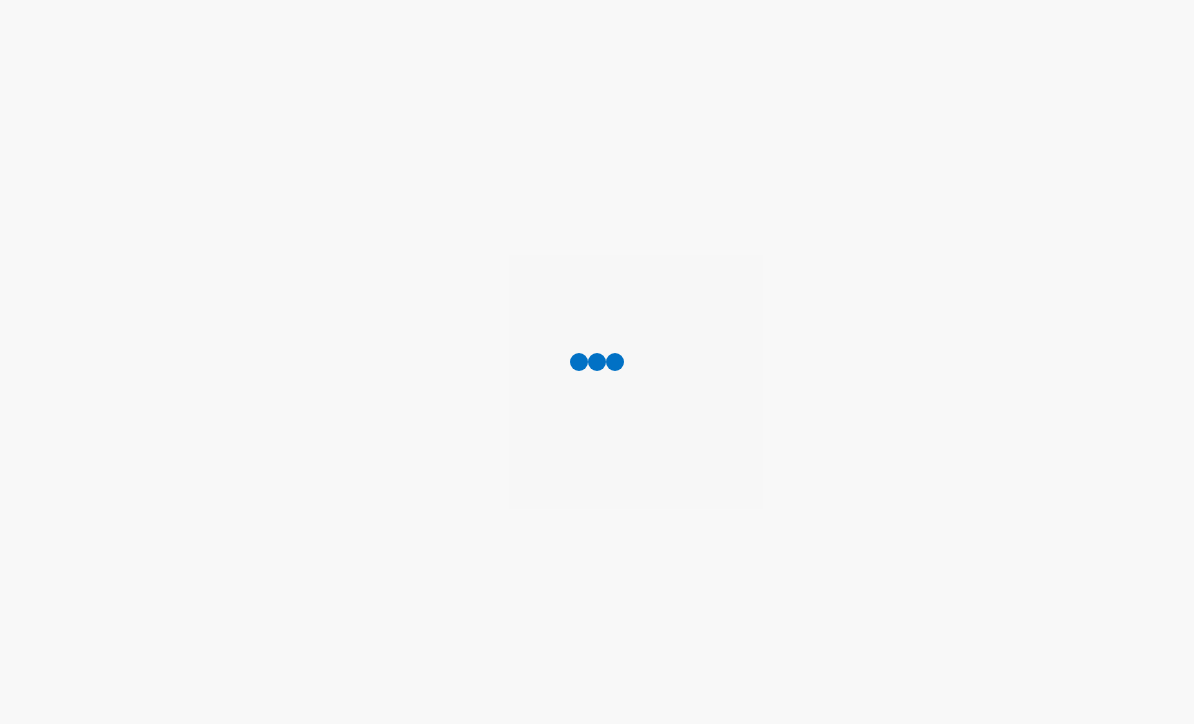 scroll, scrollTop: 0, scrollLeft: 0, axis: both 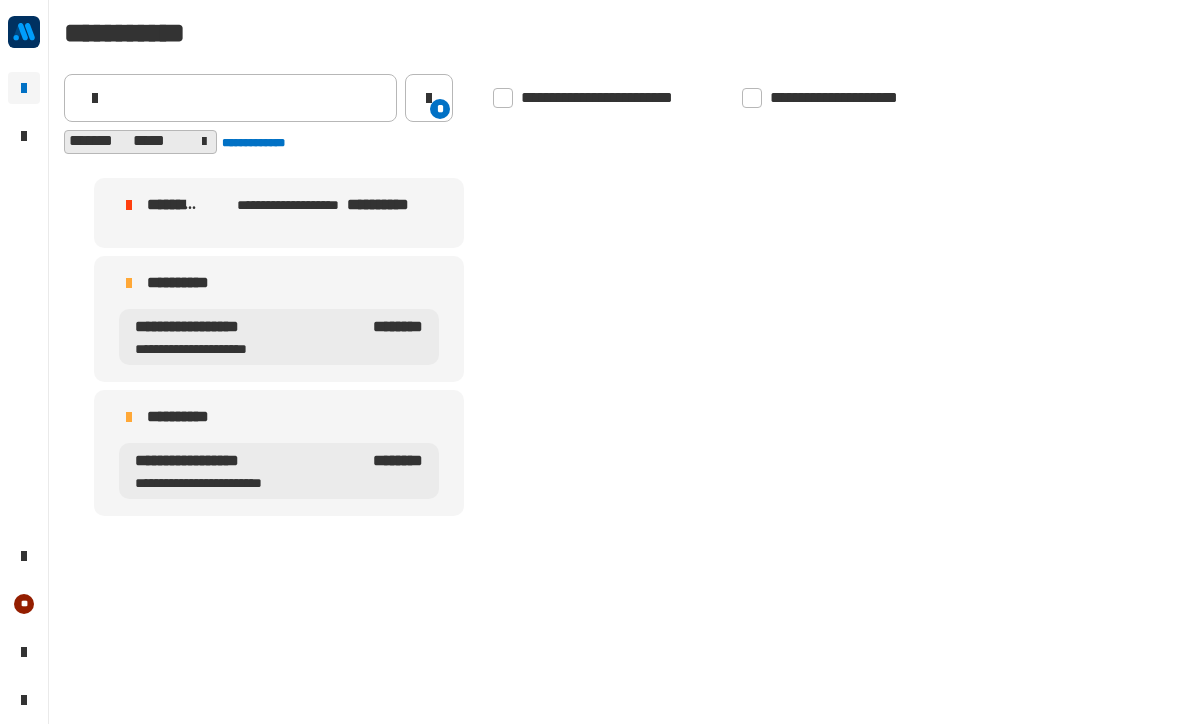click 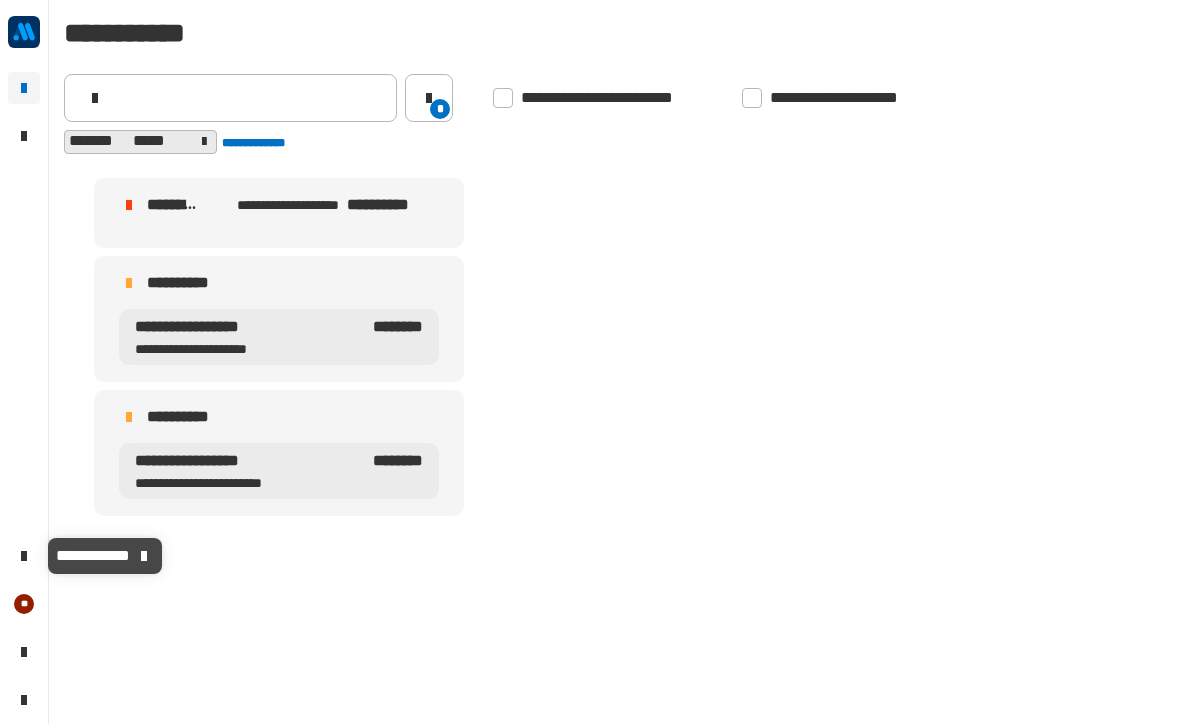 click 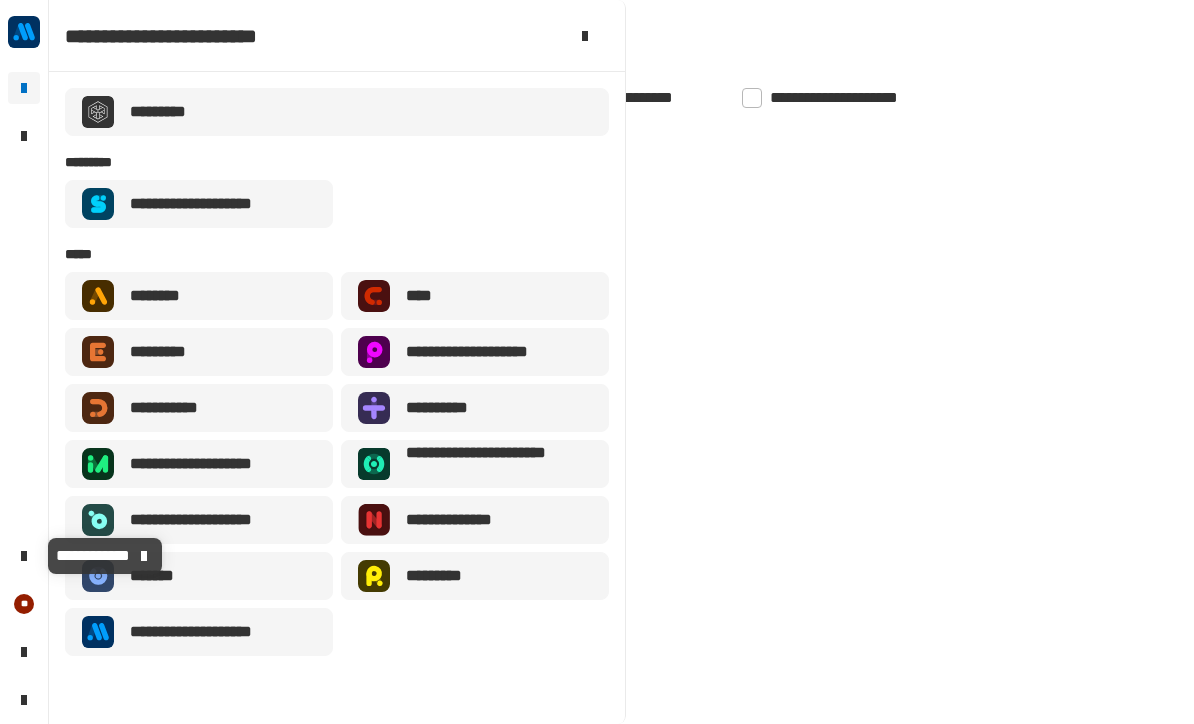 click on "**********" at bounding box center (207, 204) 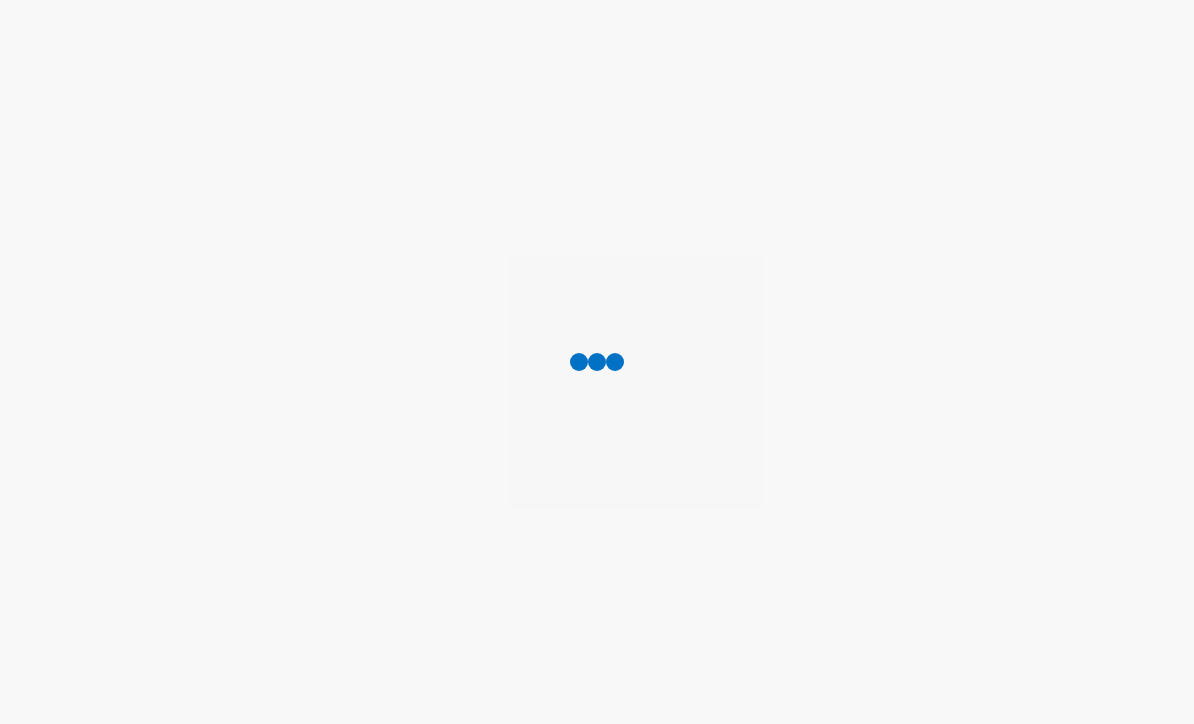 scroll, scrollTop: 0, scrollLeft: 0, axis: both 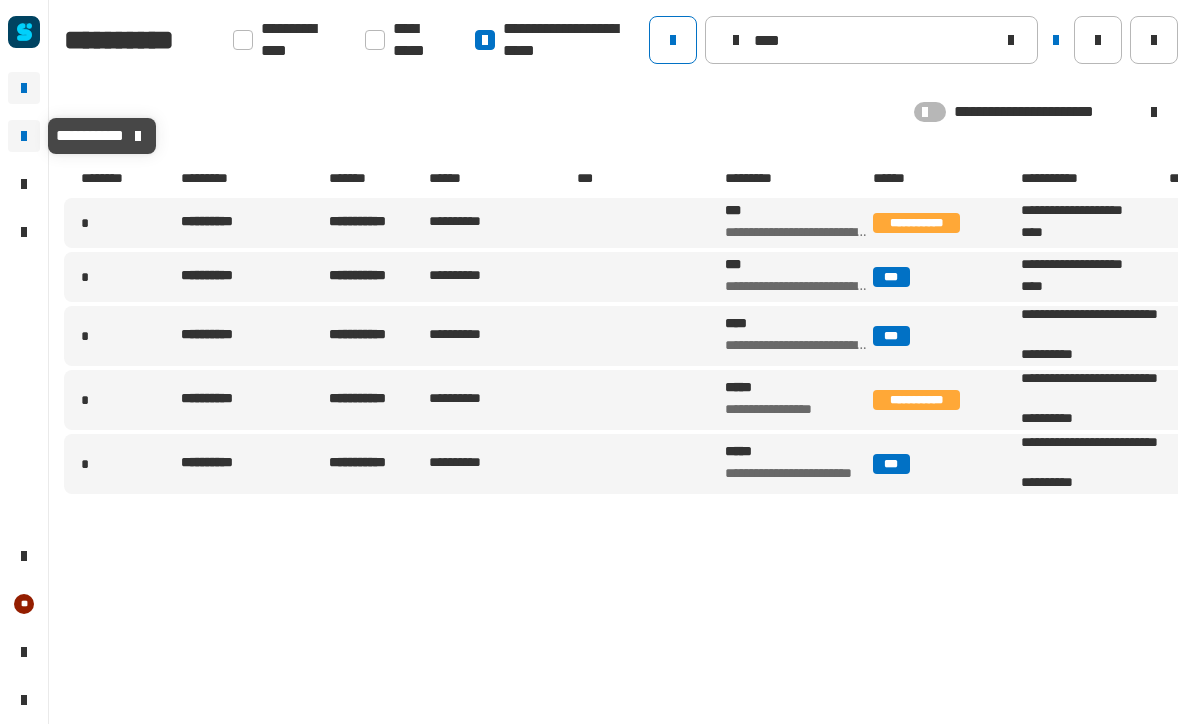 click 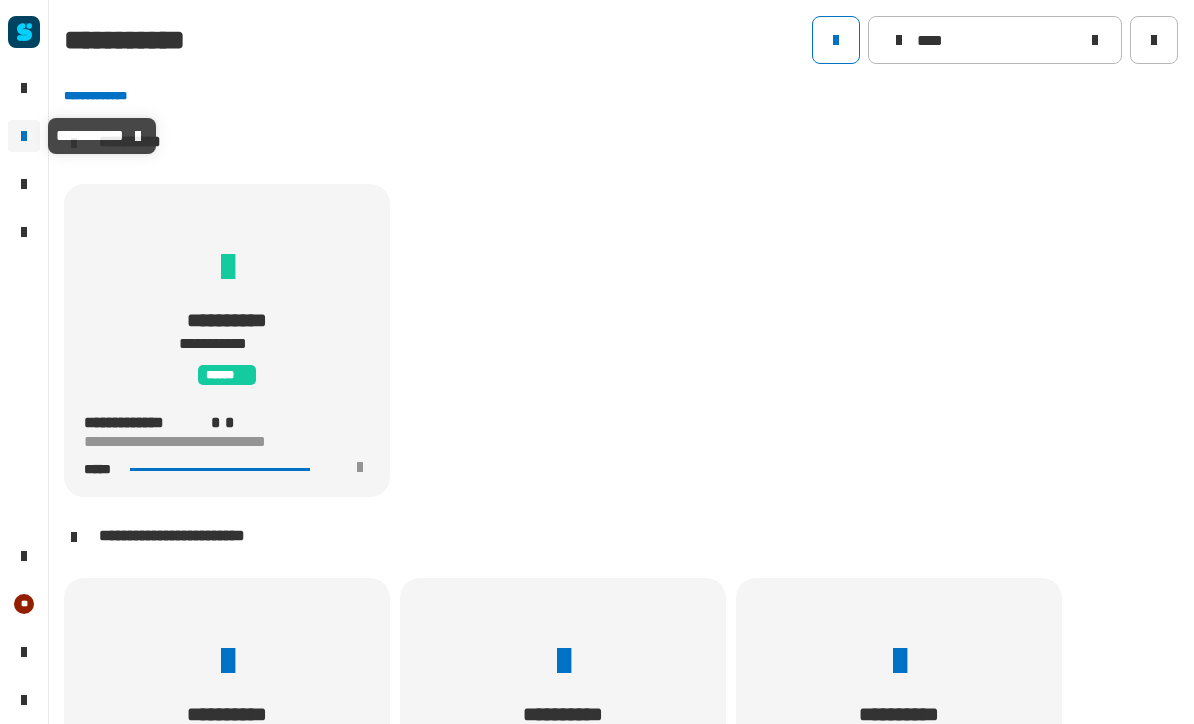 scroll, scrollTop: 0, scrollLeft: 0, axis: both 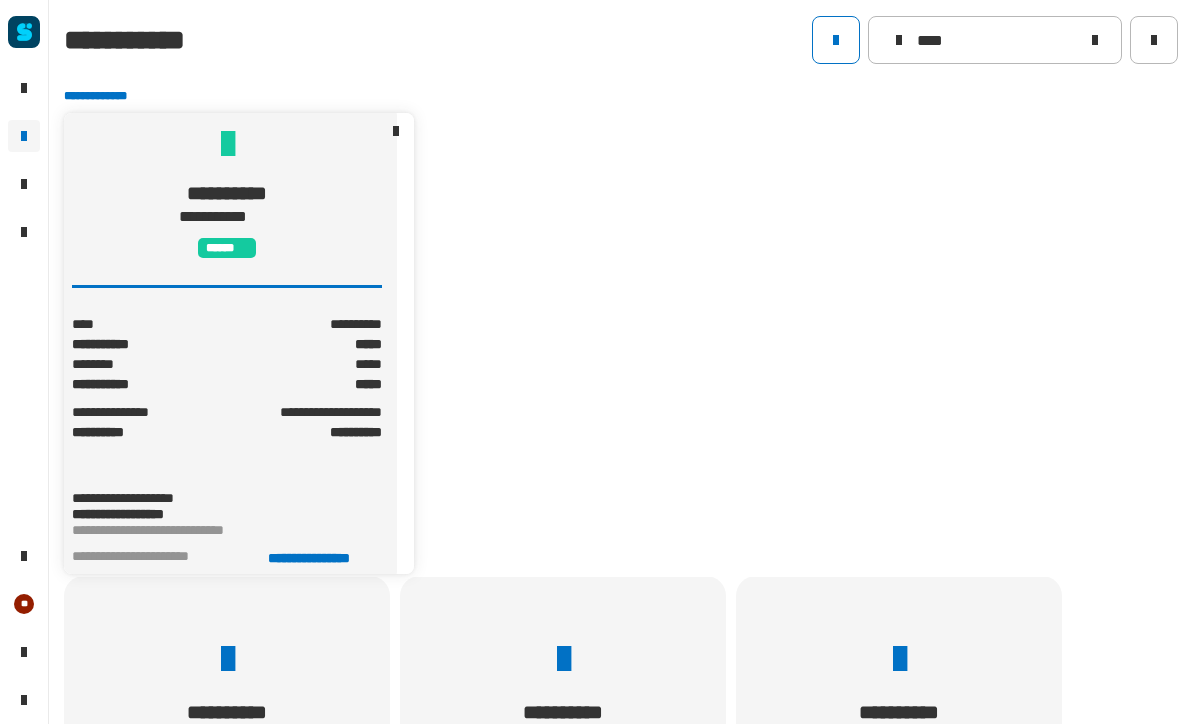 click on "**********" 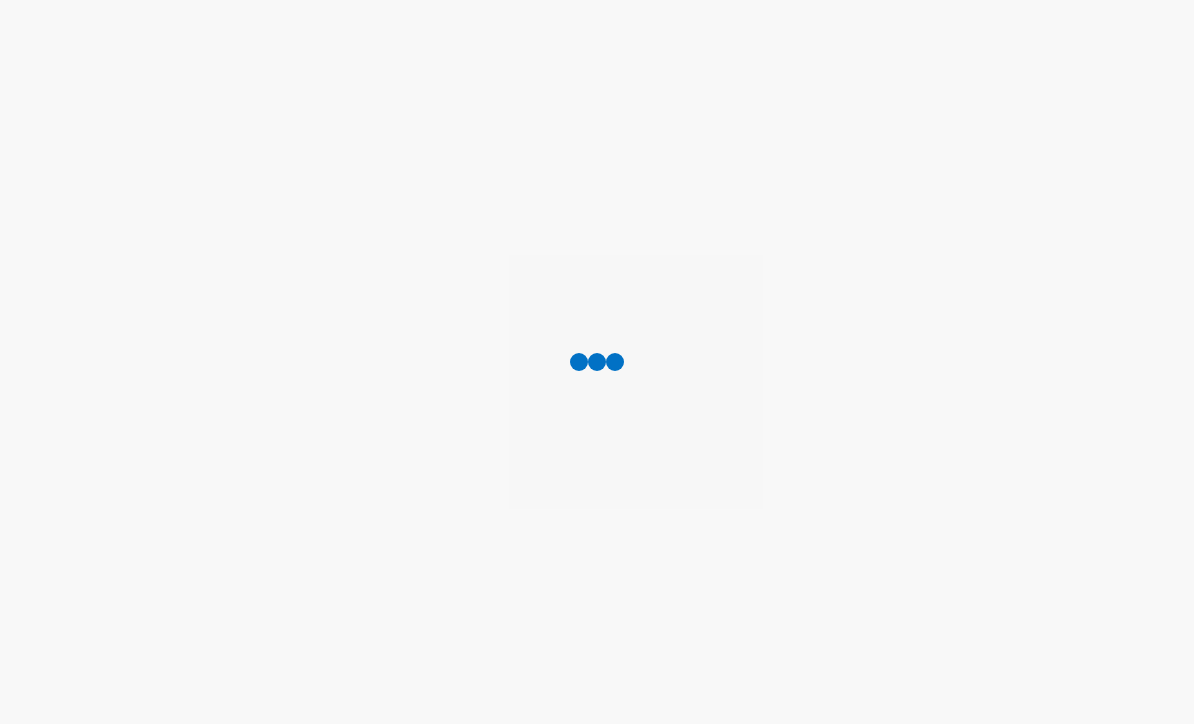 scroll, scrollTop: 0, scrollLeft: 0, axis: both 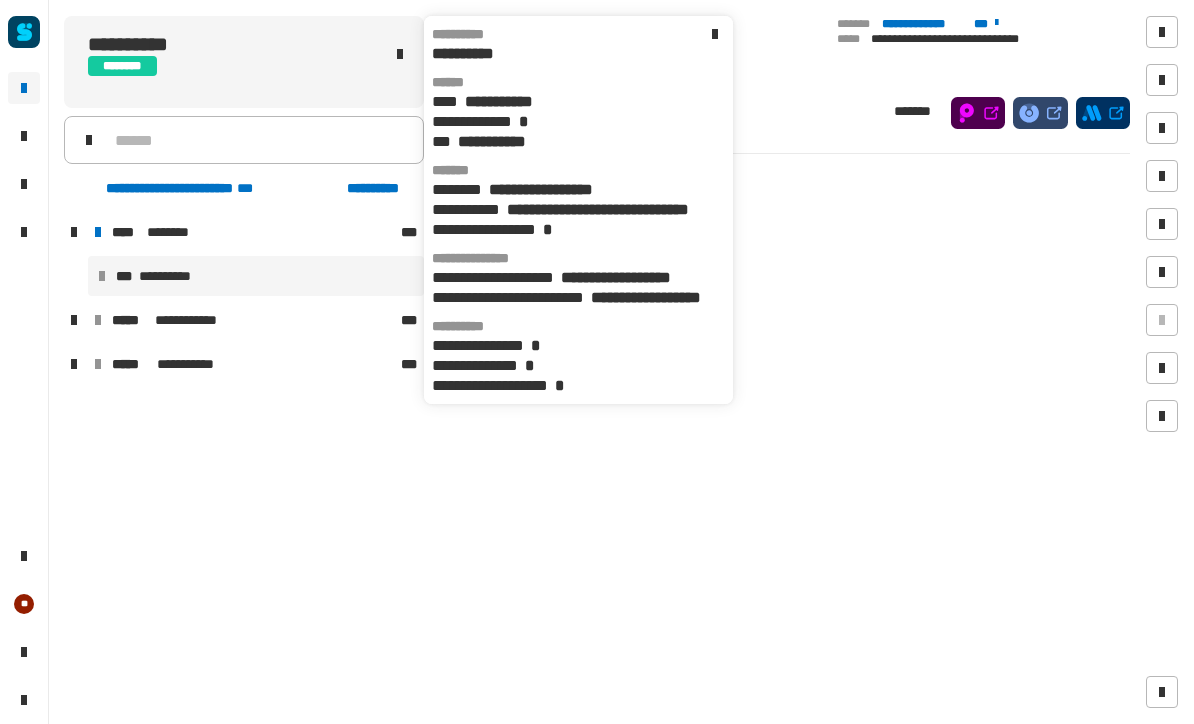 click on "**********" 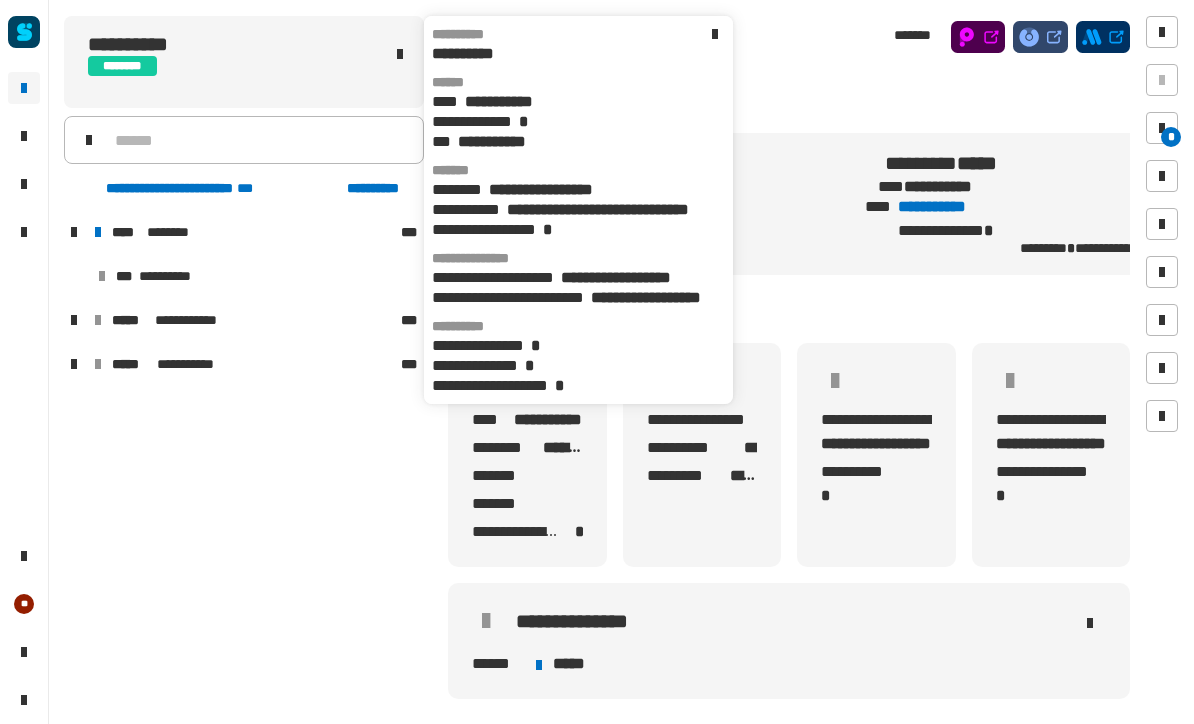 scroll, scrollTop: 0, scrollLeft: 12, axis: horizontal 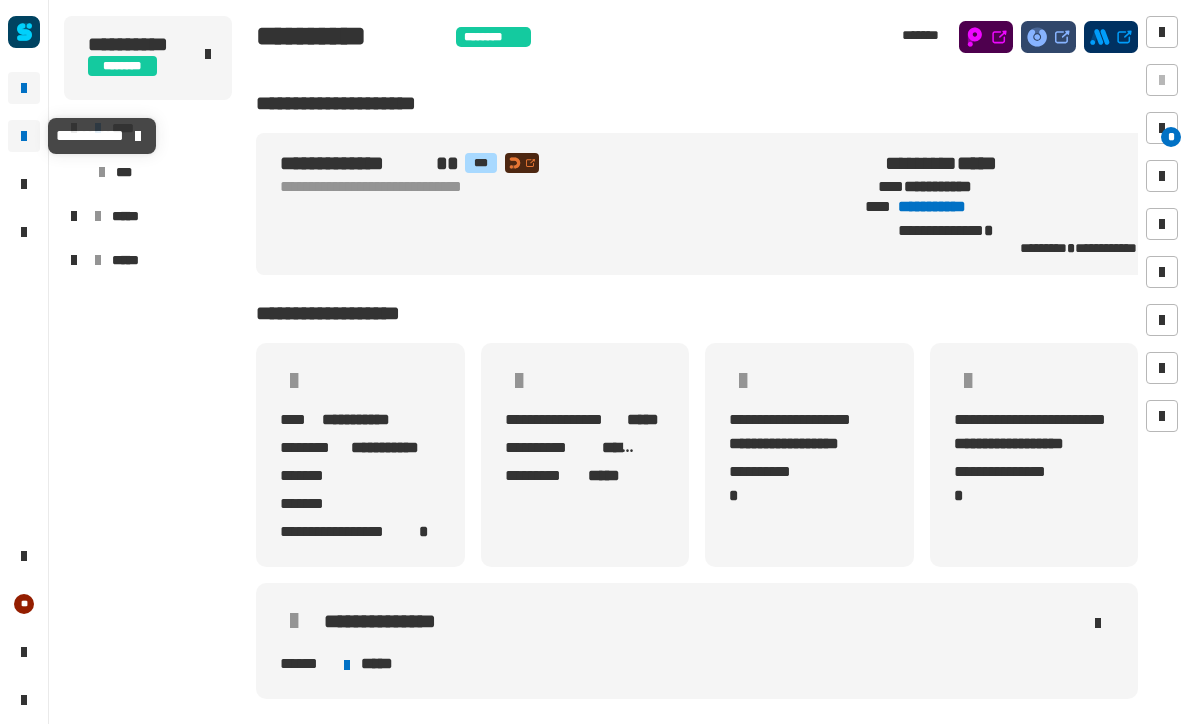 click 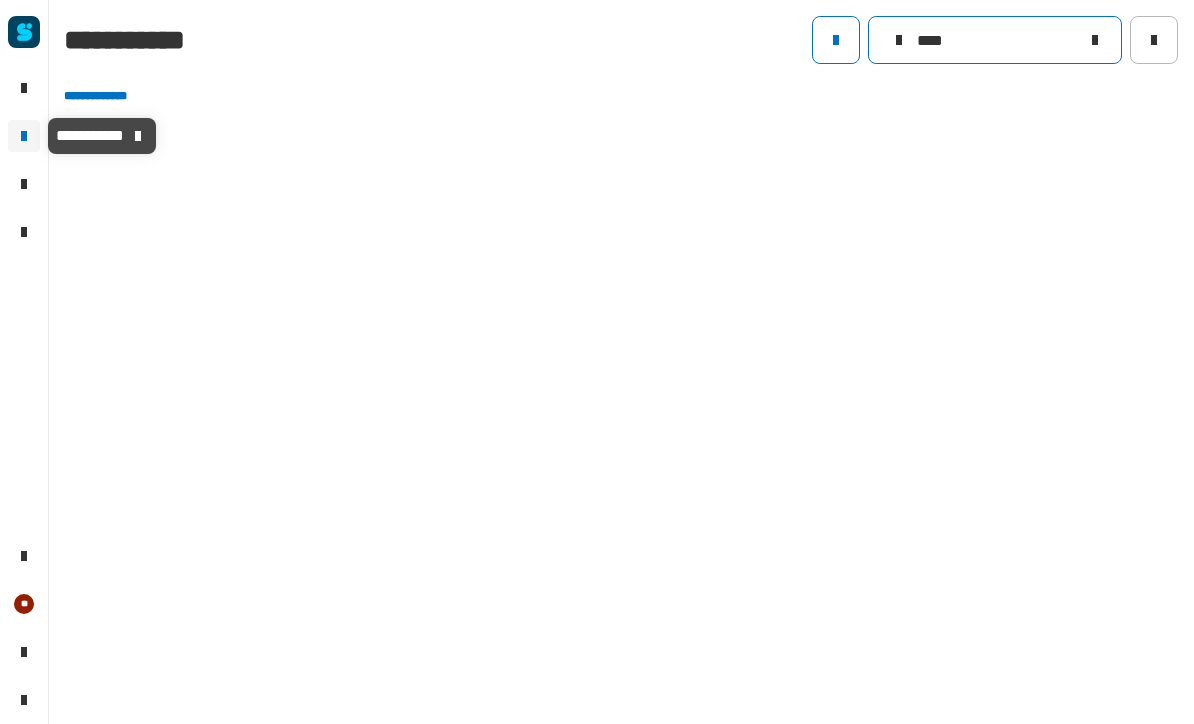 click on "****" 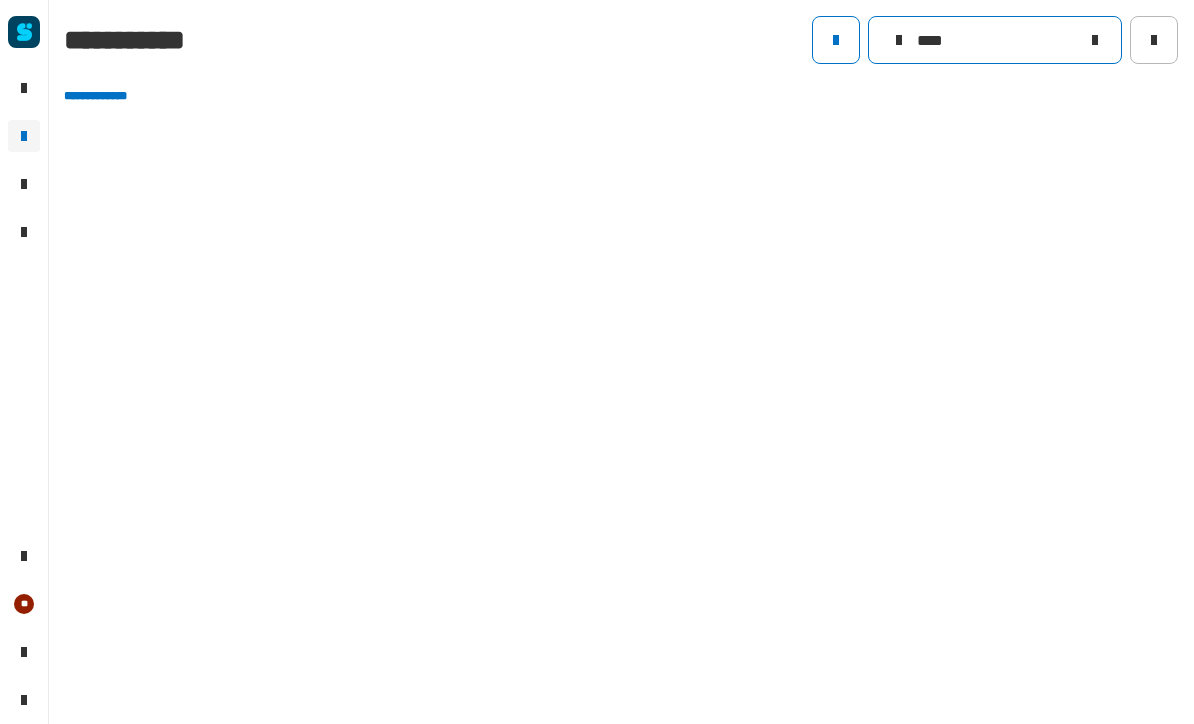 click on "****" 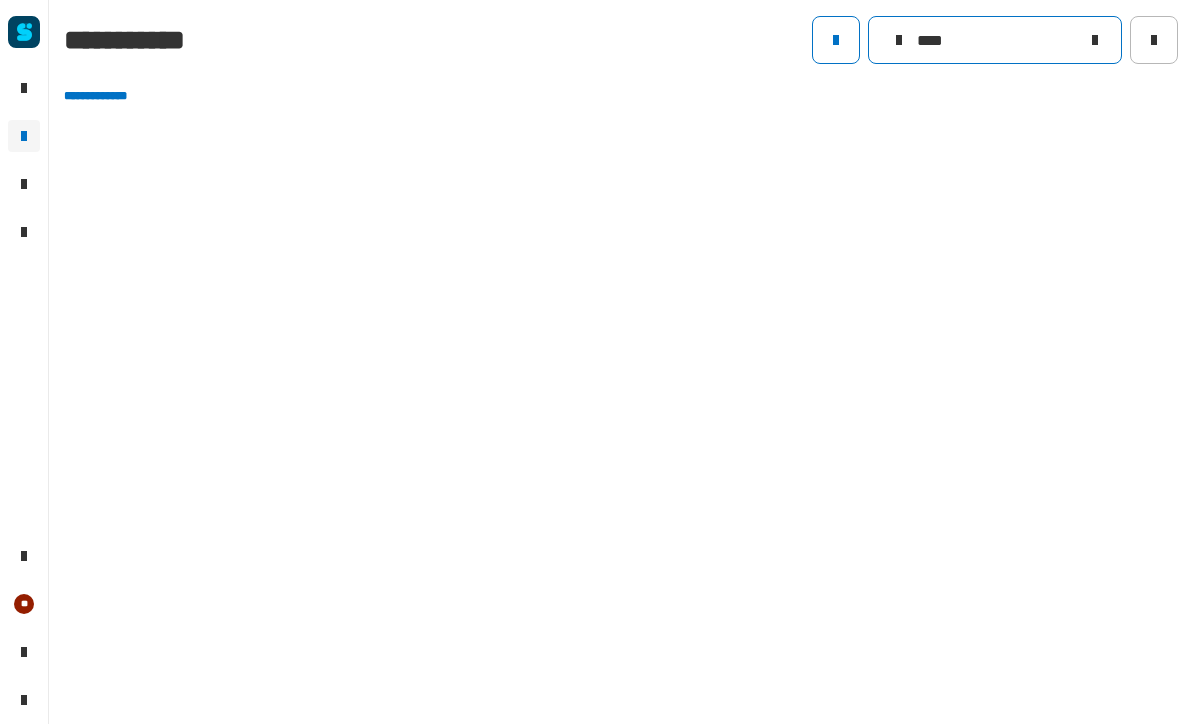 type on "****" 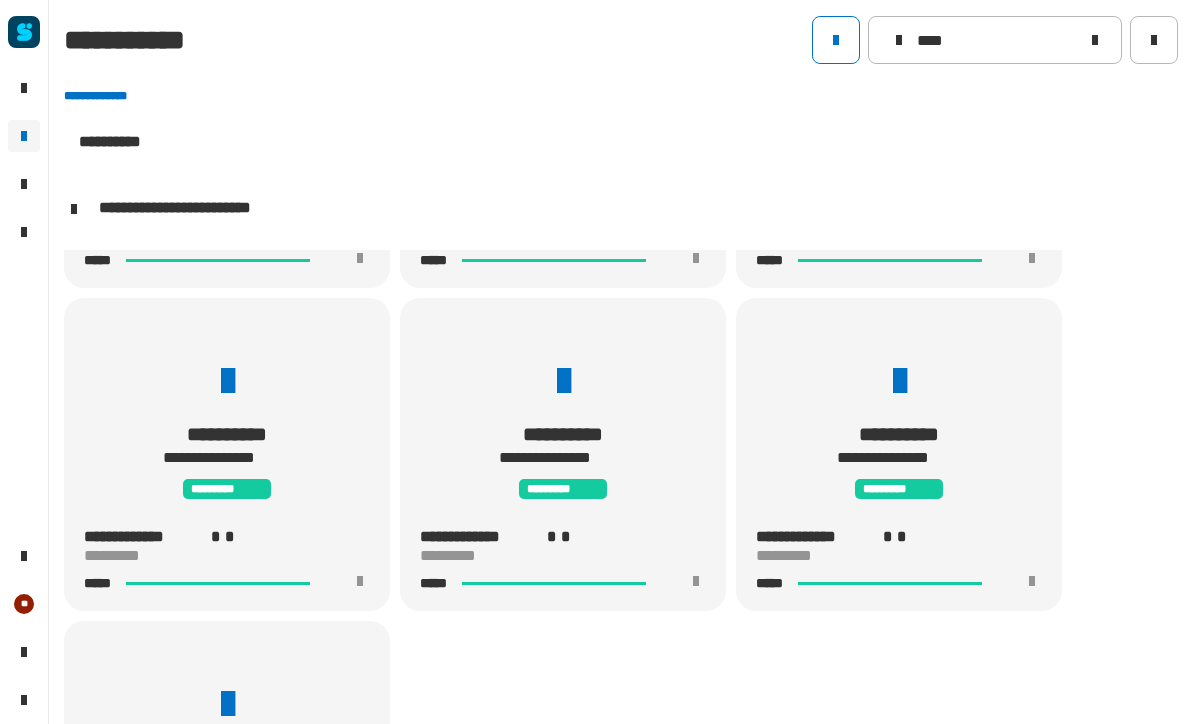 scroll, scrollTop: 598, scrollLeft: 0, axis: vertical 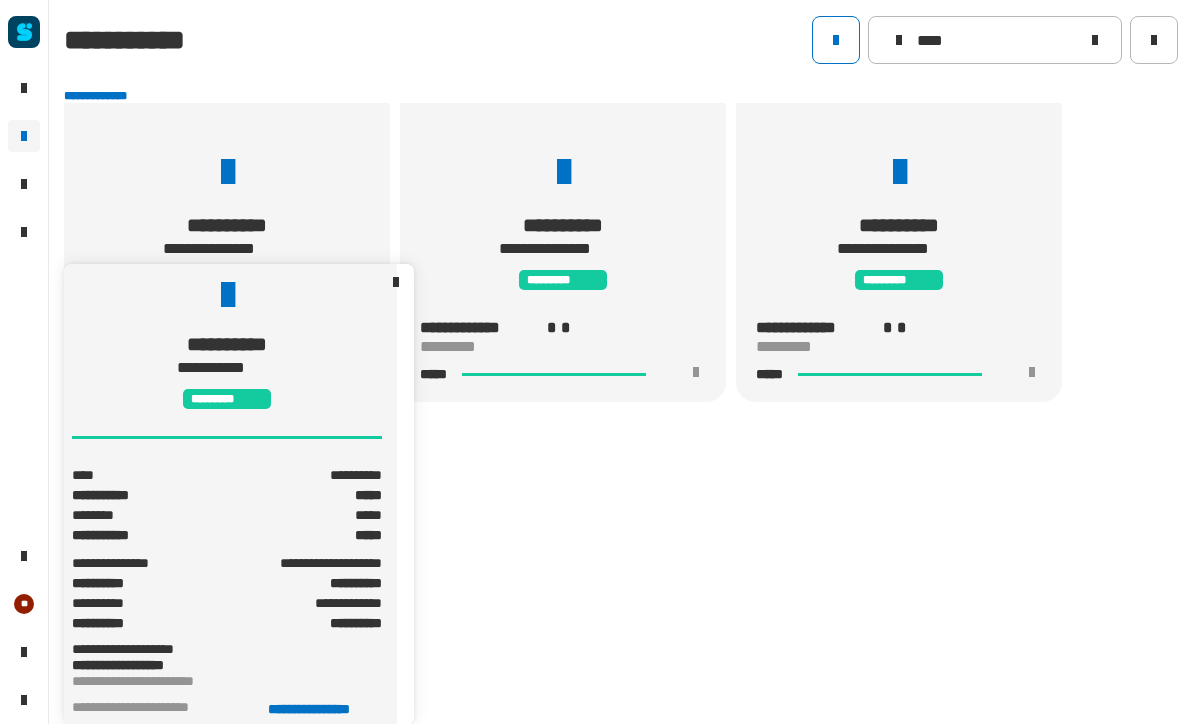 click on "**********" 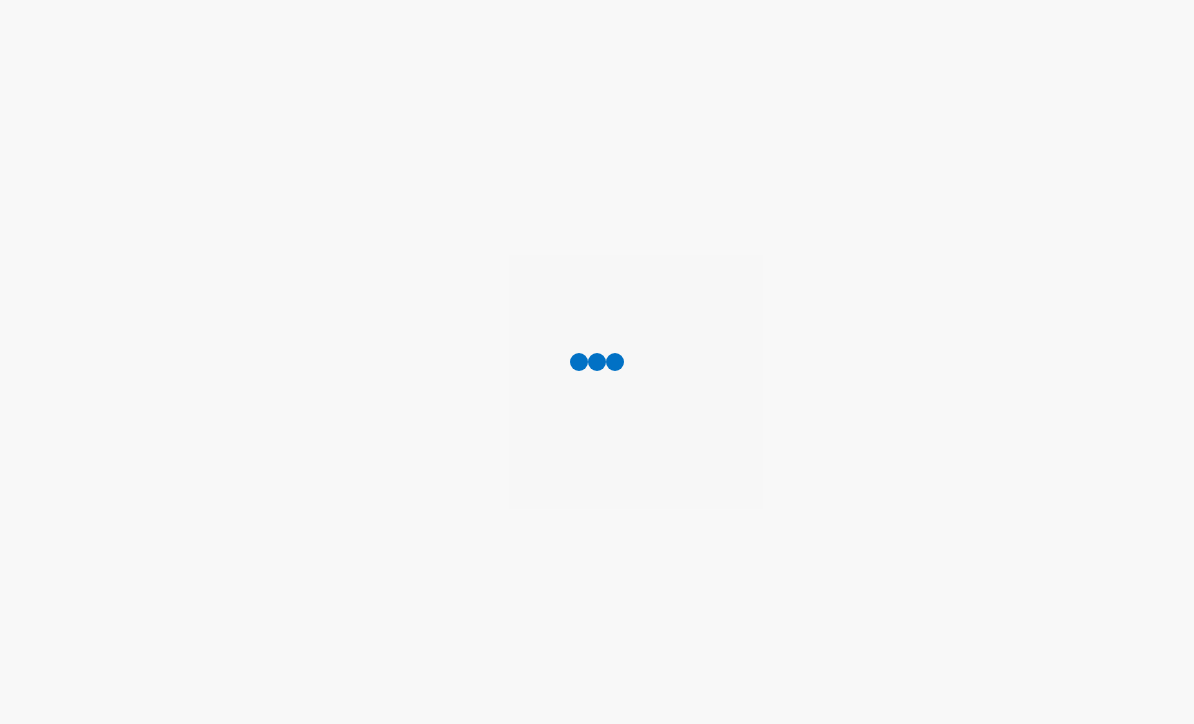 scroll, scrollTop: 0, scrollLeft: 0, axis: both 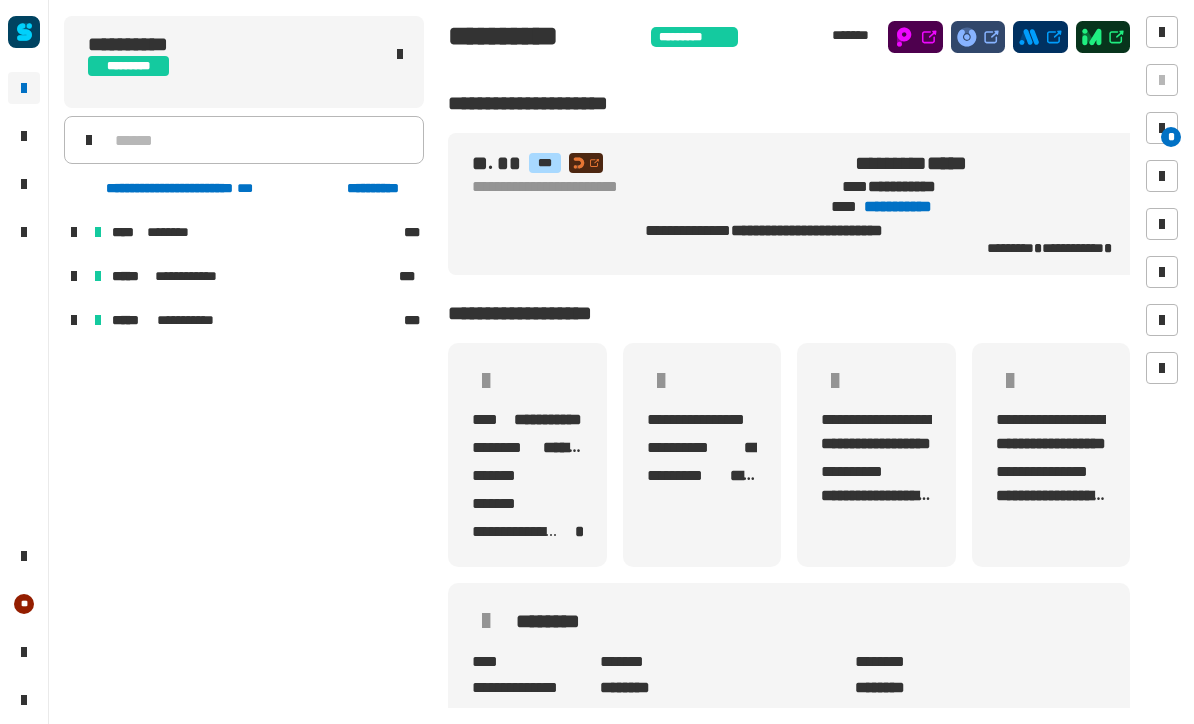 click on "**********" 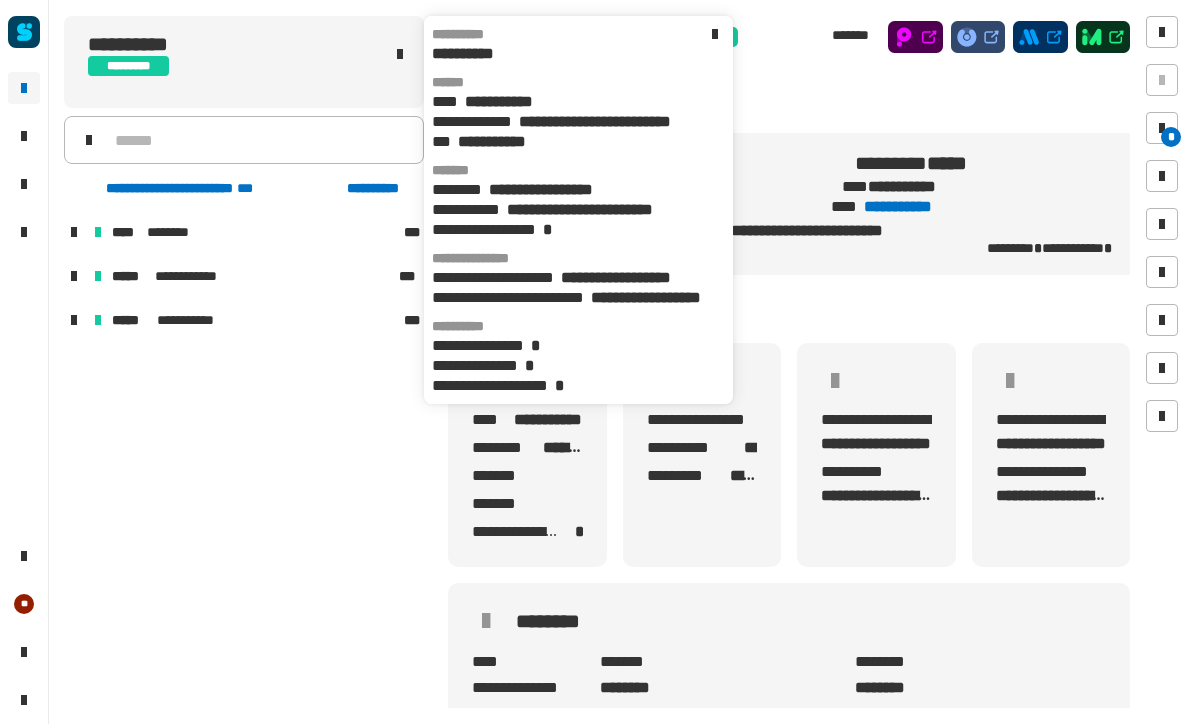 scroll, scrollTop: 0, scrollLeft: 12, axis: horizontal 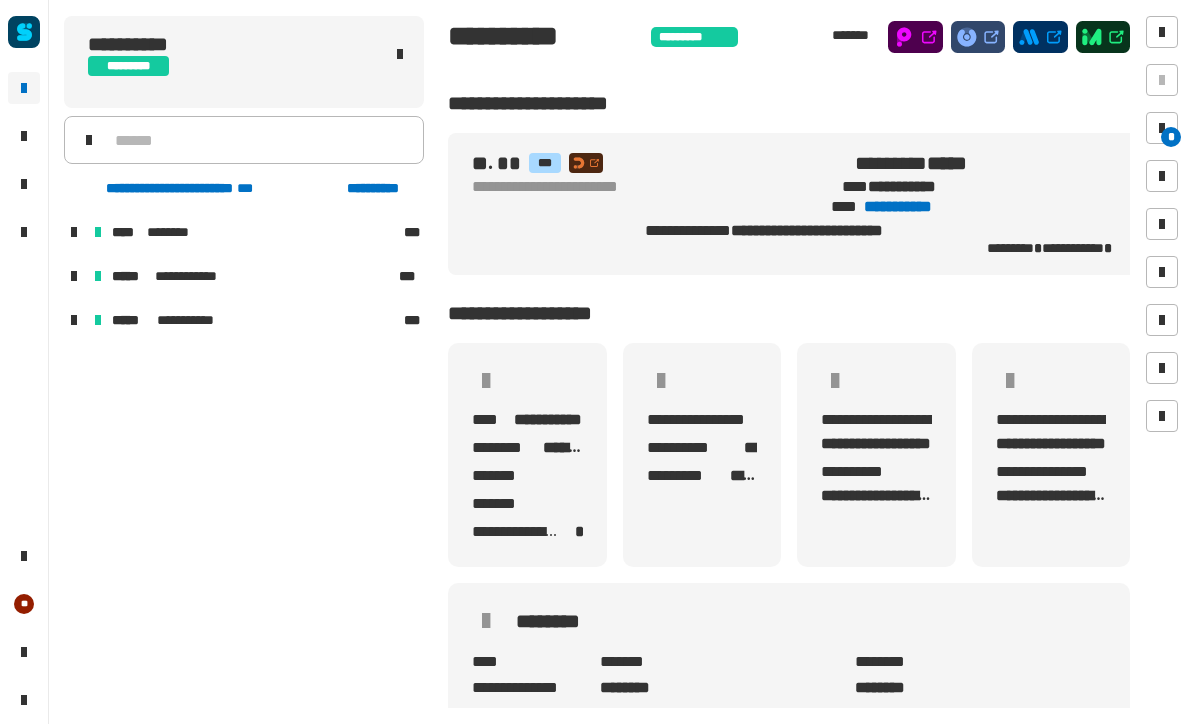 click on "**********" 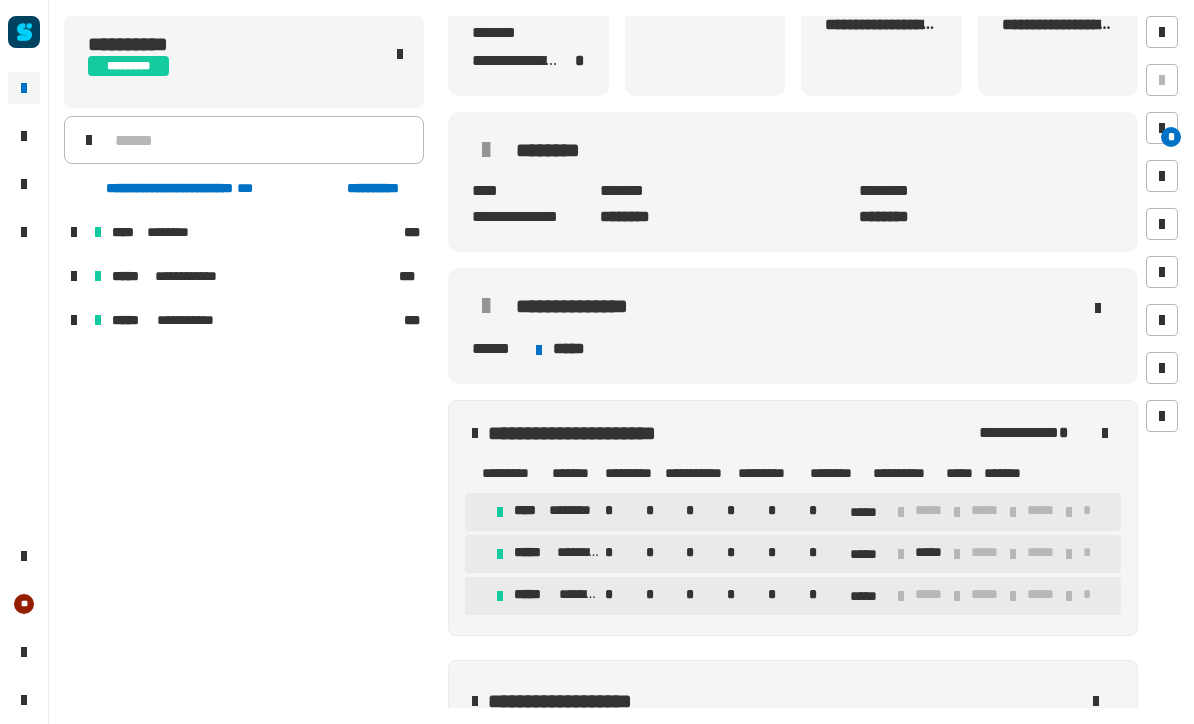 scroll, scrollTop: 472, scrollLeft: 0, axis: vertical 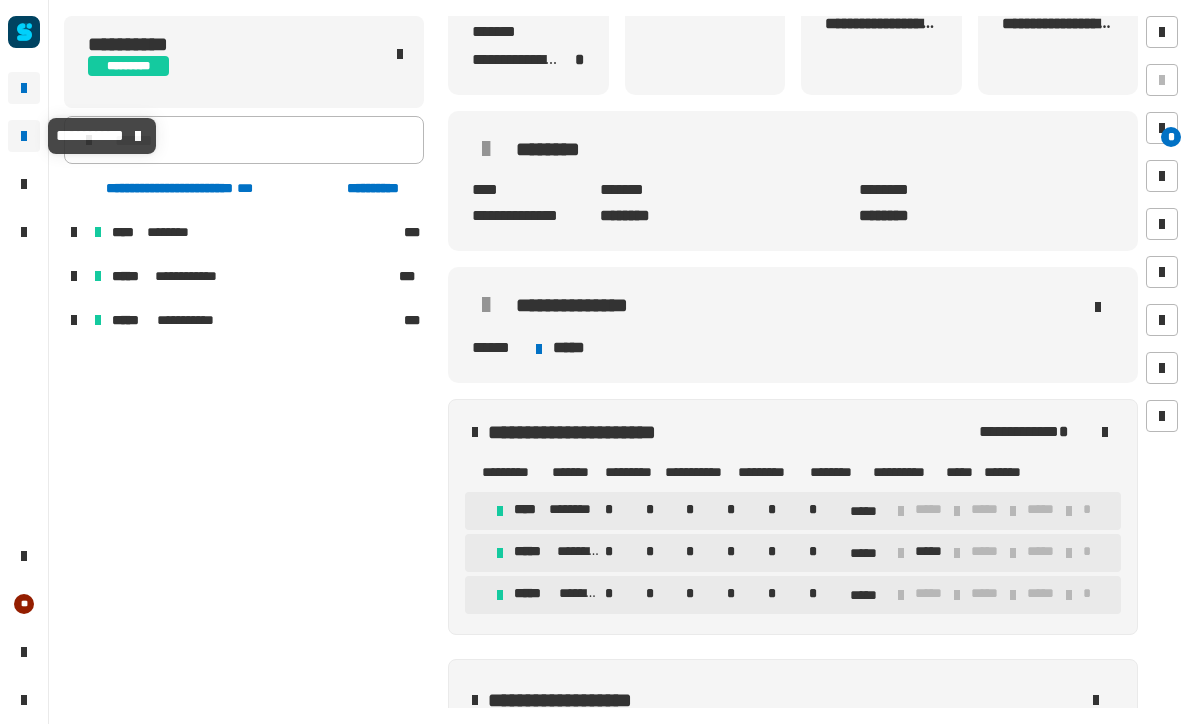 click 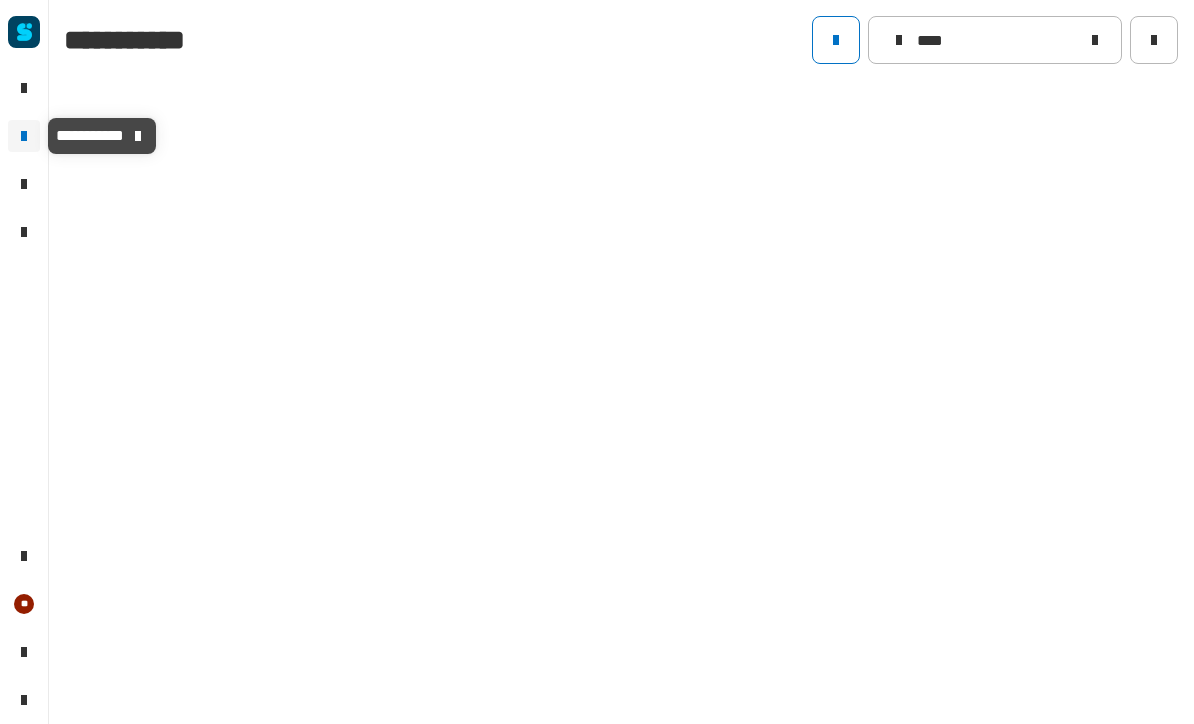 type on "****" 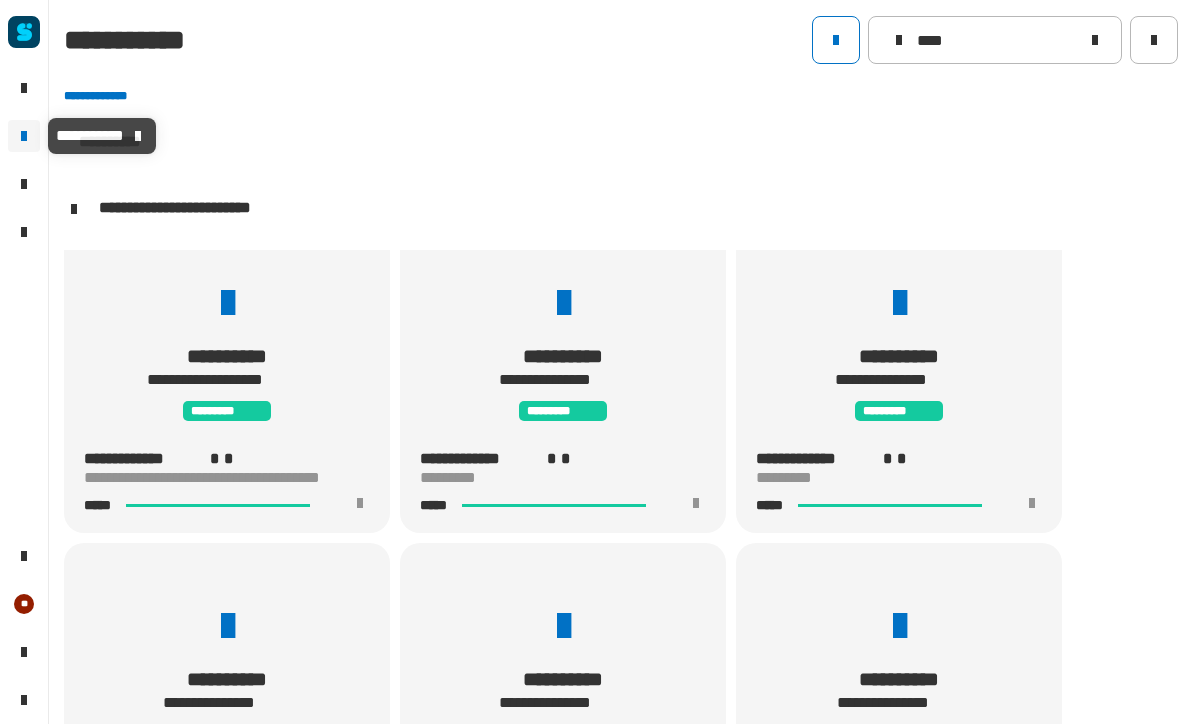 scroll, scrollTop: 354, scrollLeft: 0, axis: vertical 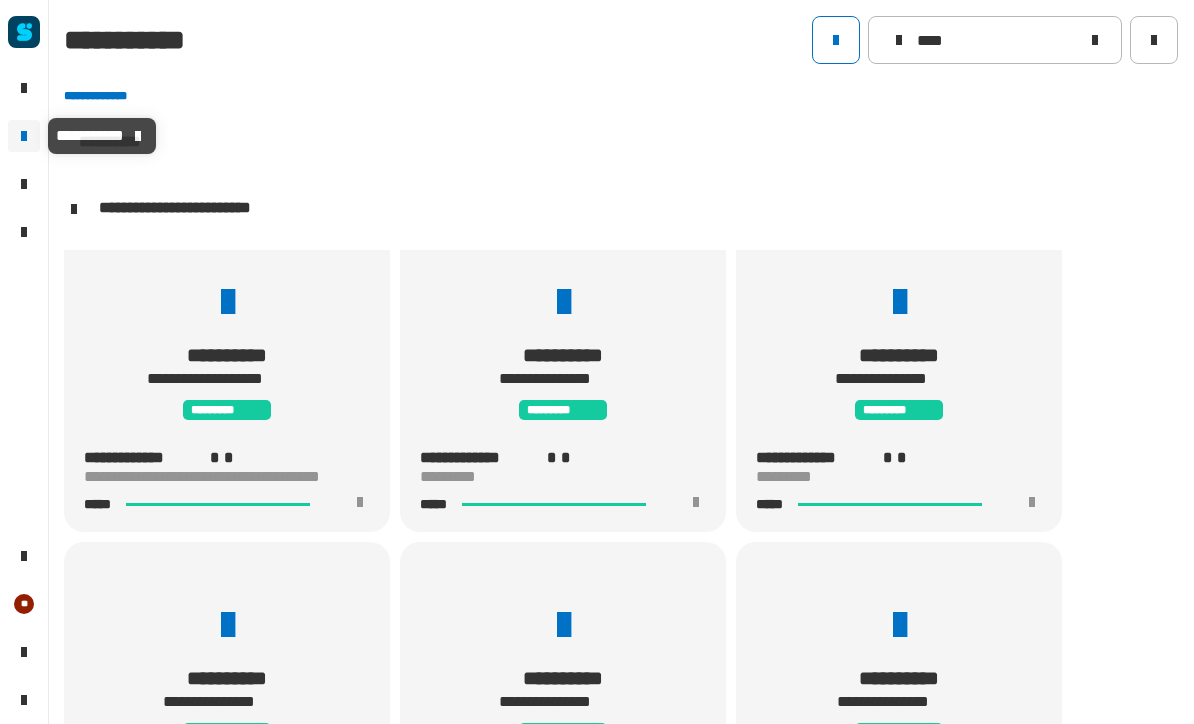 click 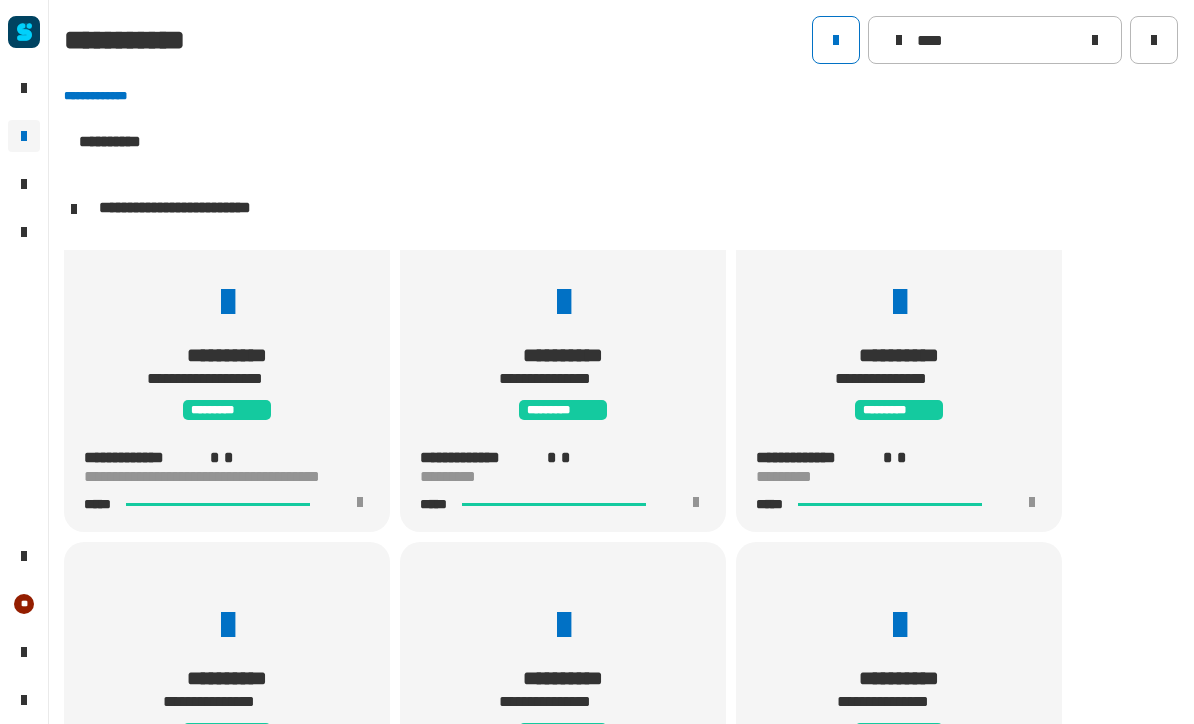 click 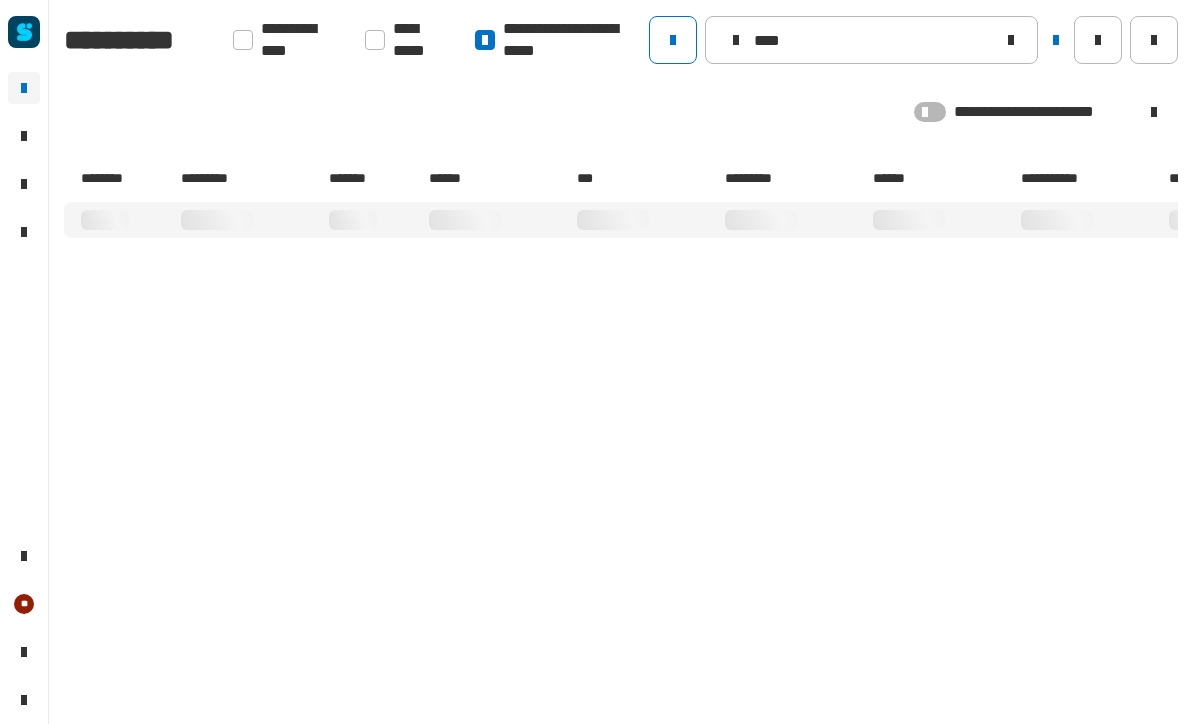 click 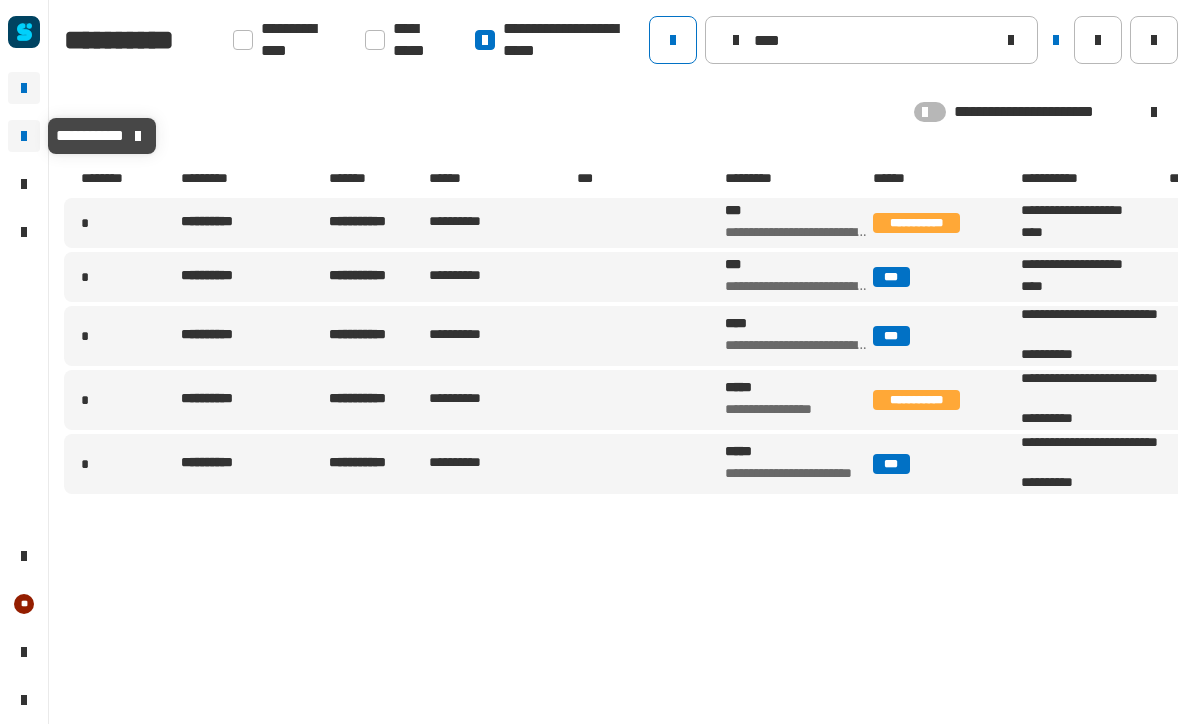 click 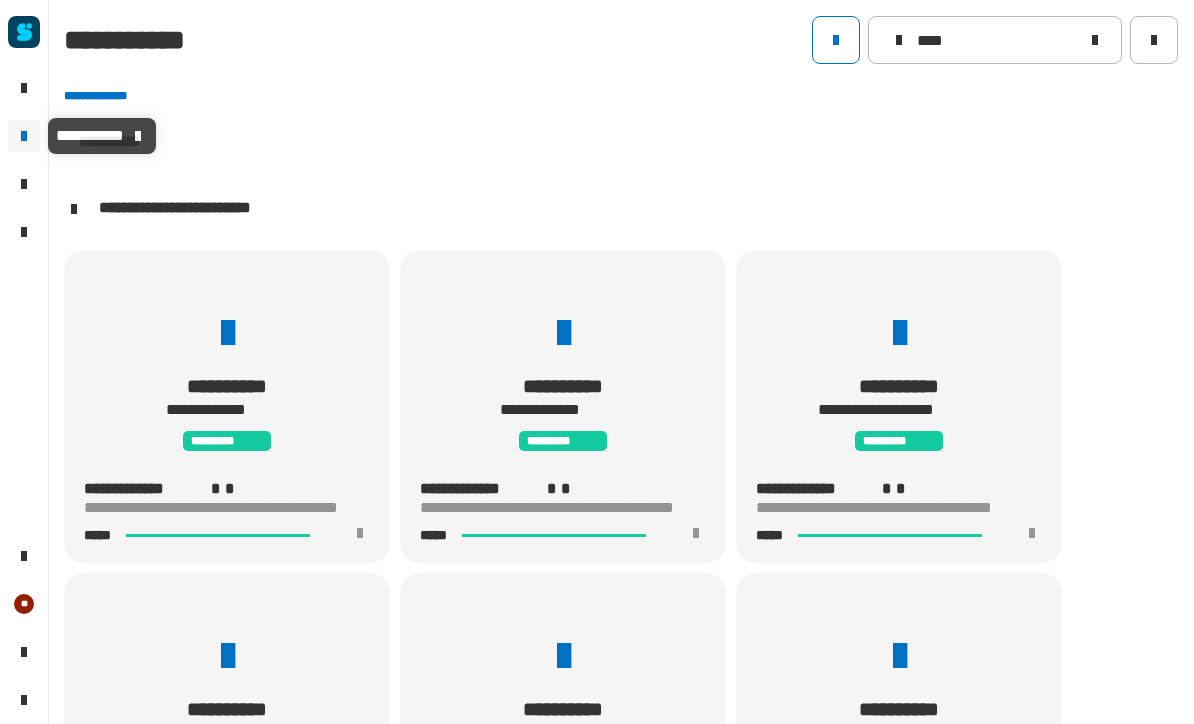 scroll, scrollTop: 1, scrollLeft: 0, axis: vertical 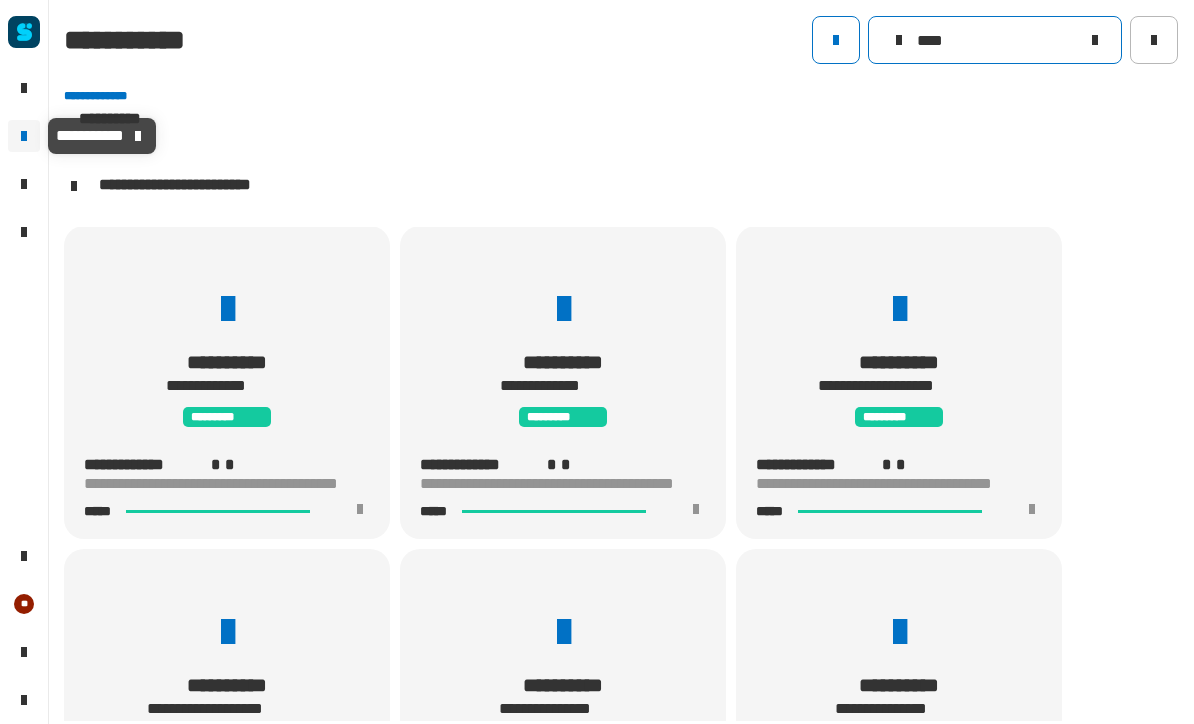 click on "****" 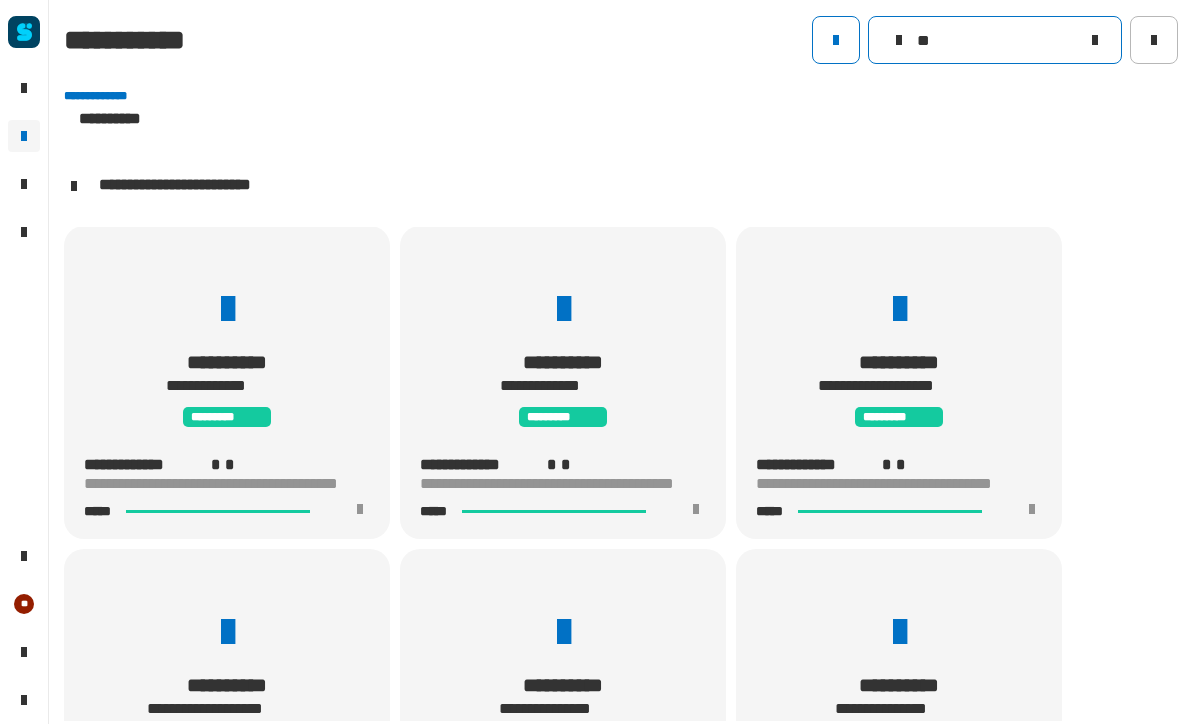 scroll, scrollTop: 0, scrollLeft: 0, axis: both 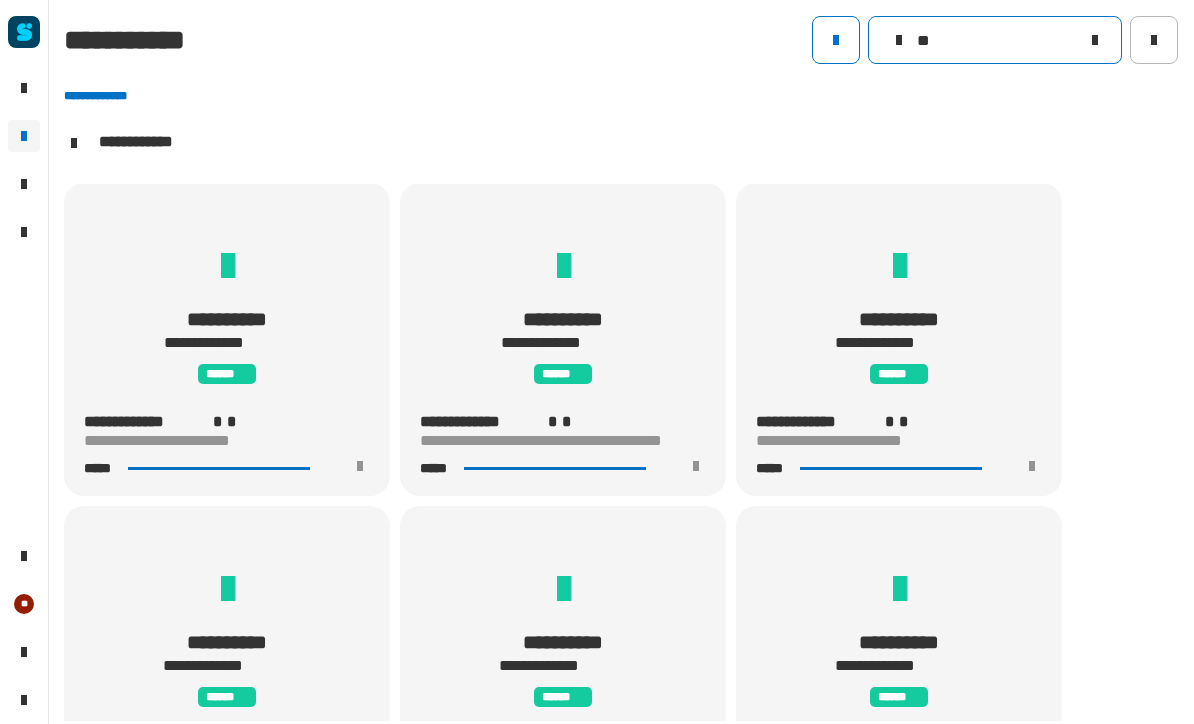 type on "**" 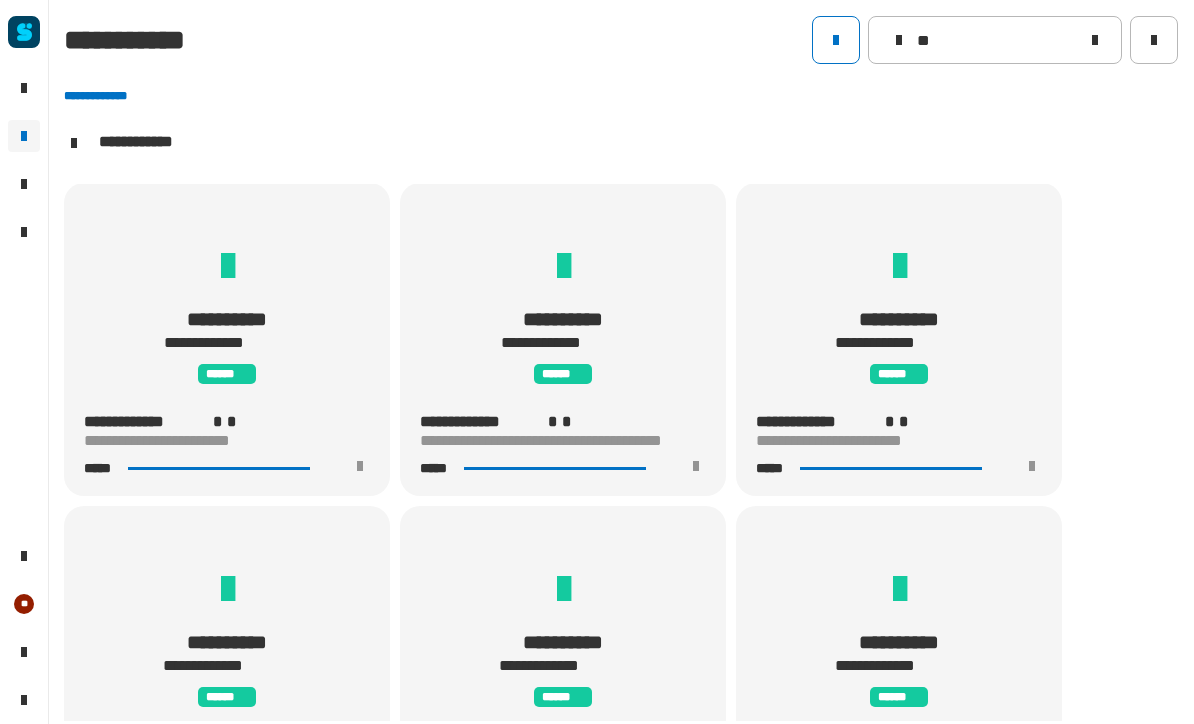 click on "**********" 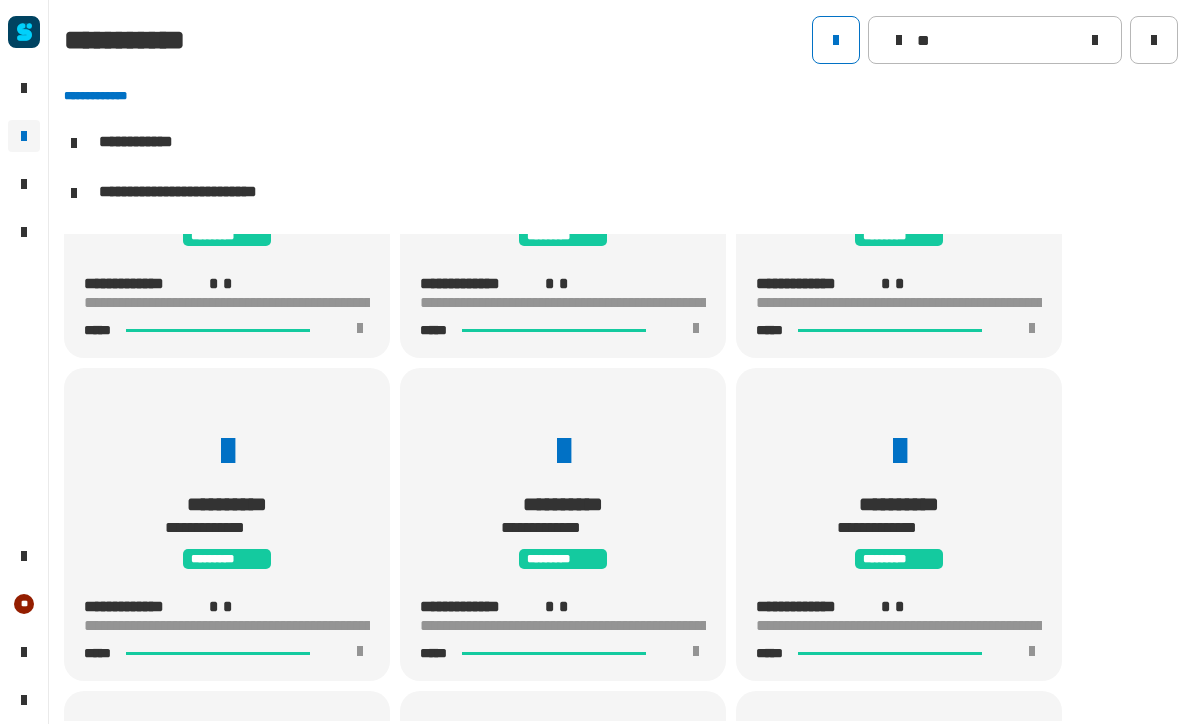 scroll, scrollTop: 1161, scrollLeft: 0, axis: vertical 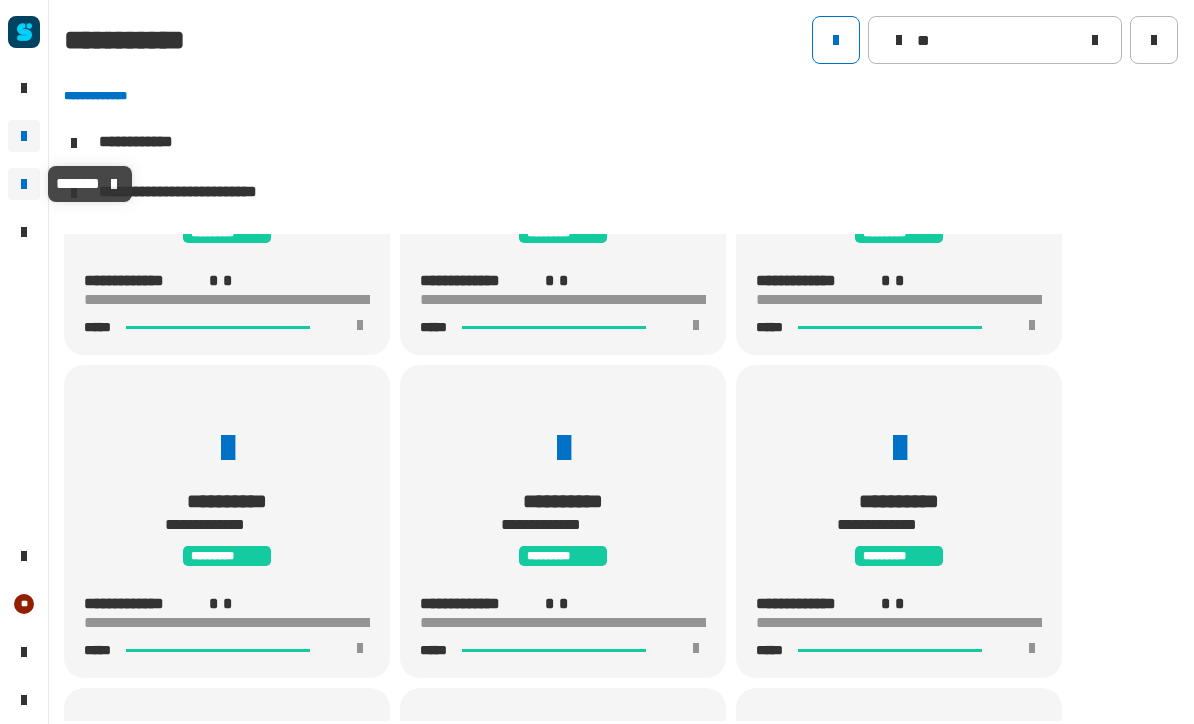 click 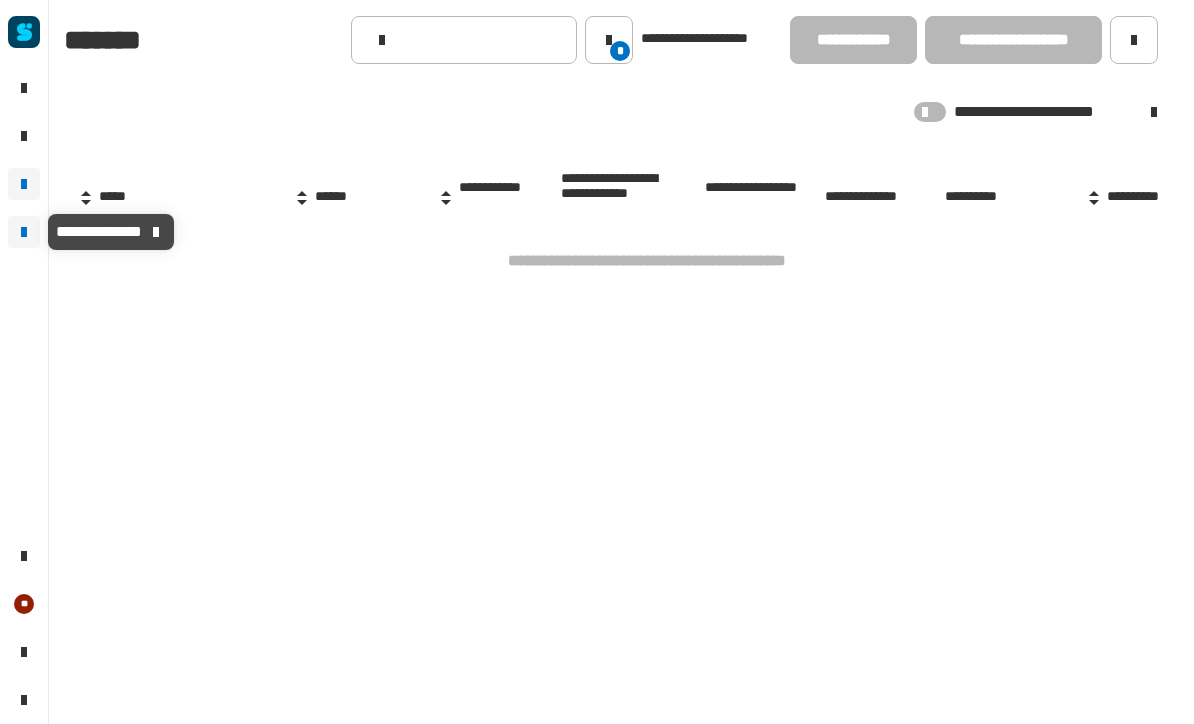 click 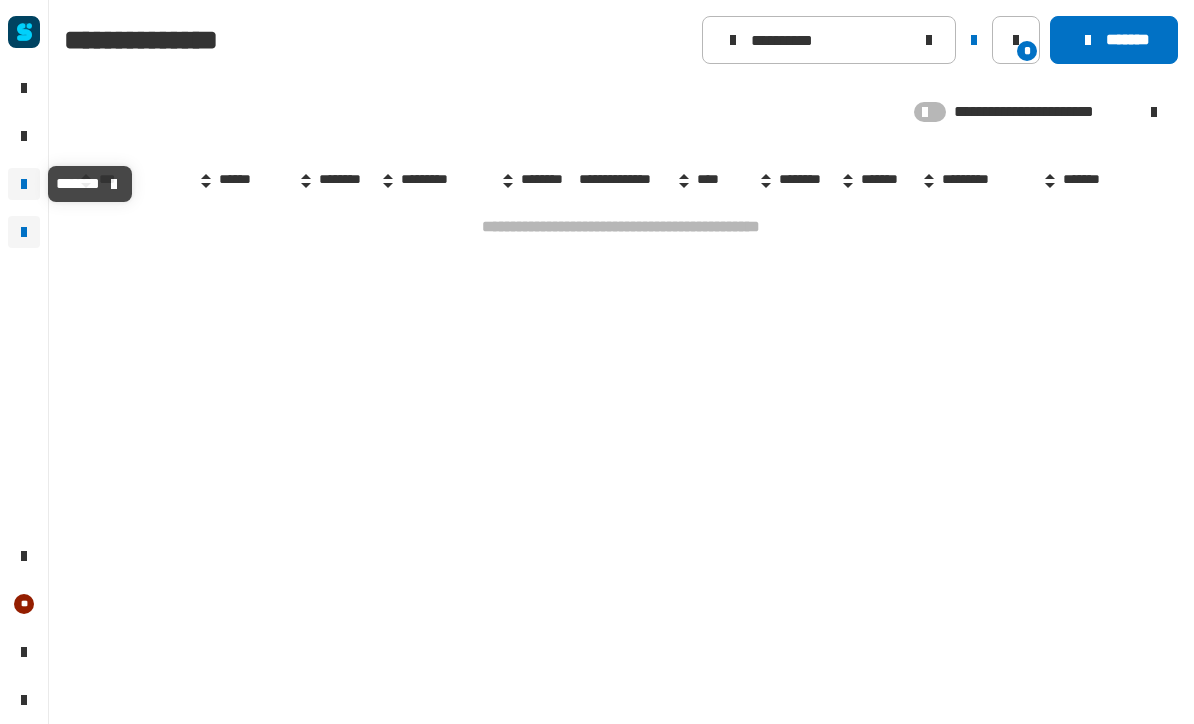 click 